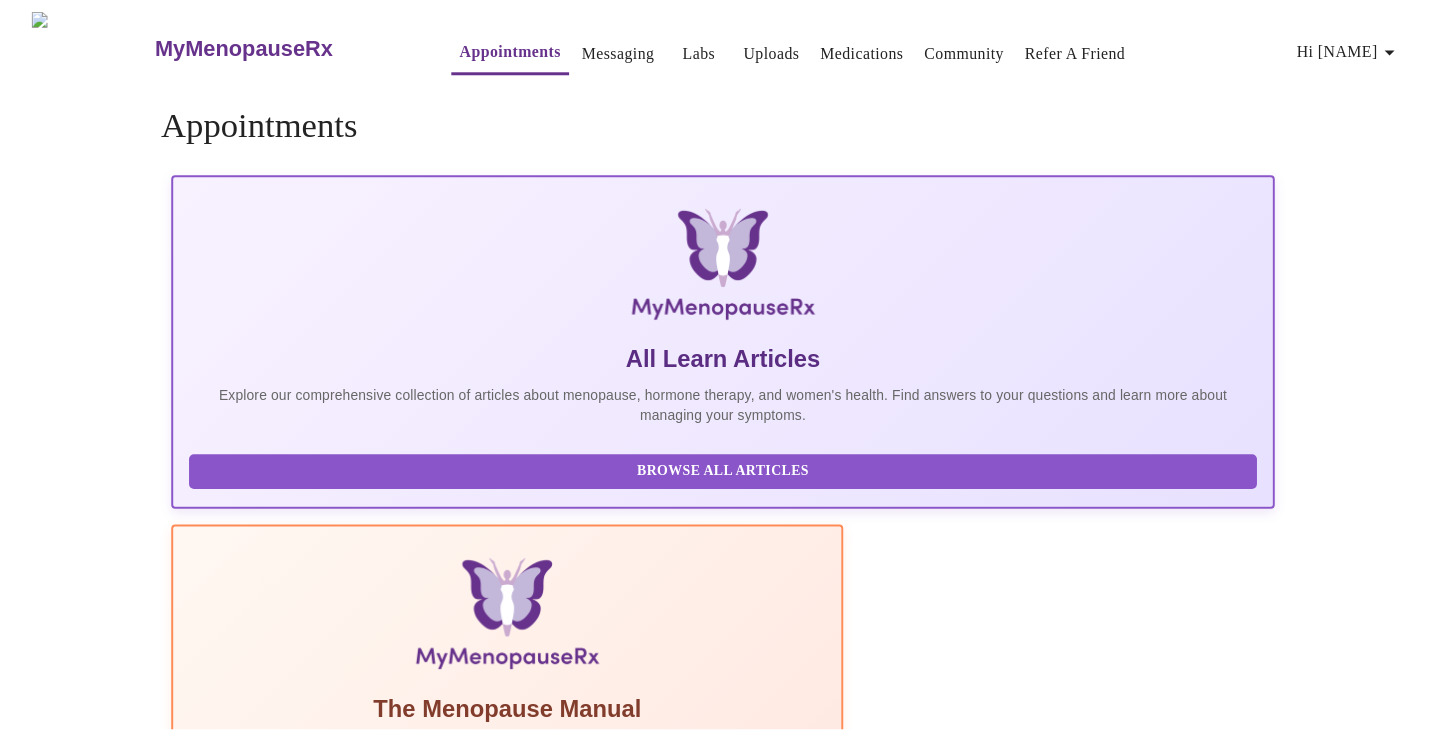 scroll, scrollTop: 0, scrollLeft: 0, axis: both 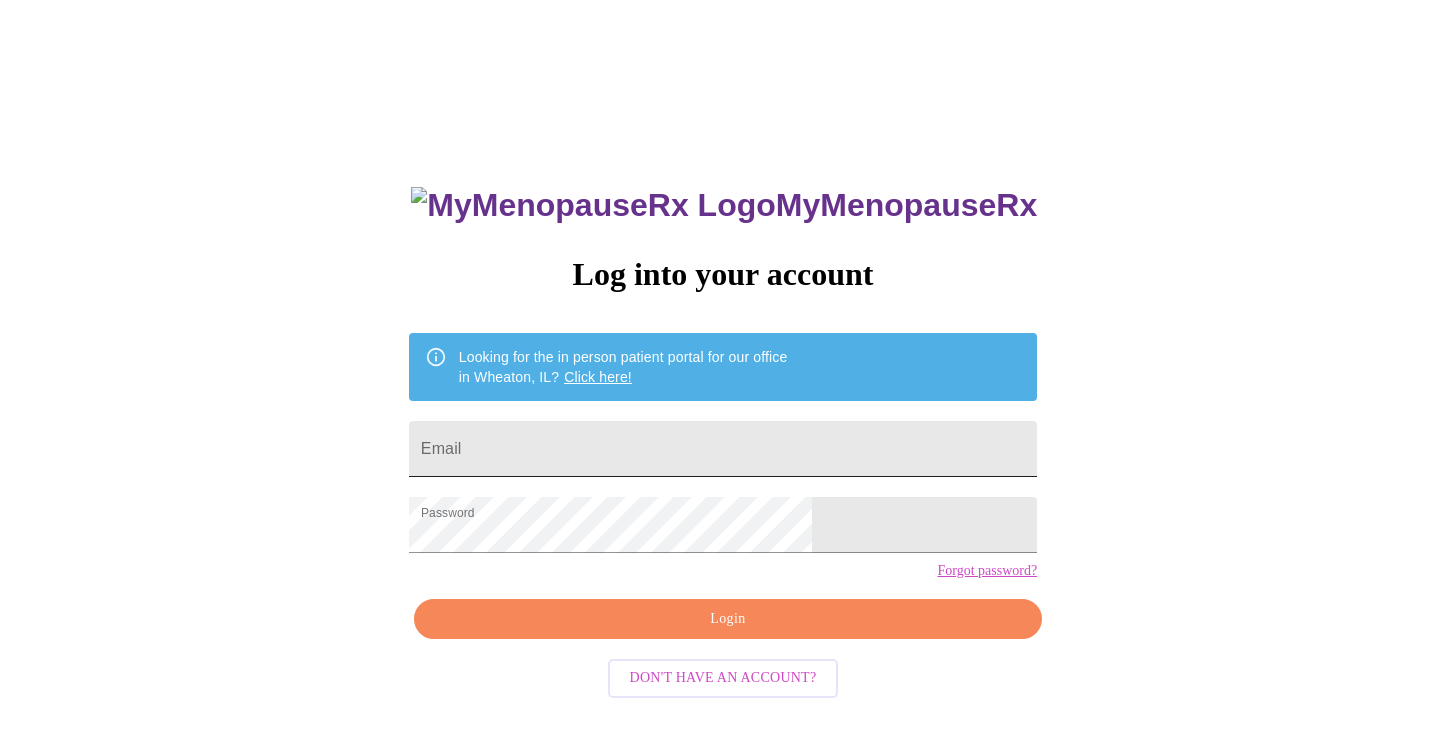 click on "Email" at bounding box center [723, 449] 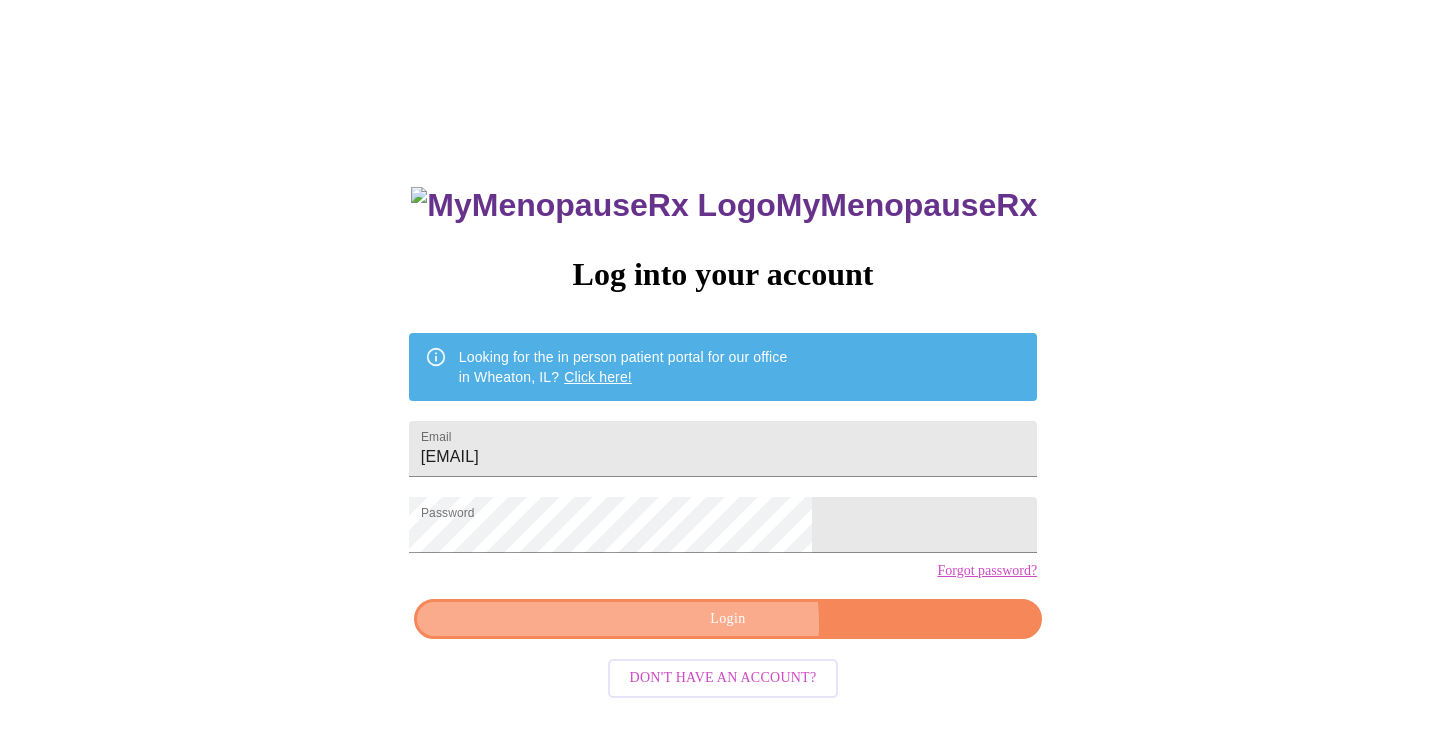 click on "Login" at bounding box center (728, 619) 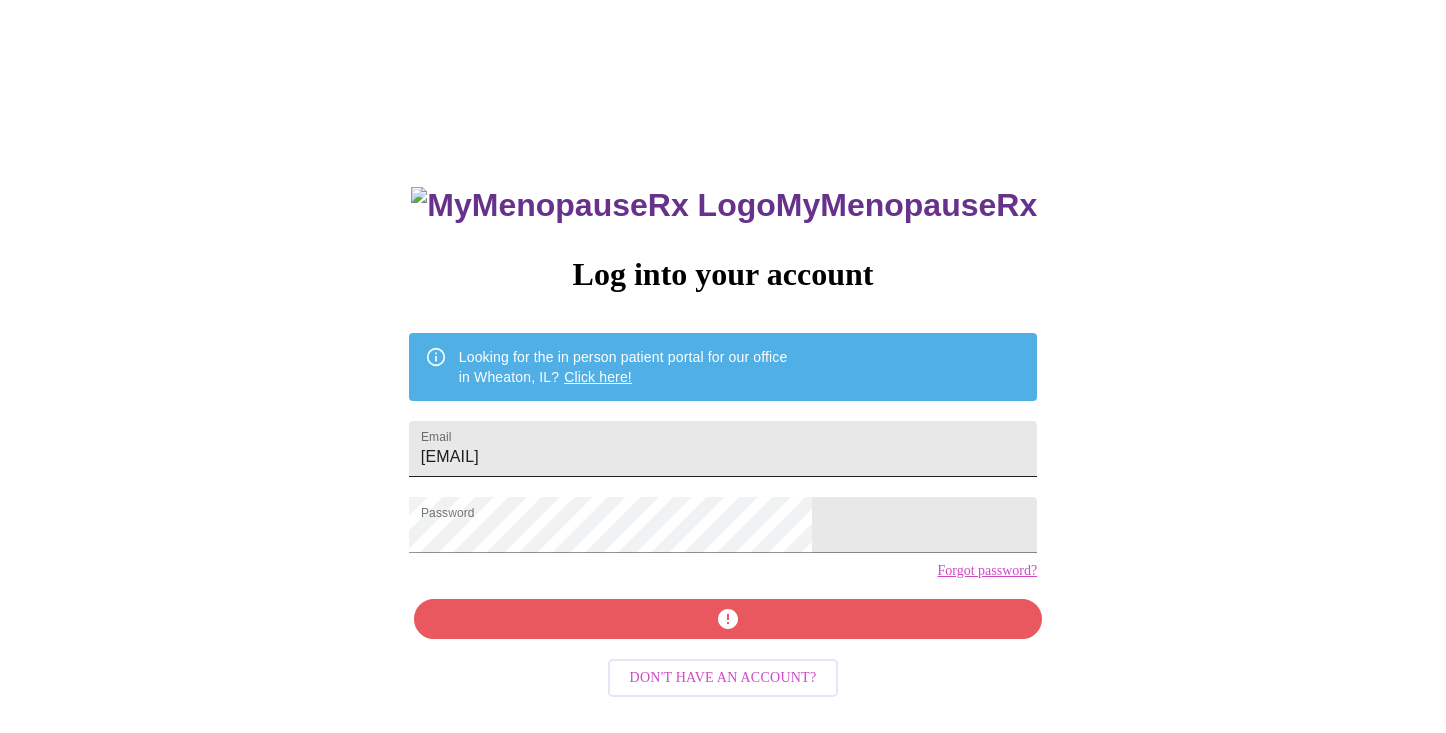 click on "[EMAIL]" at bounding box center [723, 449] 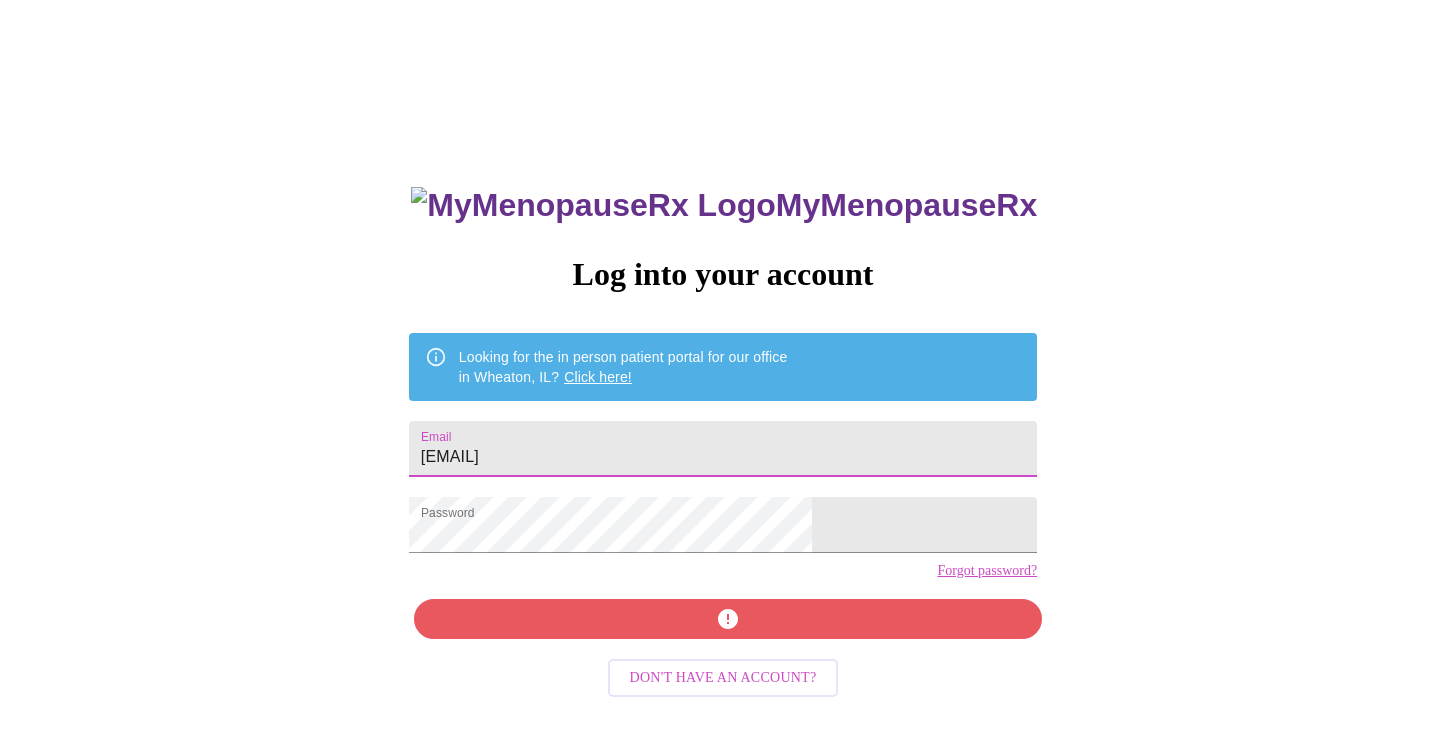 drag, startPoint x: 759, startPoint y: 451, endPoint x: 500, endPoint y: 464, distance: 259.32605 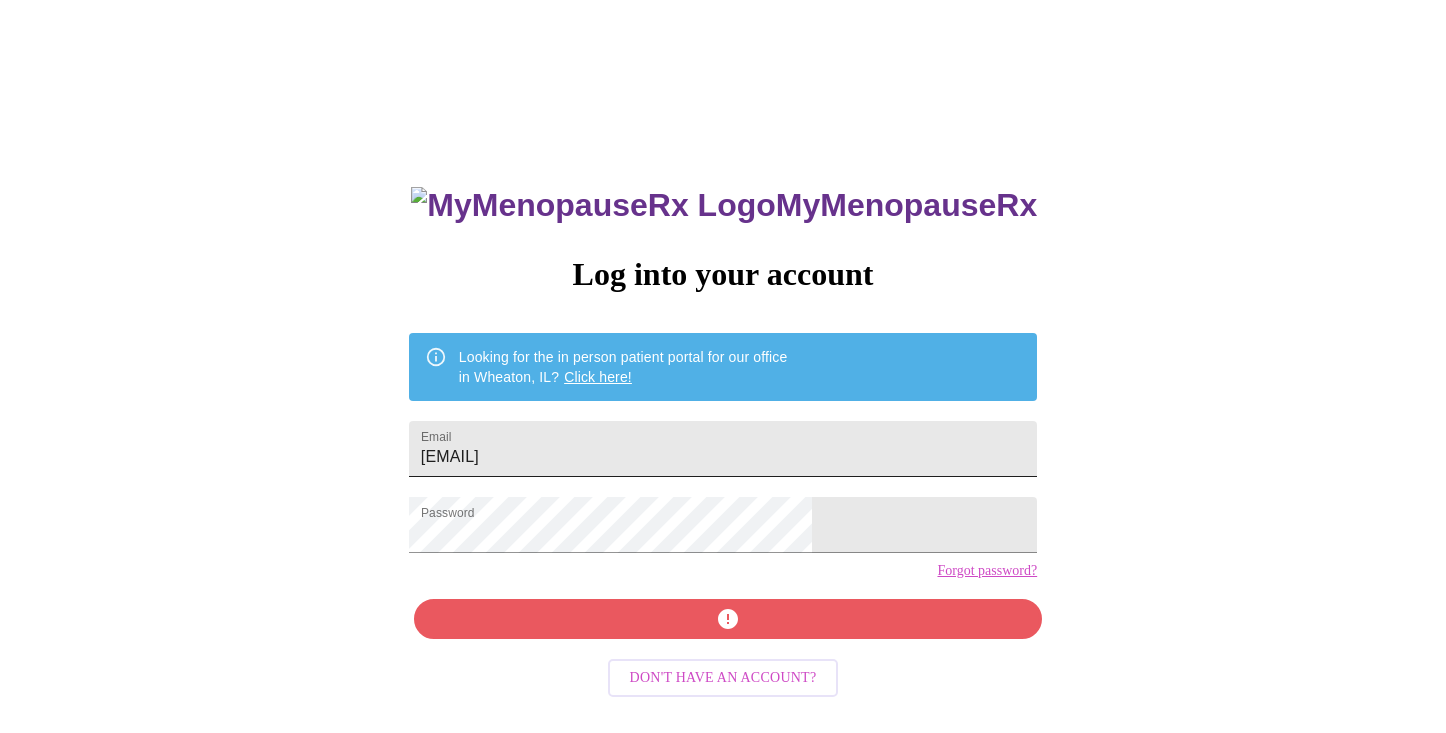 click on "[EMAIL]" at bounding box center (723, 449) 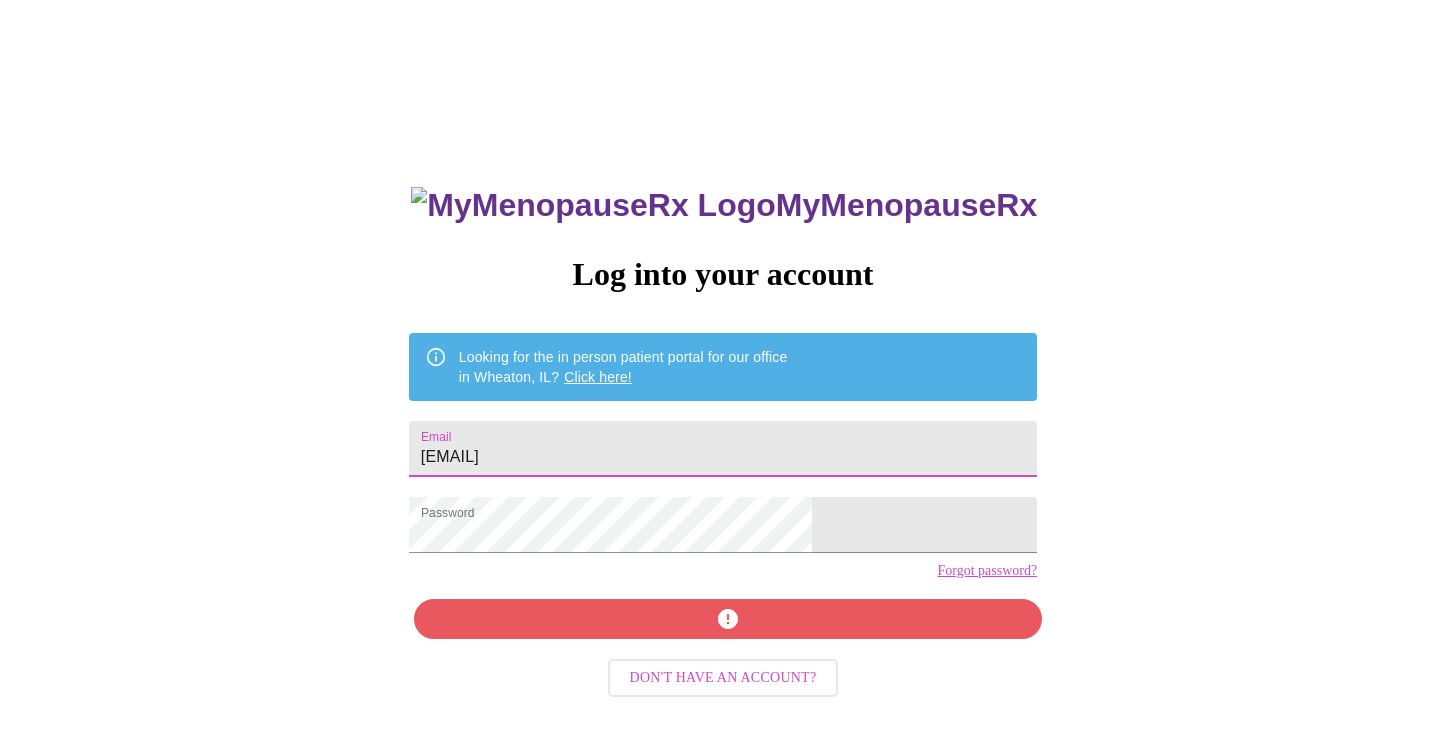 click on "[EMAIL]" at bounding box center [723, 449] 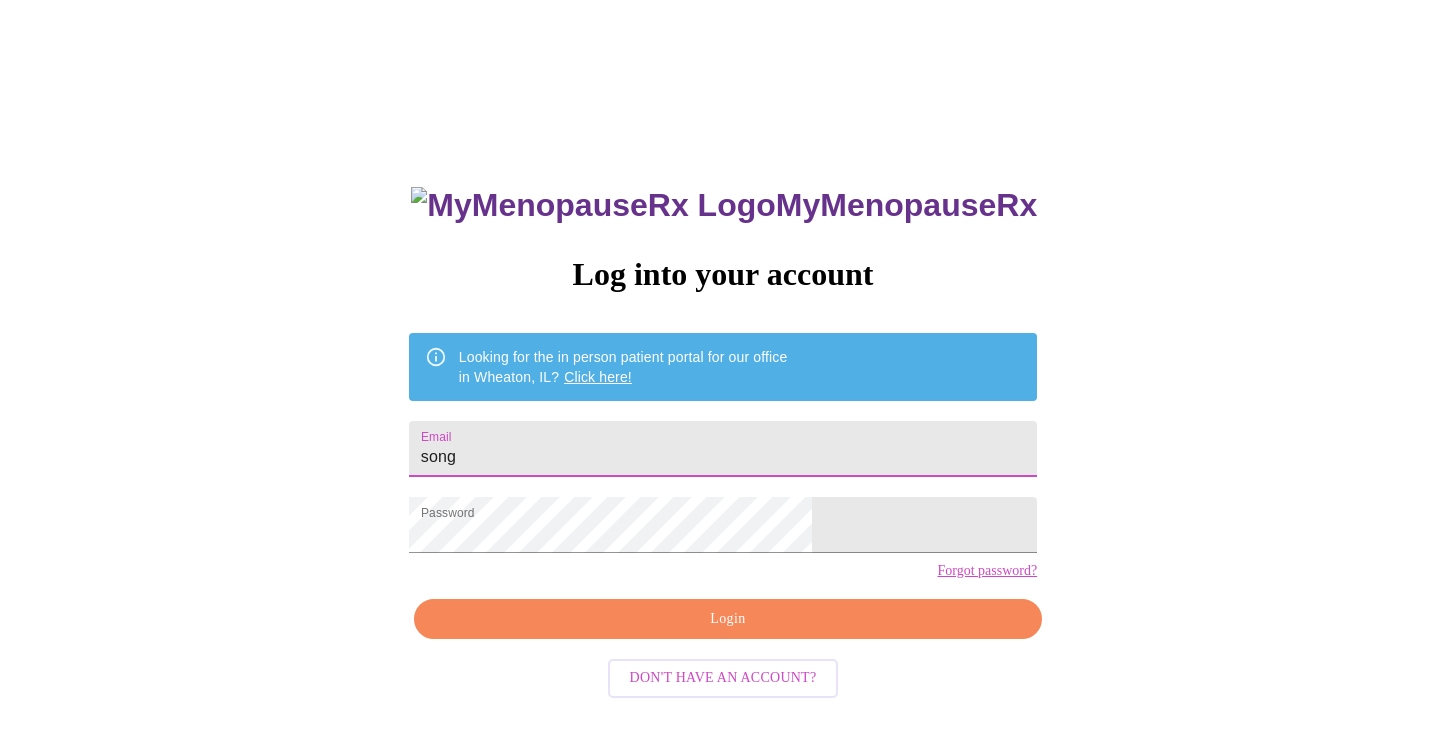 type on "[EMAIL]" 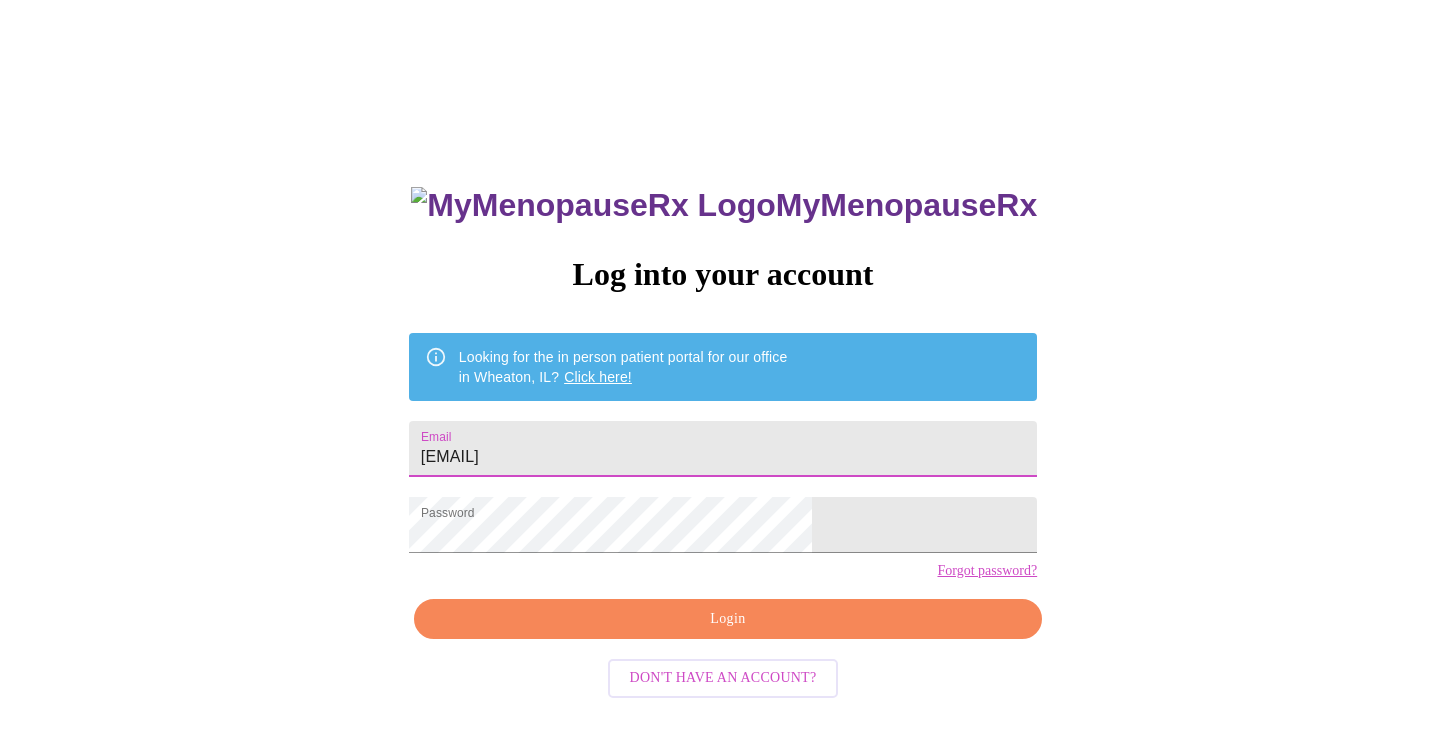 click on "Login" at bounding box center [728, 619] 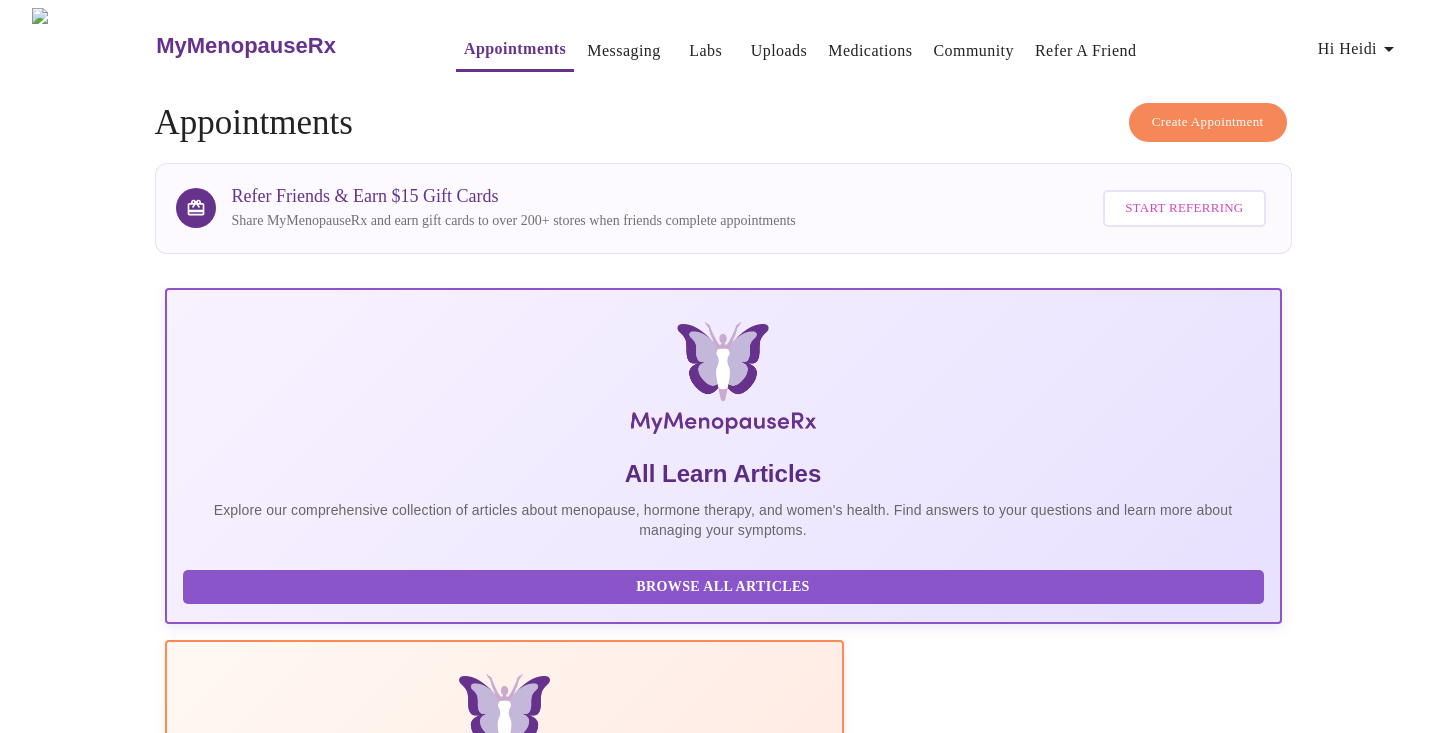 click on "Create Appointment" at bounding box center [1208, 122] 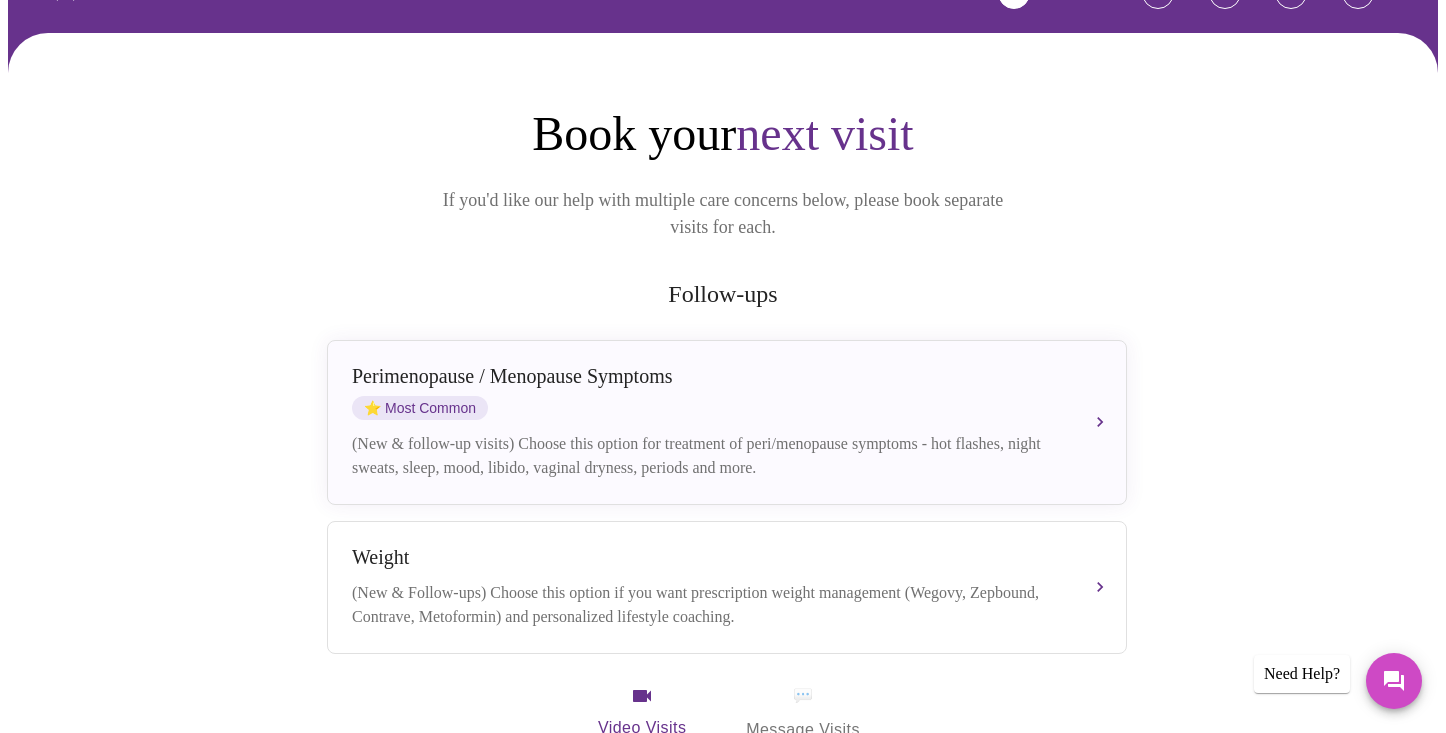scroll, scrollTop: 0, scrollLeft: 0, axis: both 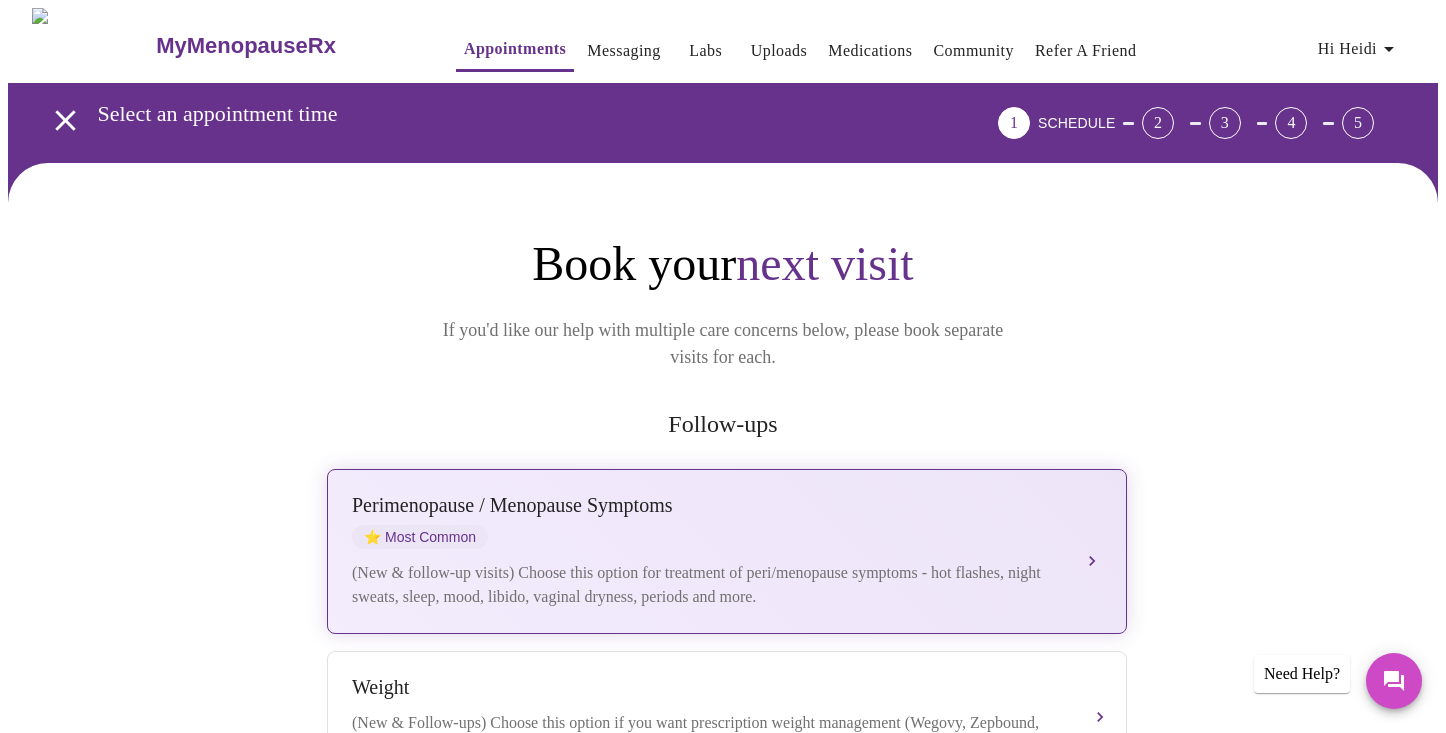 click on "Perimenopause / Menopause Symptoms  ⭐  Most Common" at bounding box center (707, 521) 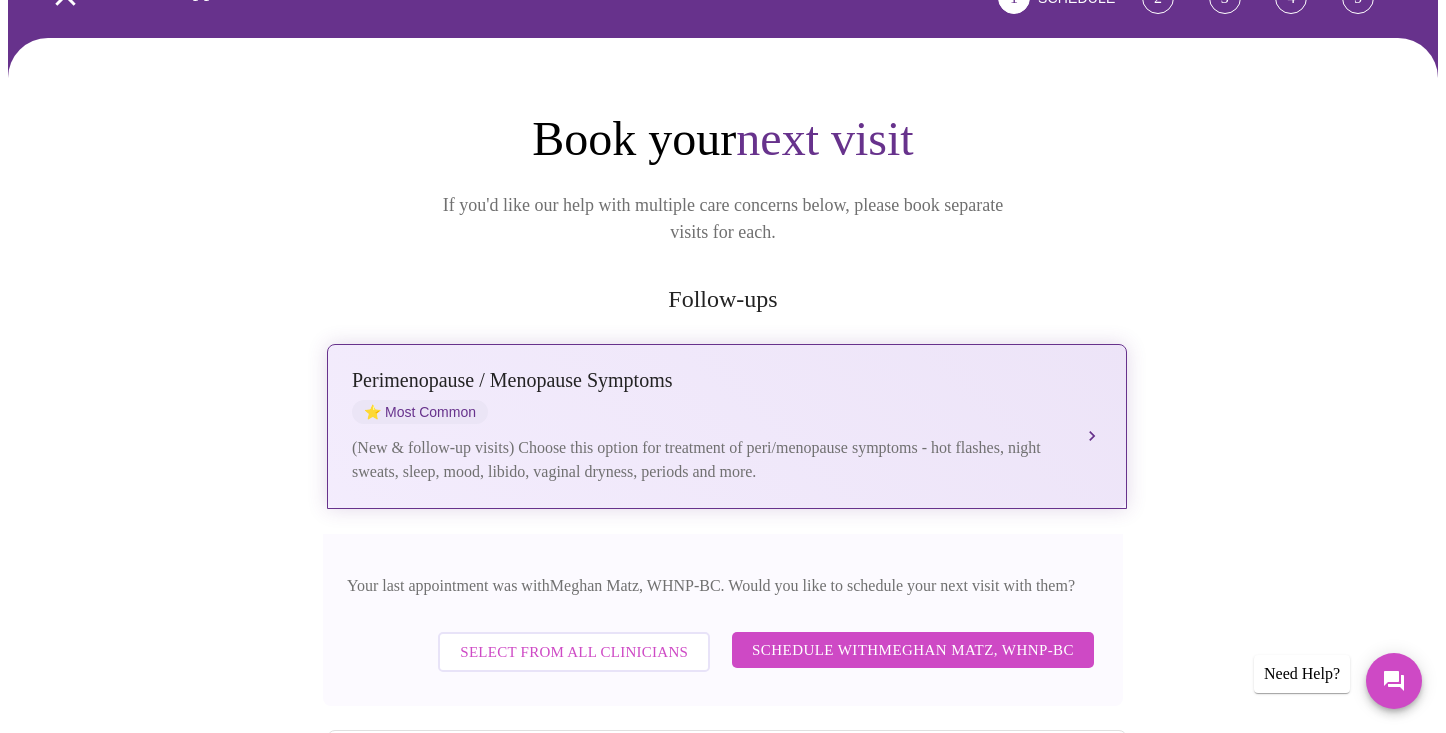 scroll, scrollTop: 131, scrollLeft: 0, axis: vertical 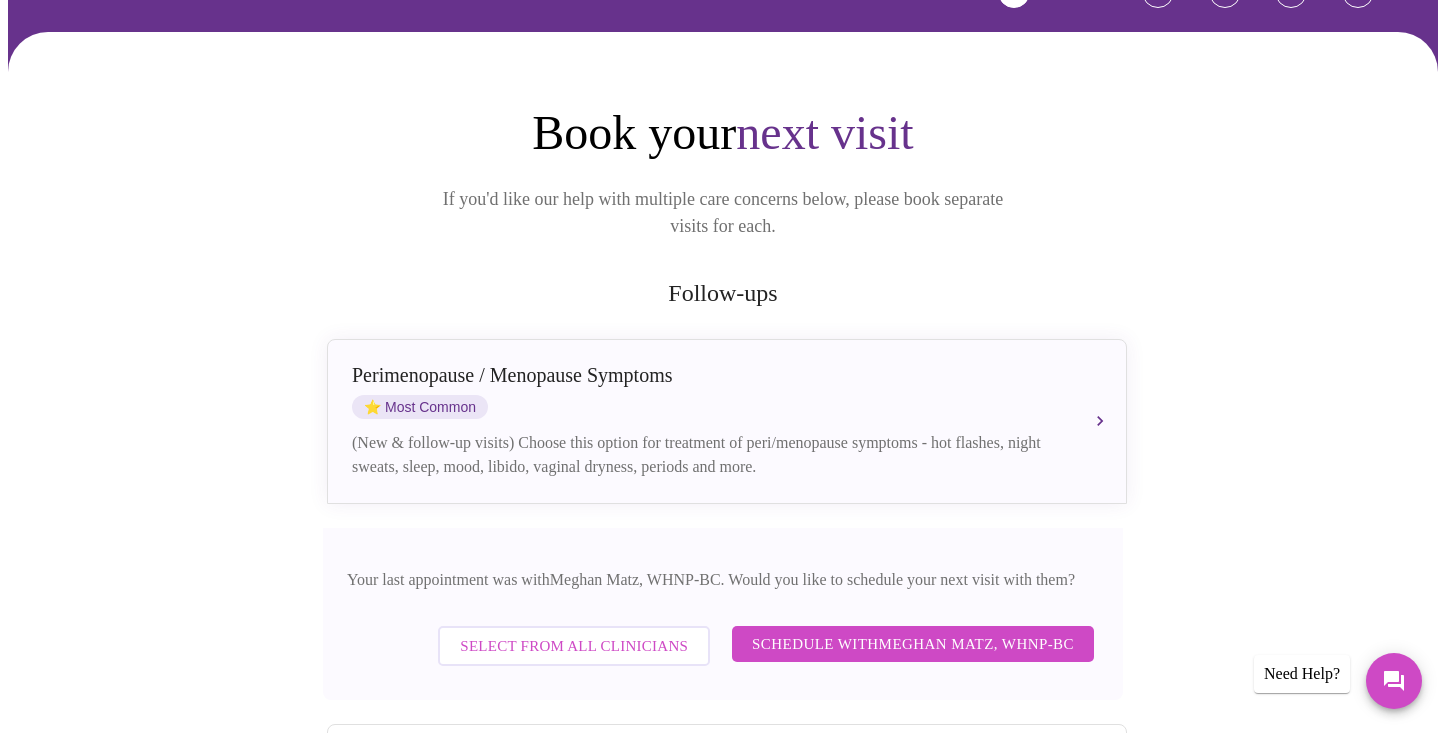 click on "Schedule with  [PROVIDER_NAME], [PROVIDER_TITLE]" at bounding box center [913, 644] 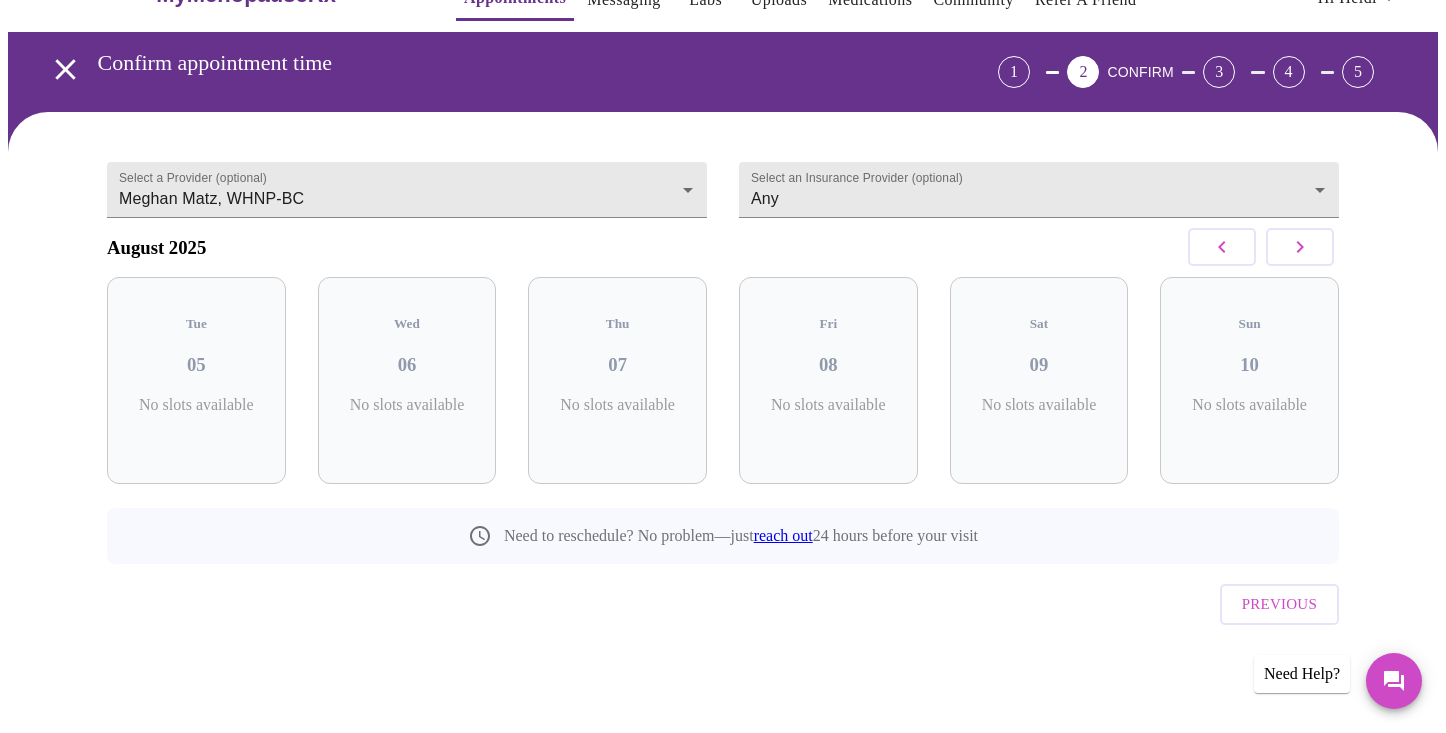 scroll, scrollTop: 19, scrollLeft: 0, axis: vertical 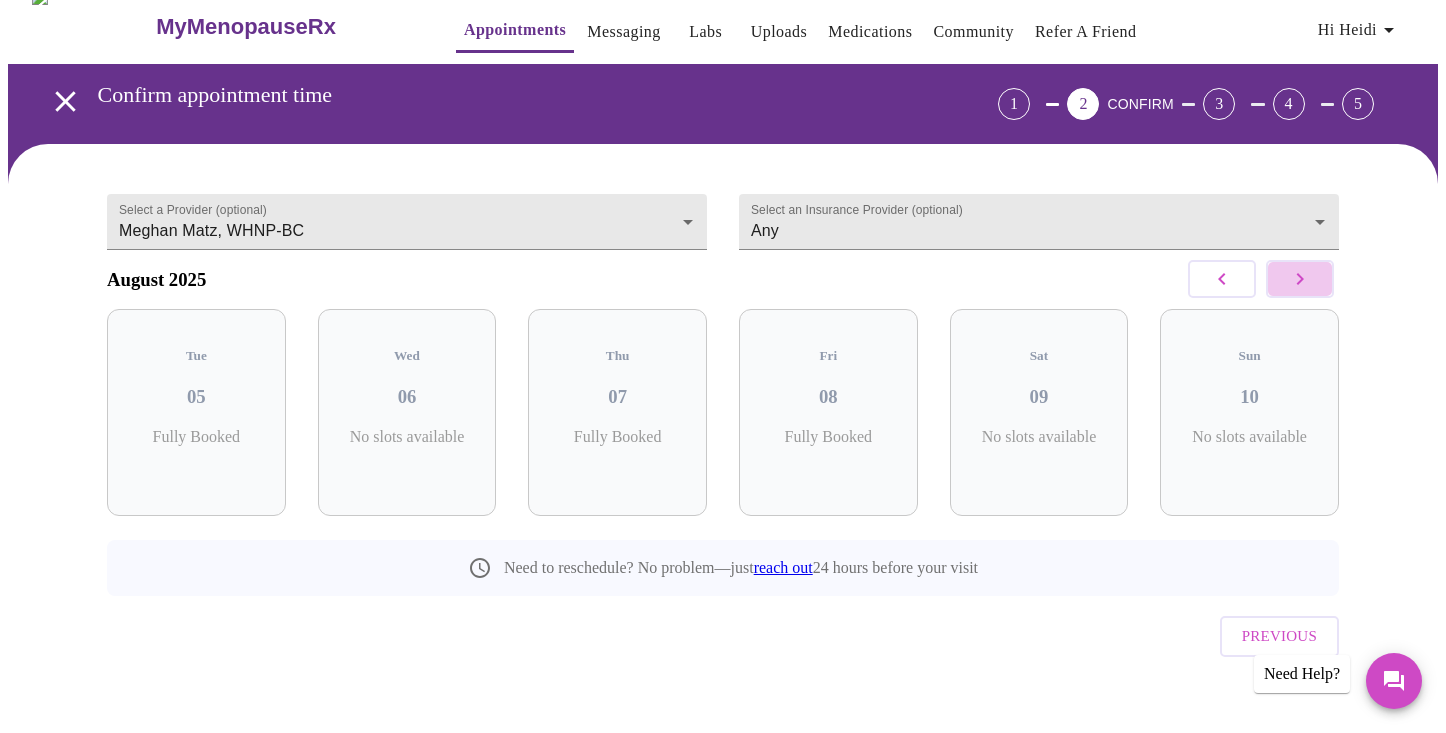 click at bounding box center (1300, 279) 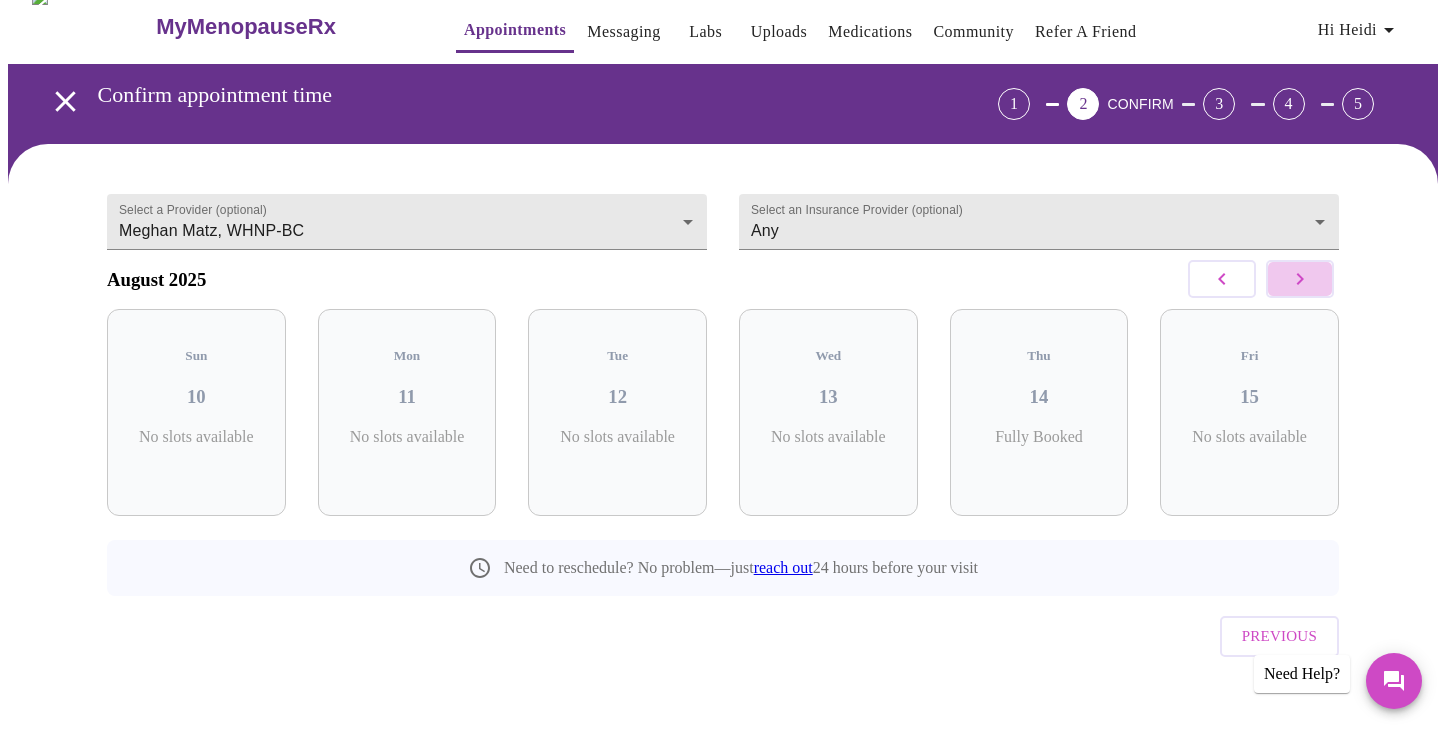 click 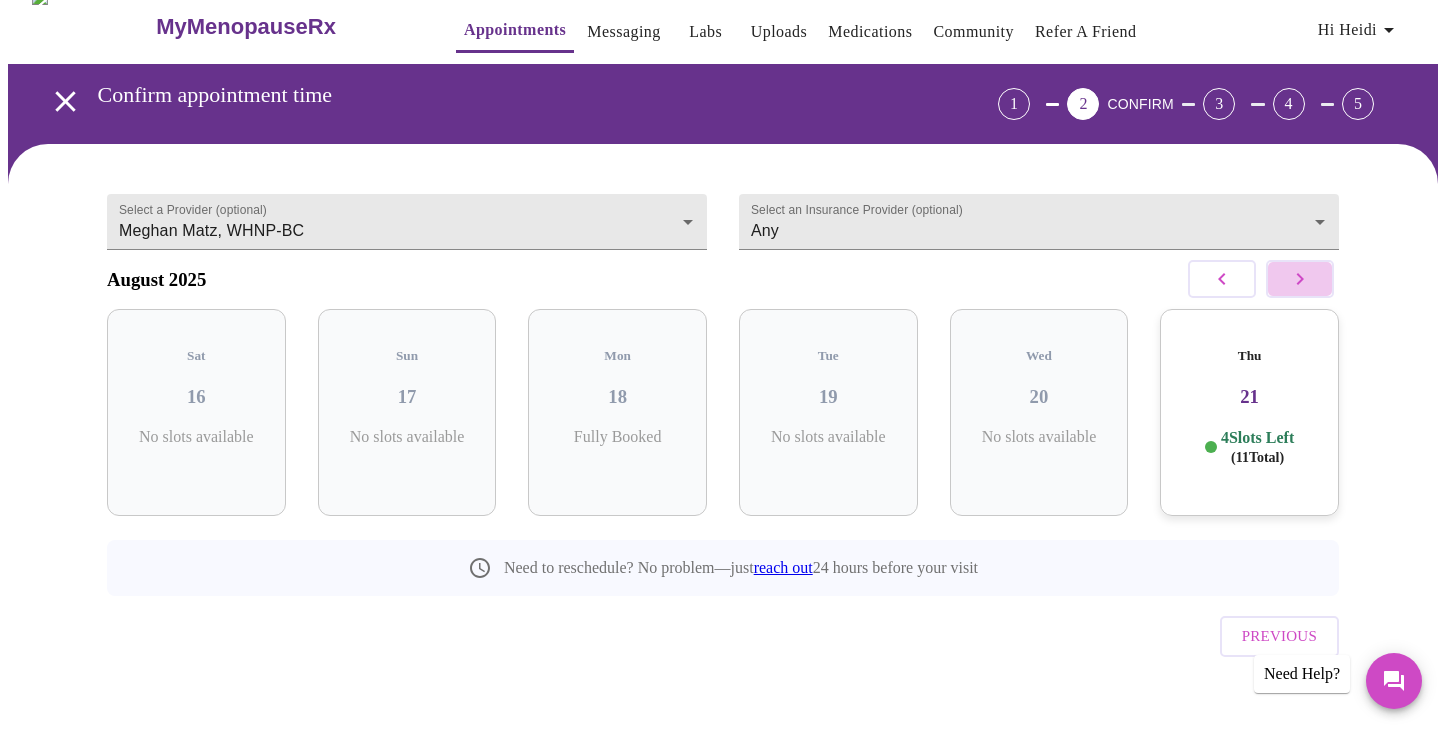 click 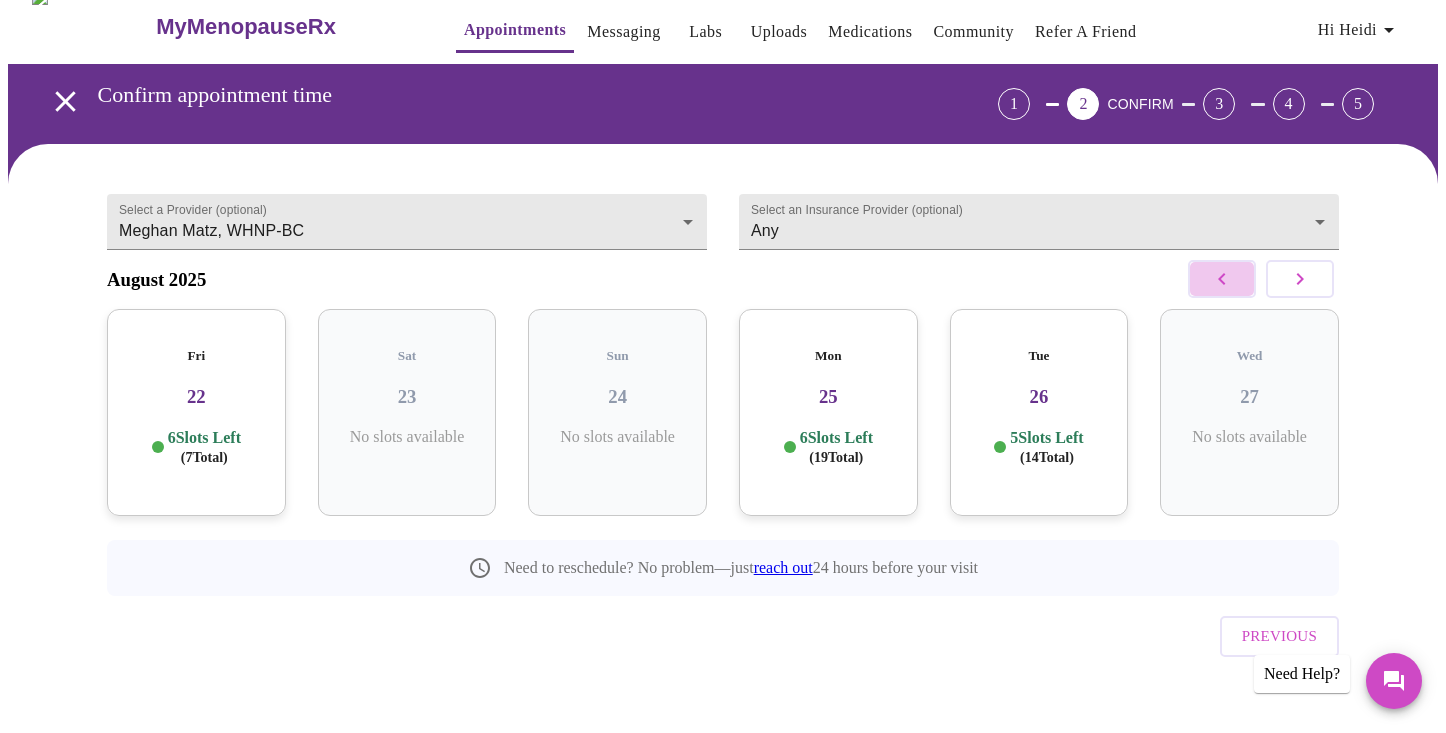 click at bounding box center [1222, 279] 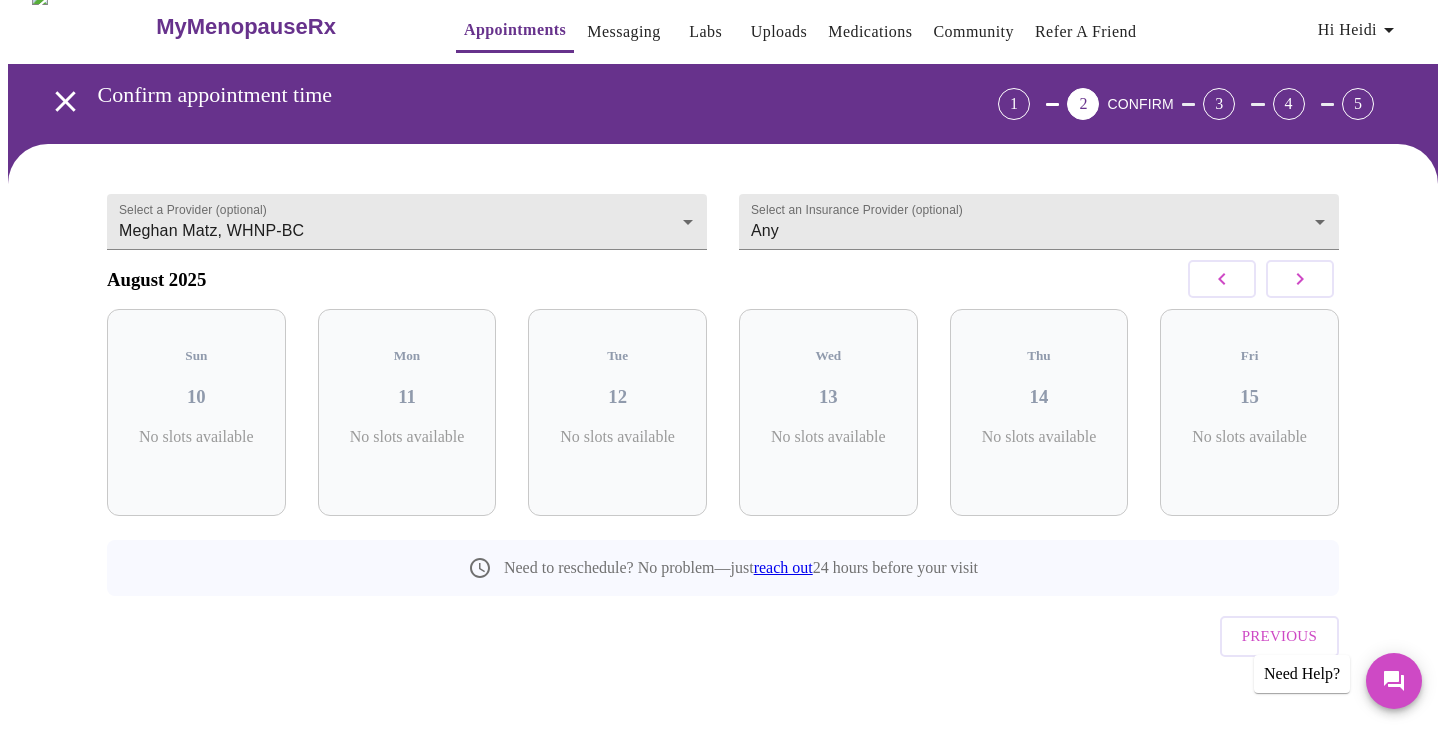 click at bounding box center (1222, 279) 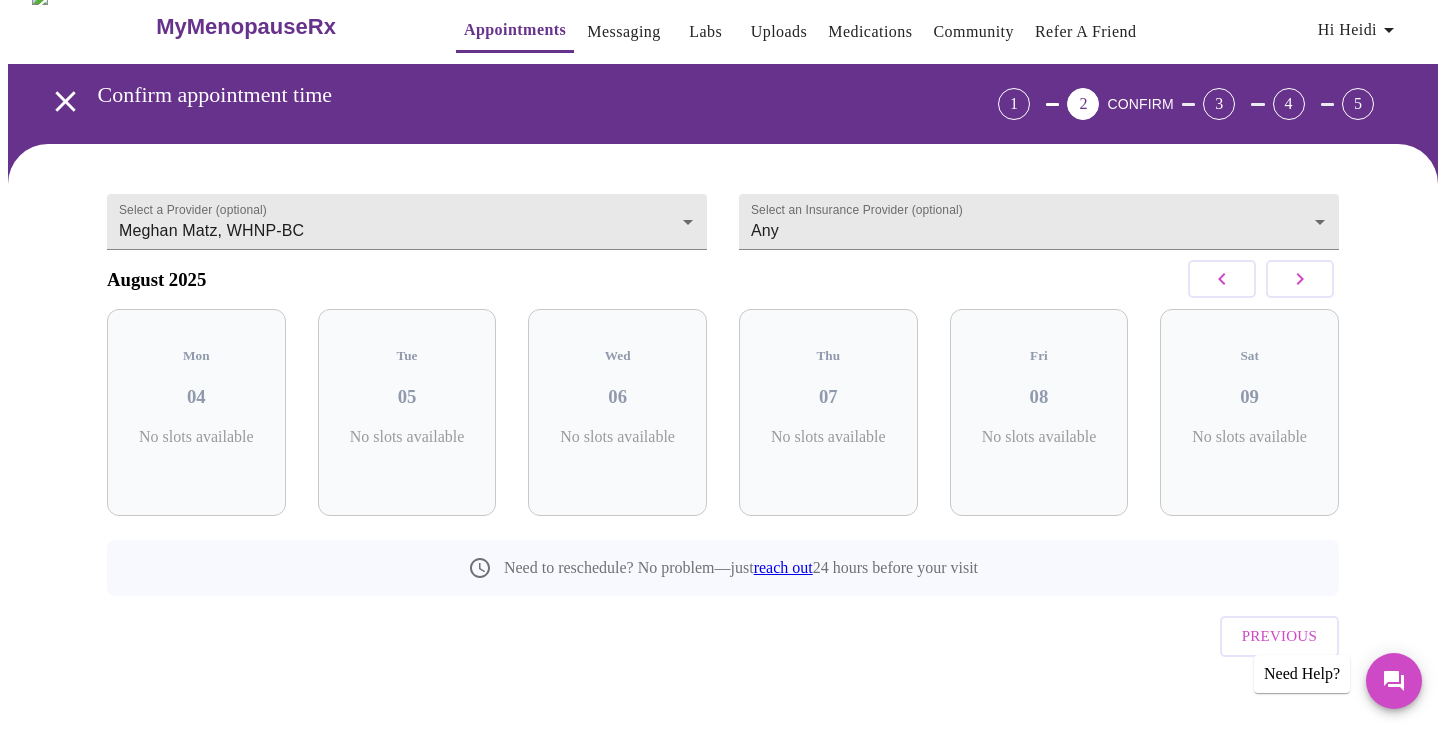 click at bounding box center [1222, 279] 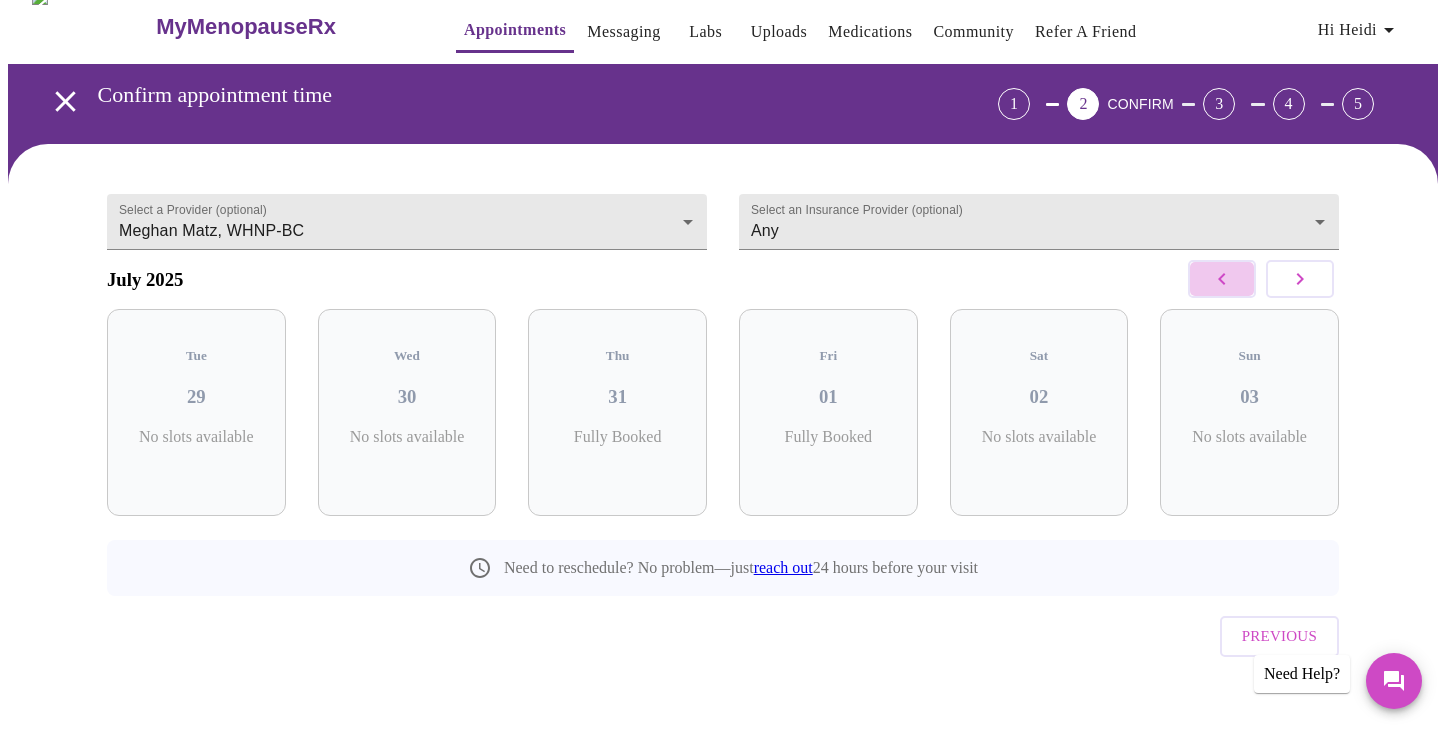 click at bounding box center (1222, 279) 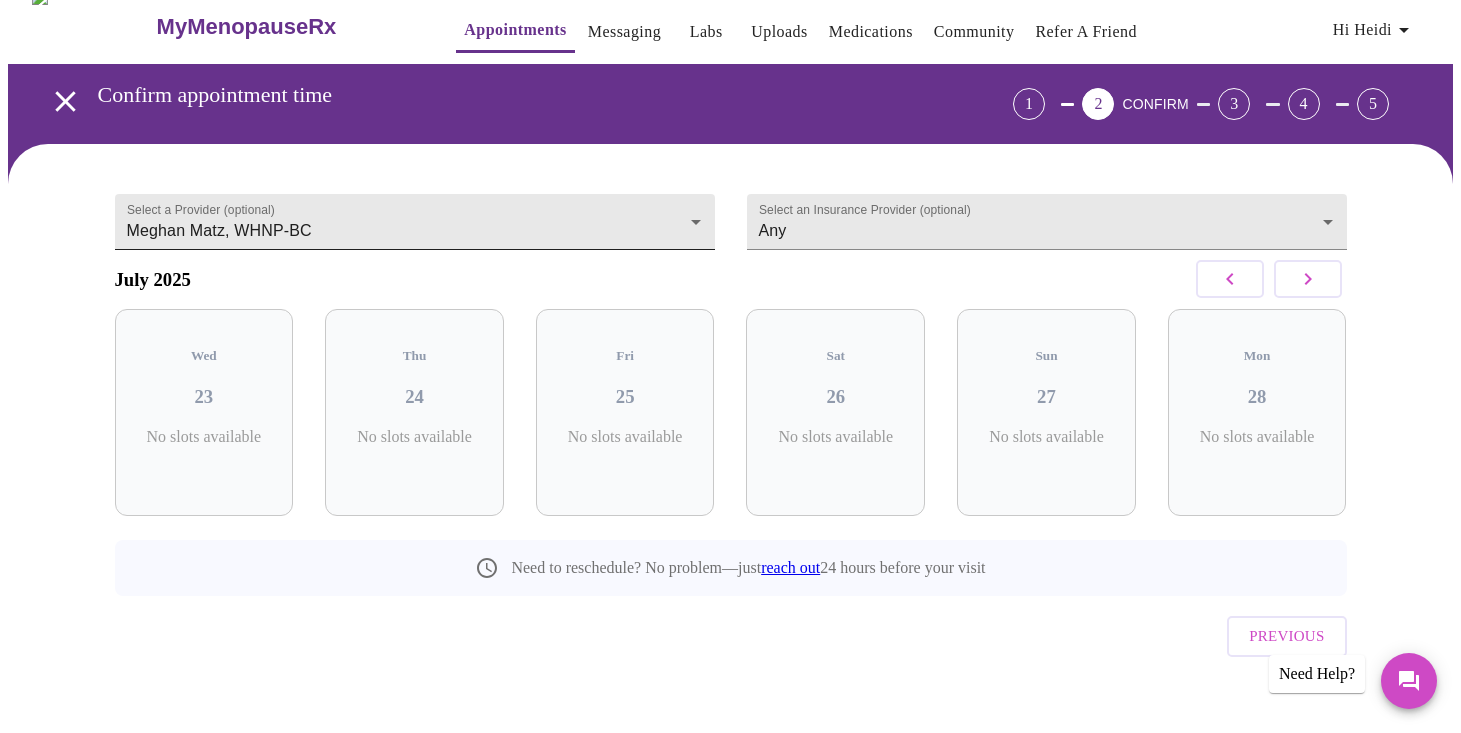 click on "MyMenopauseRx Appointments Messaging Labs Uploads Medications Community Refer a Friend Hi Heidi   Confirm appointment time 1 2 CONFIRM 3 4 5 Select a Provider (optional) [PROVIDER_NAME], [PROVIDER_TITLE] [PROVIDER_NAME], [PROVIDER_TITLE] Select an Insurance Provider (optional) Any Any [MONTH] 2025 Wed 23 No slots available Thu 24 No slots available Fri 25 No slots available Sat 26 No slots available Sun 27 No slots available Mon 28 No slots available Need to reschedule? No problem—just  reach out  24 hours before your visit Previous Need Help? Settings Billing Invoices Log out" at bounding box center [730, 373] 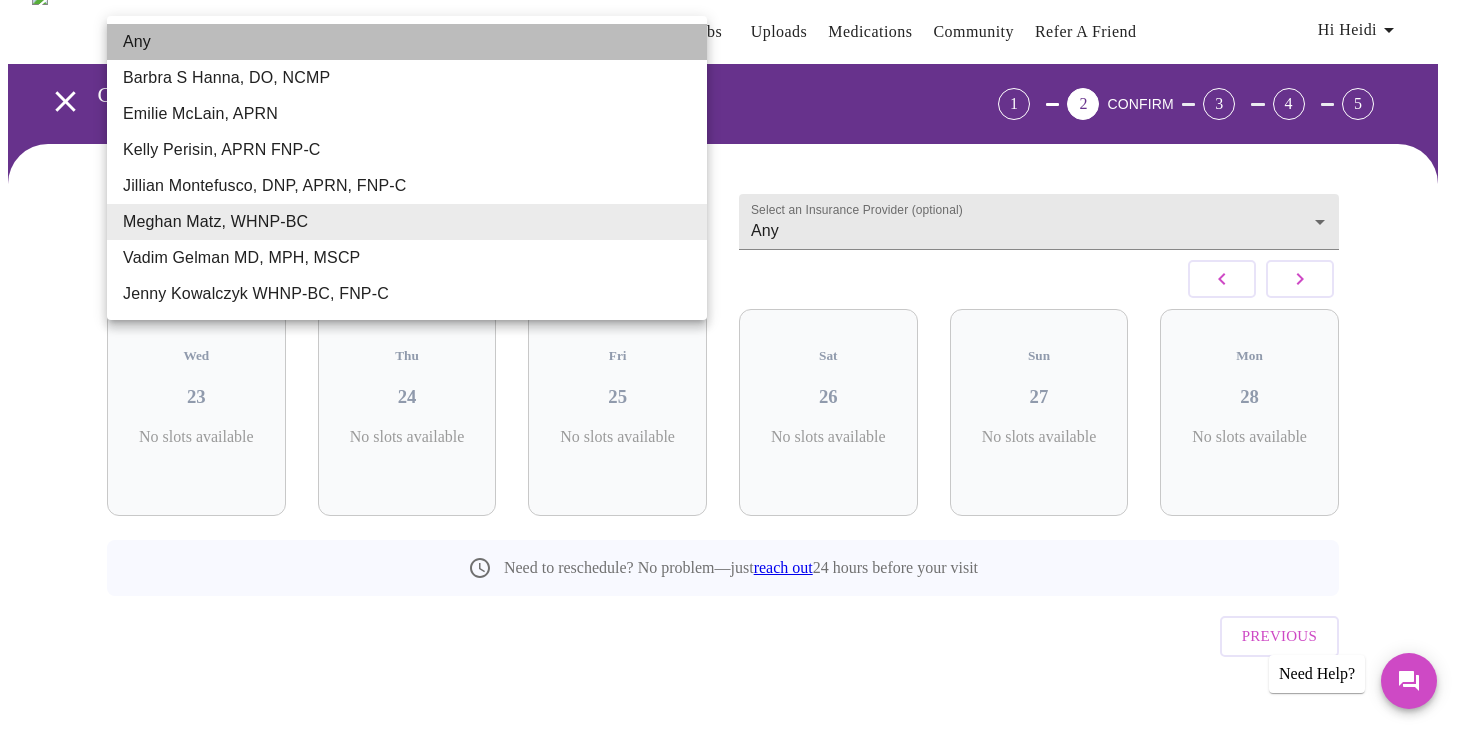 click on "Any" at bounding box center (407, 42) 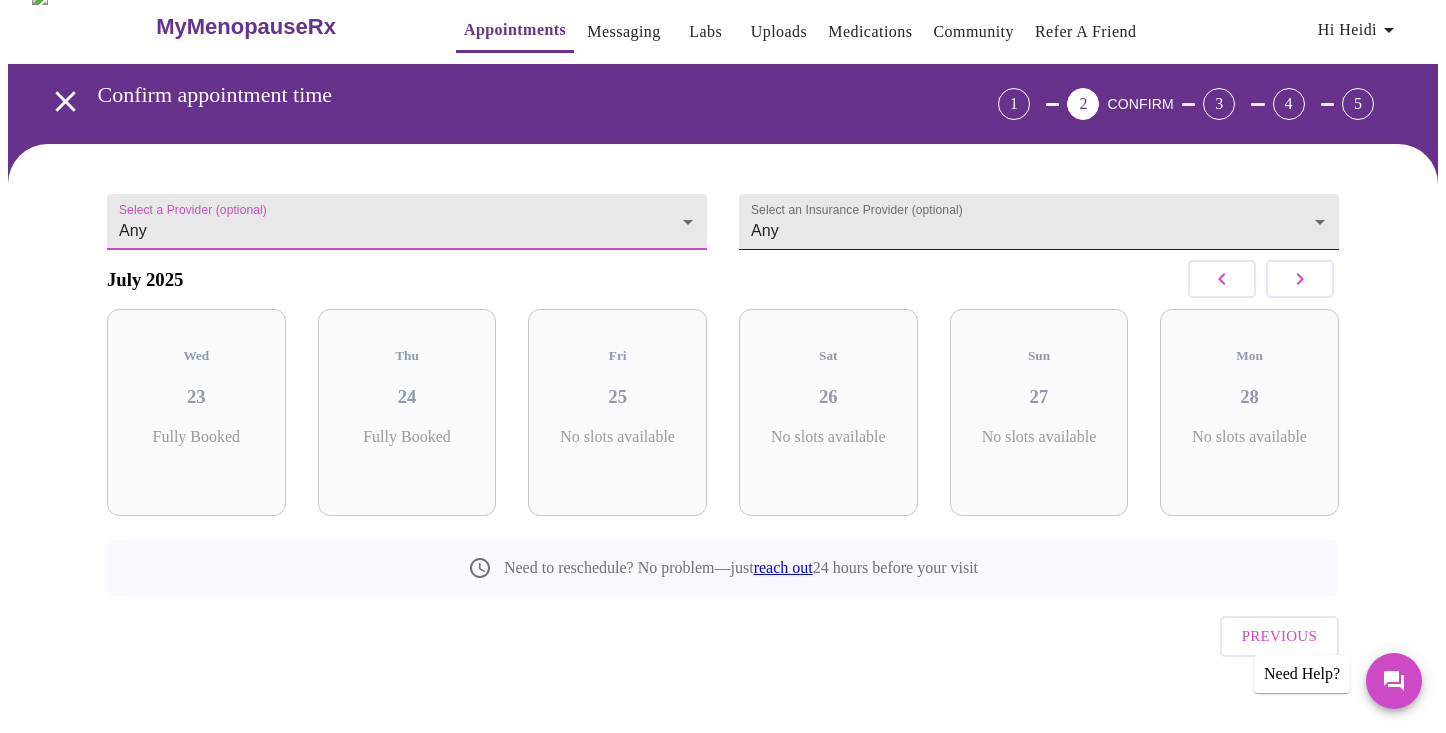 click on "MyMenopauseRx Appointments Messaging Labs Uploads Medications Community Refer a Friend Hi Heidi   Confirm appointment time 1 2 CONFIRM 3 4 5 Select a Provider (optional) Any Any Select an Insurance Provider (optional) Any Any [MONTH] 2025 Wed 23 Fully Booked Thu 24 Fully Booked Fri 25 No slots available Sat 26 No slots available Sun 27 No slots available Mon 28 No slots available Need to reschedule? No problem—just  reach out  24 hours before your visit Previous Need Help? Settings Billing Invoices Log out" at bounding box center (723, 373) 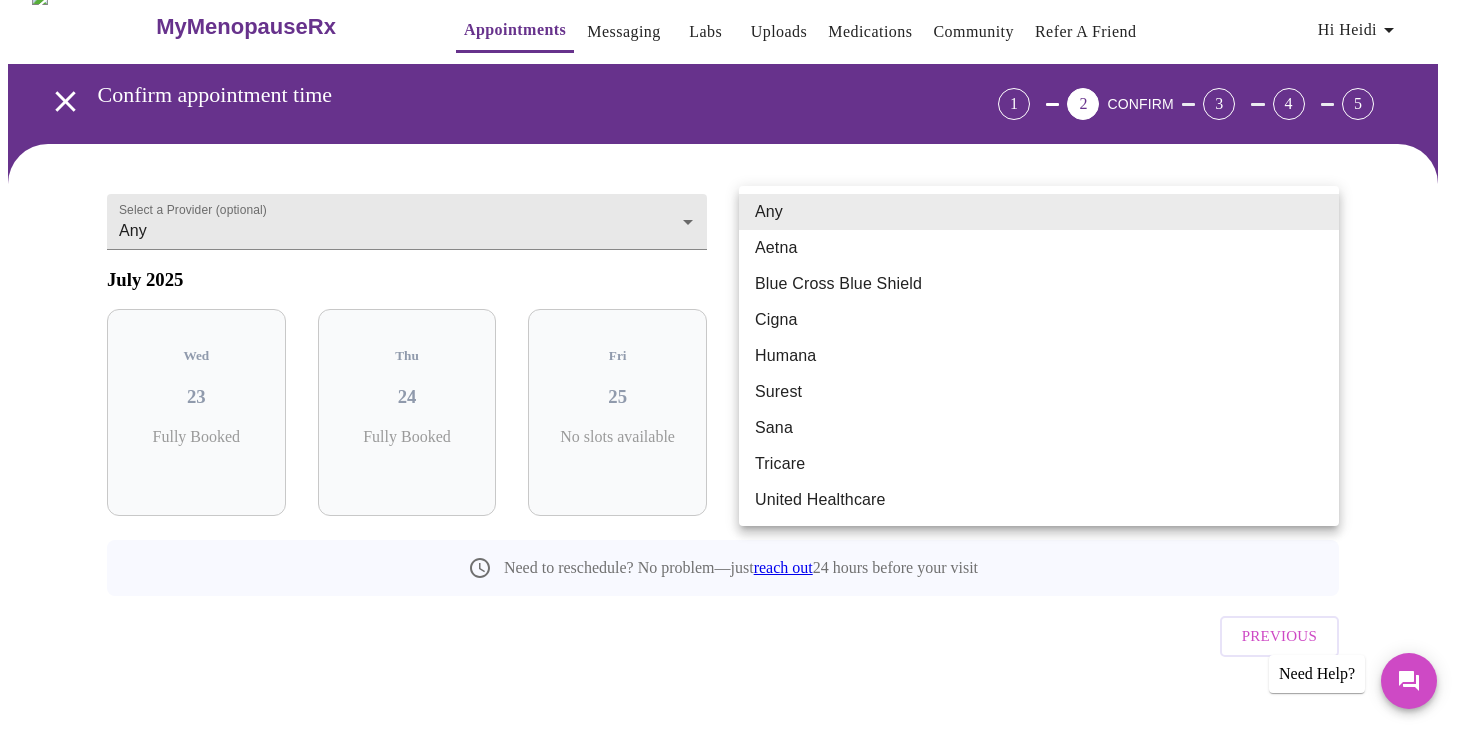 click at bounding box center [730, 366] 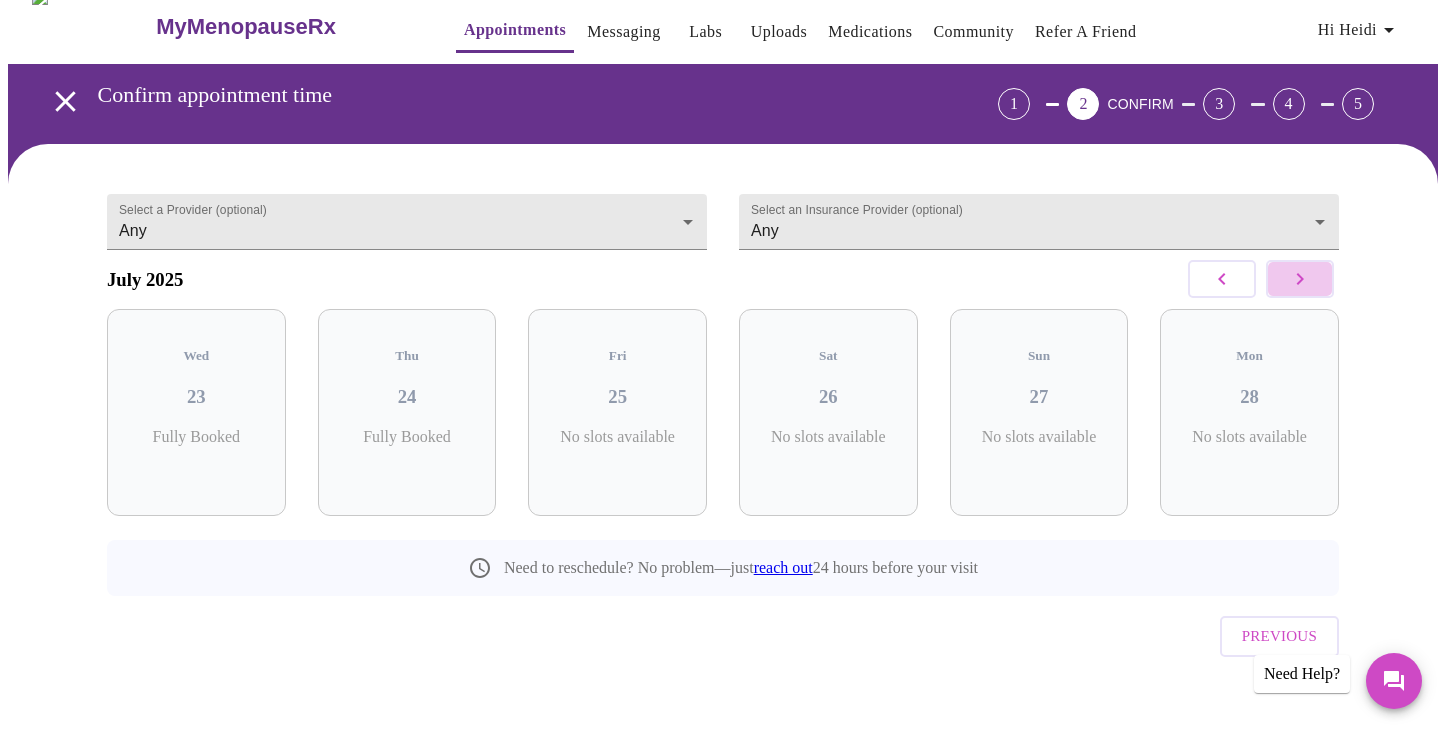 click at bounding box center [1300, 279] 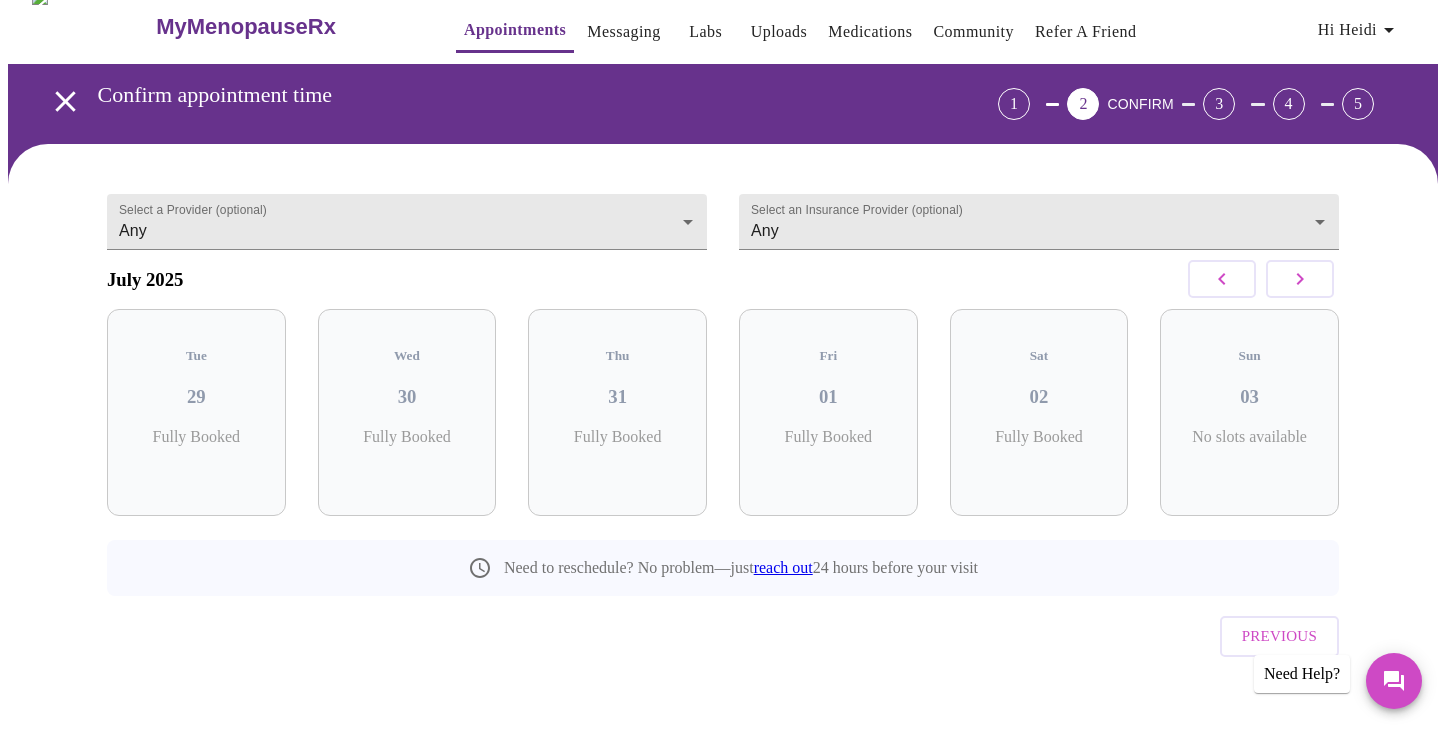click at bounding box center (1300, 279) 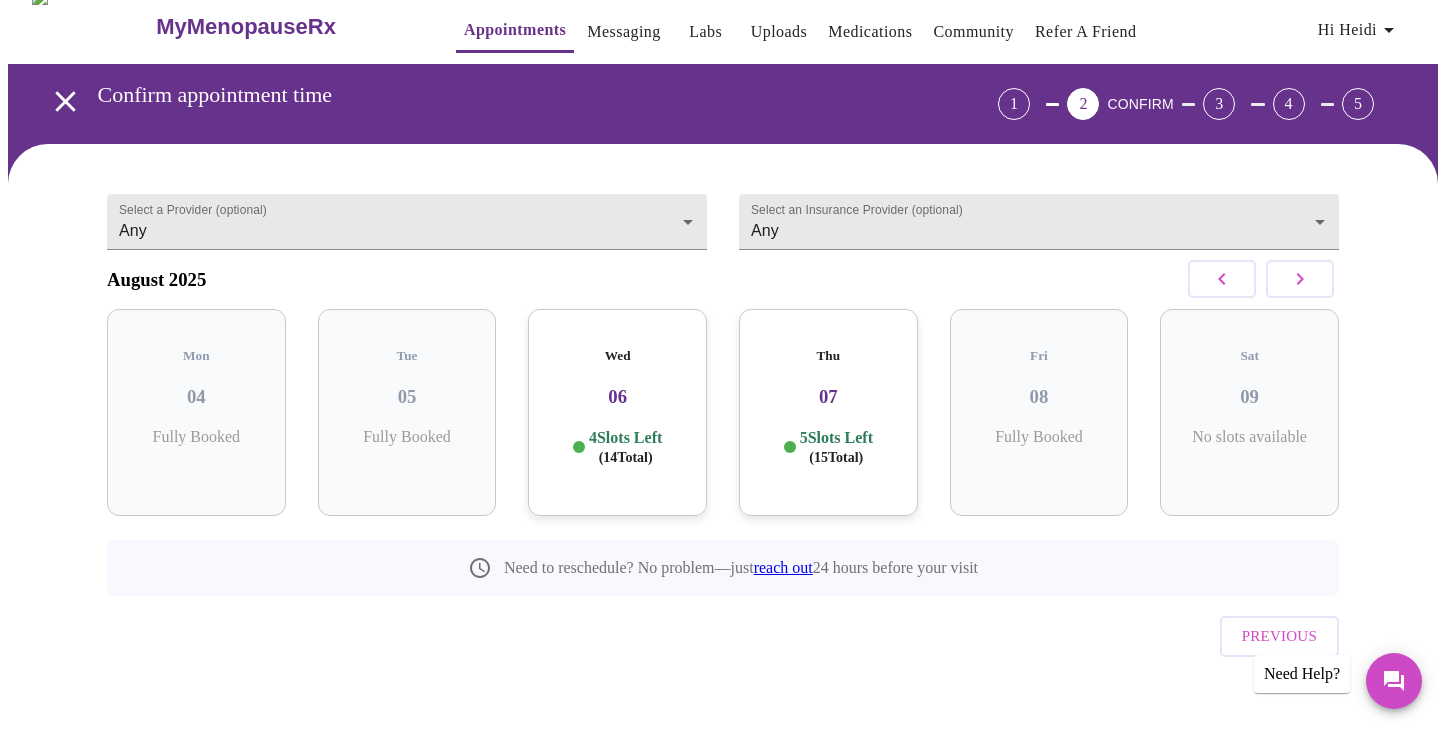 click on "Thu [DAY]  Slots Left ( 15  Total)" at bounding box center (828, 412) 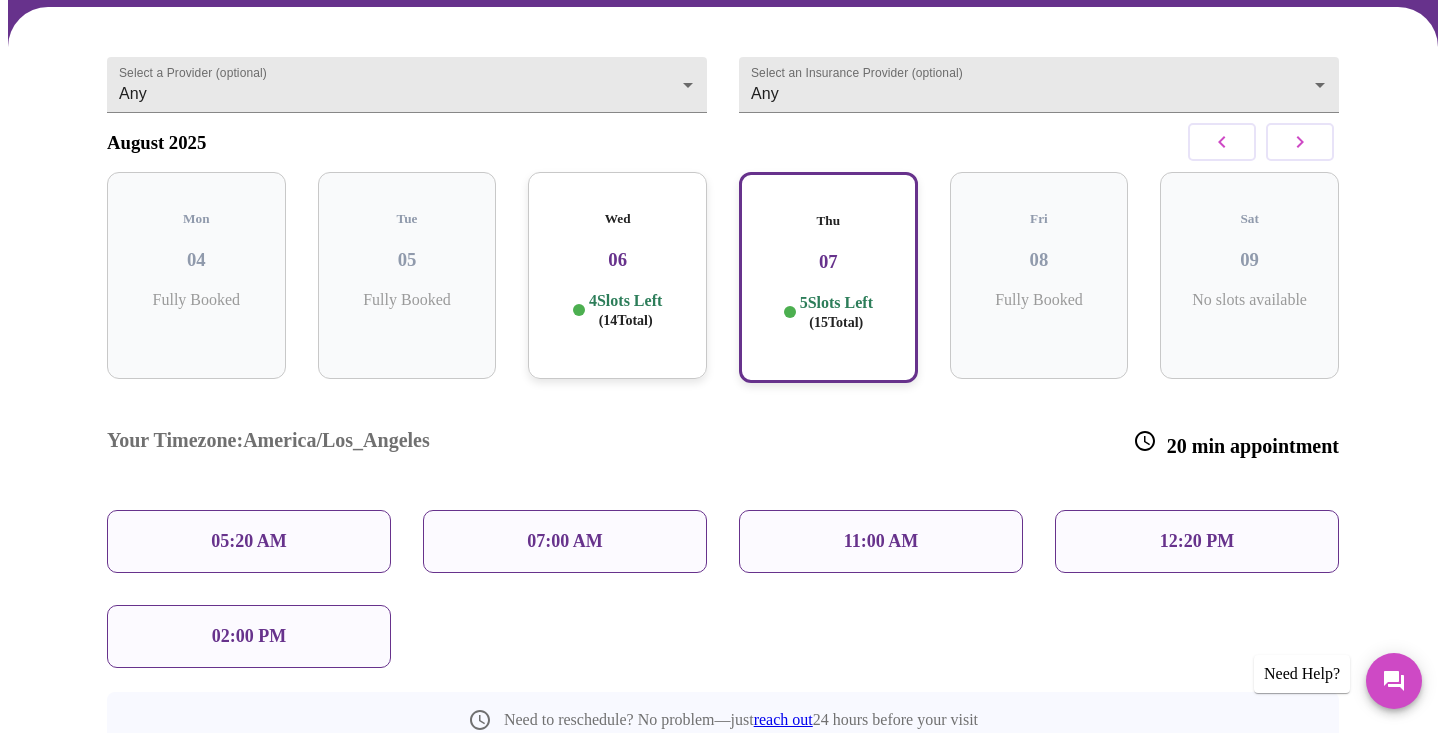 scroll, scrollTop: 164, scrollLeft: 0, axis: vertical 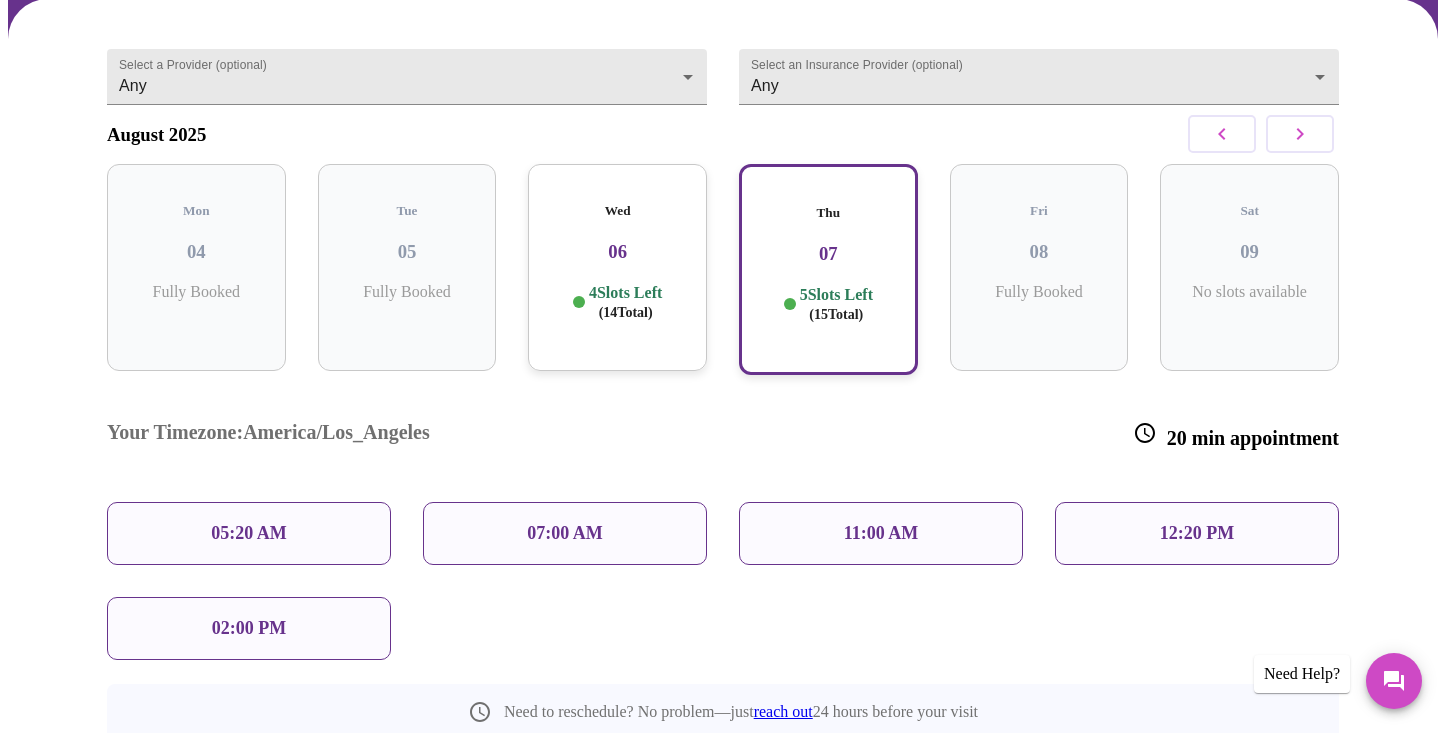 click on "11:00 AM" at bounding box center [881, 533] 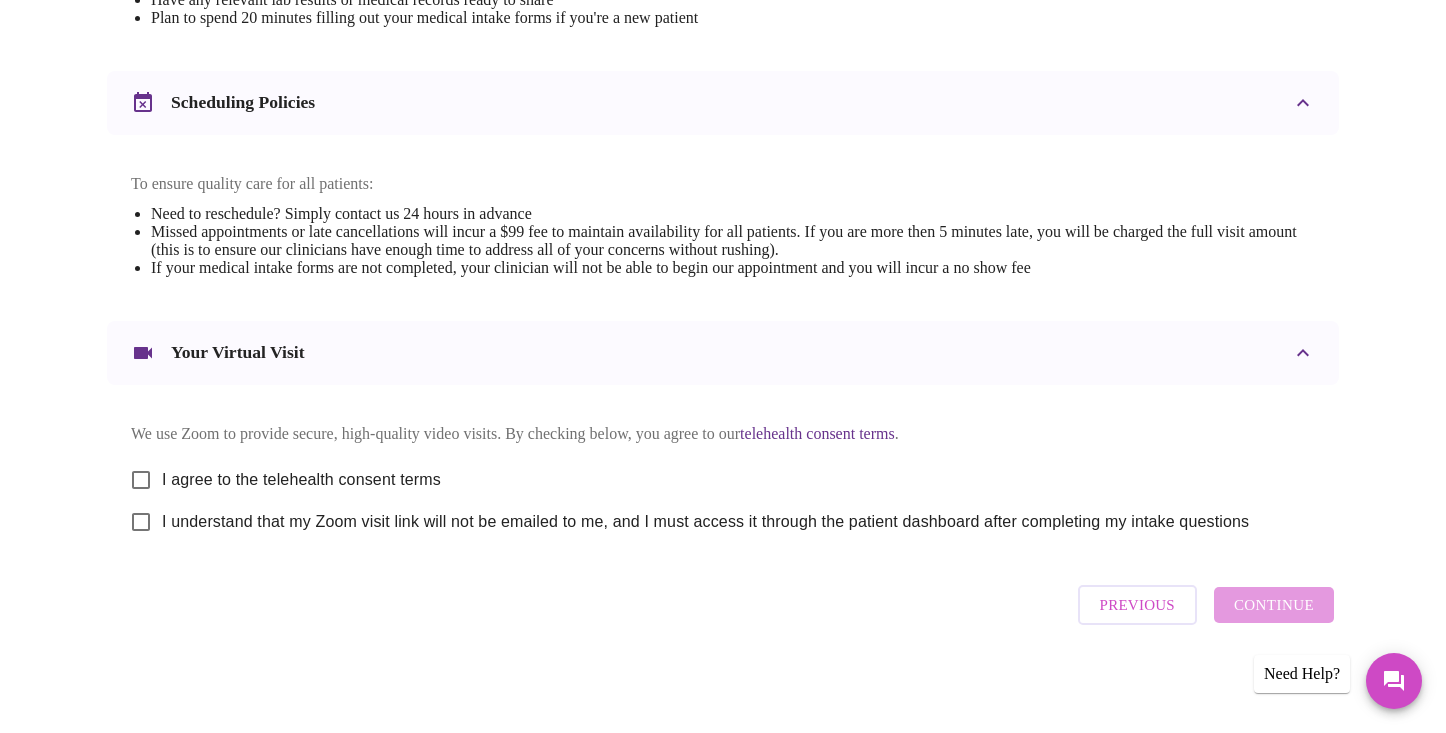 scroll, scrollTop: 716, scrollLeft: 0, axis: vertical 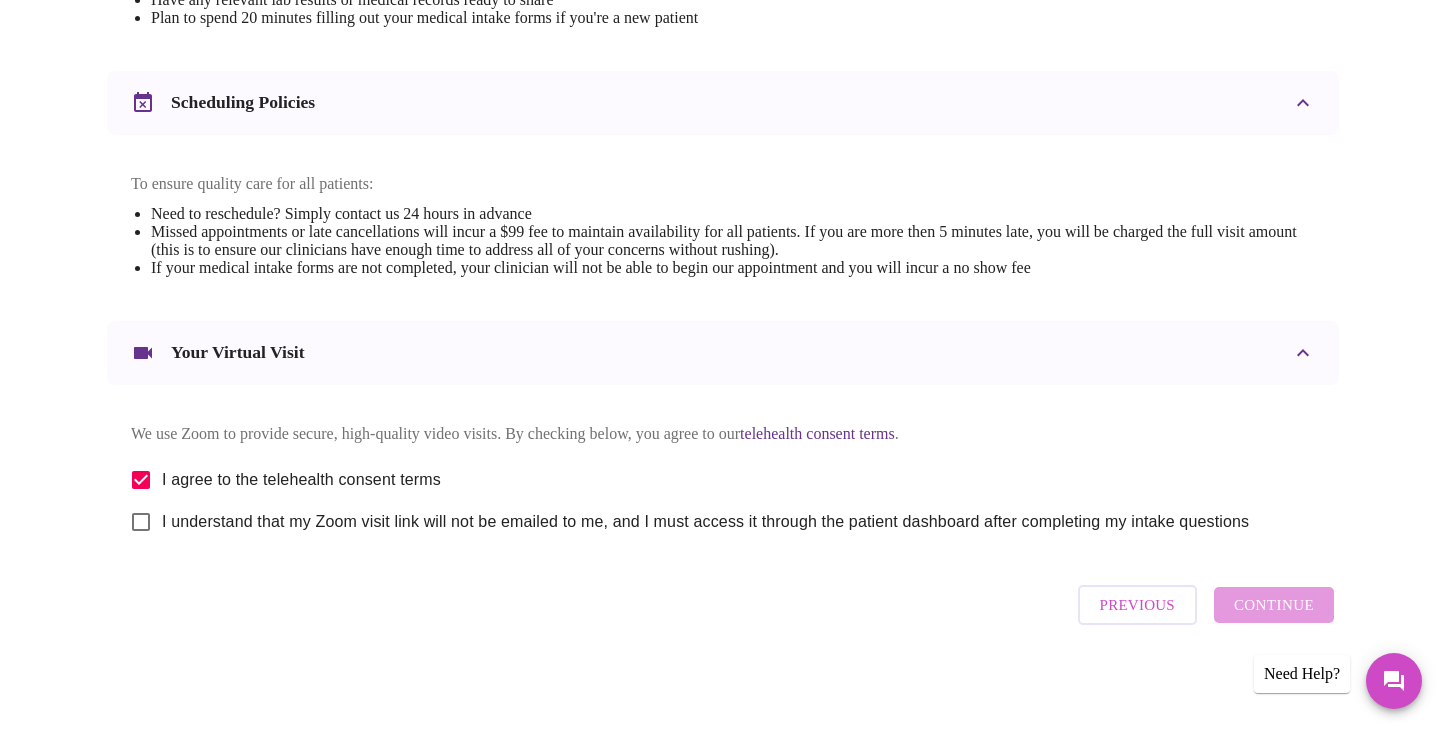 click on "I understand that my Zoom visit link will not be emailed to me, and I must access it through the patient dashboard after completing my intake questions" at bounding box center [141, 522] 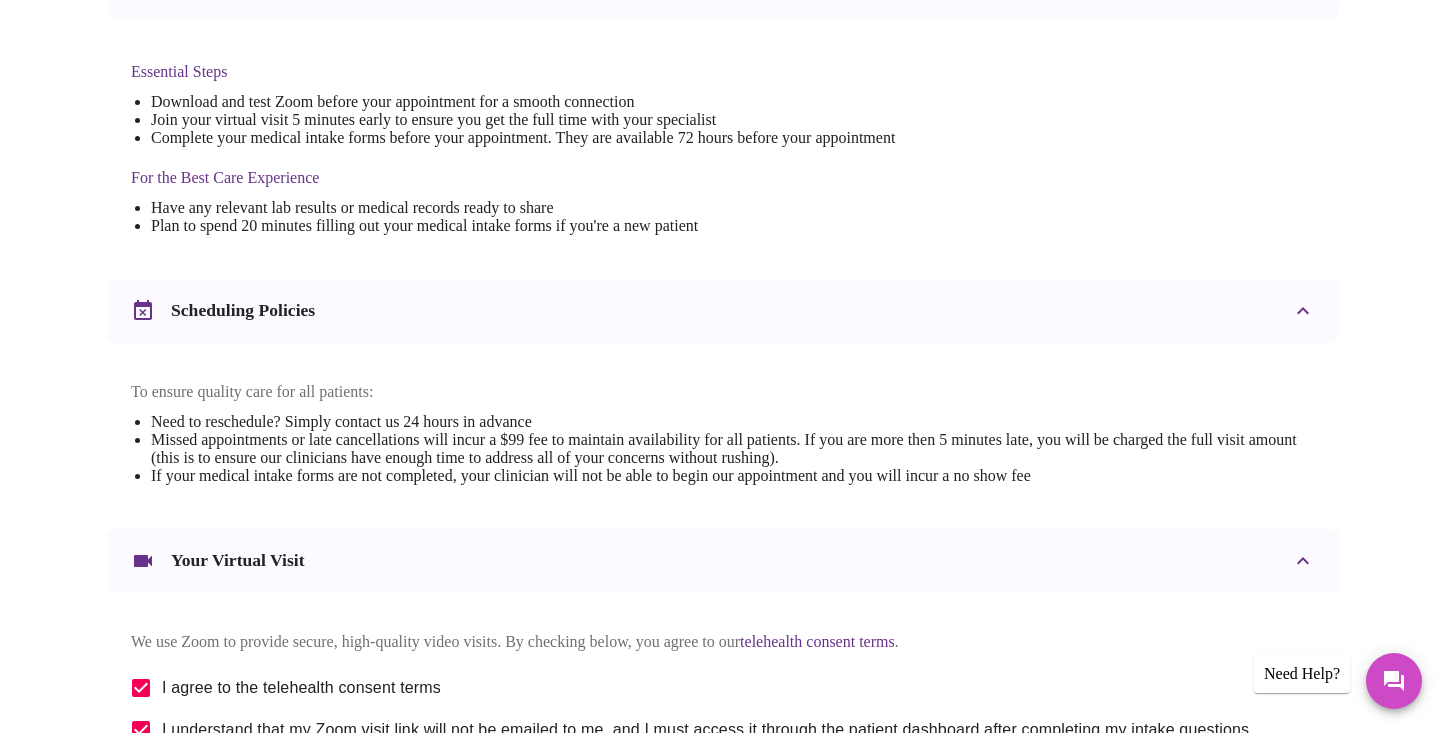 scroll, scrollTop: 608, scrollLeft: 0, axis: vertical 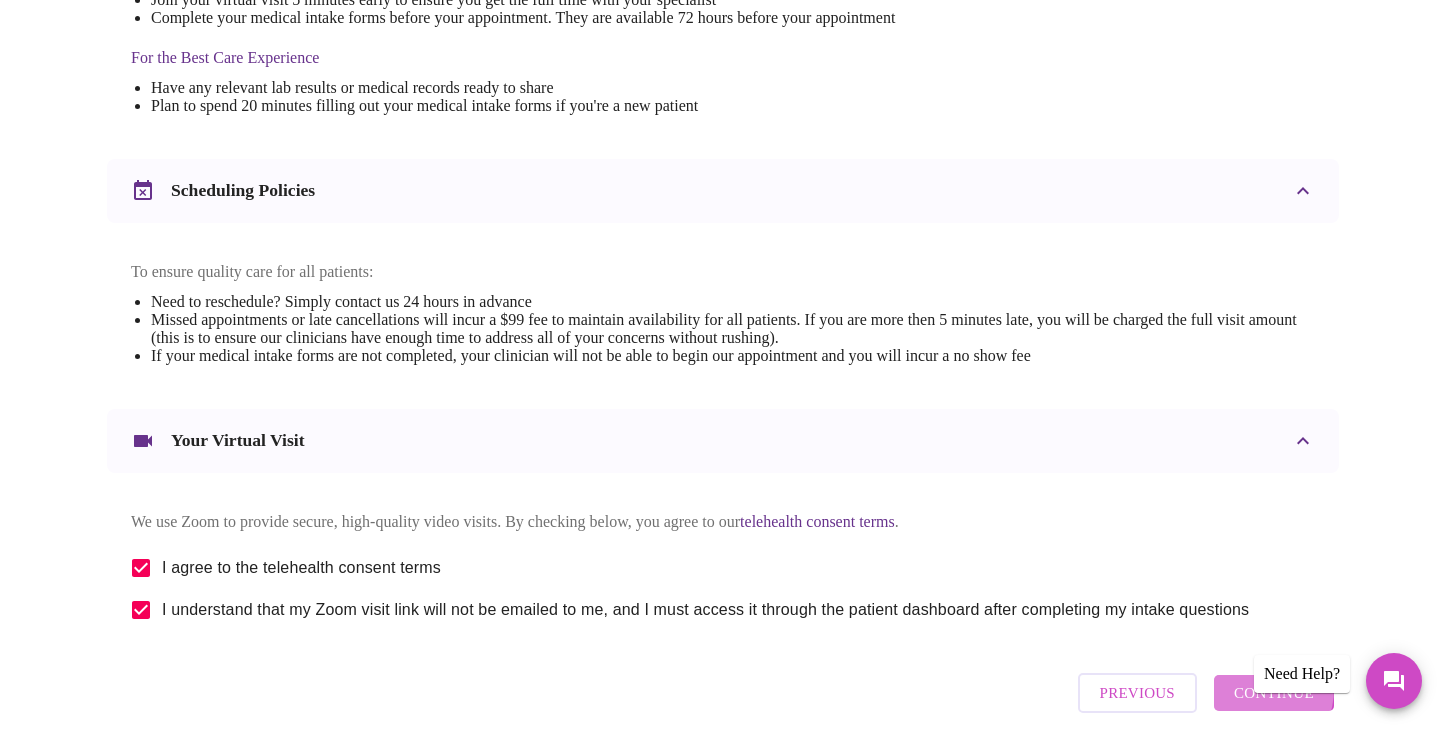 click on "Continue" at bounding box center (1274, 693) 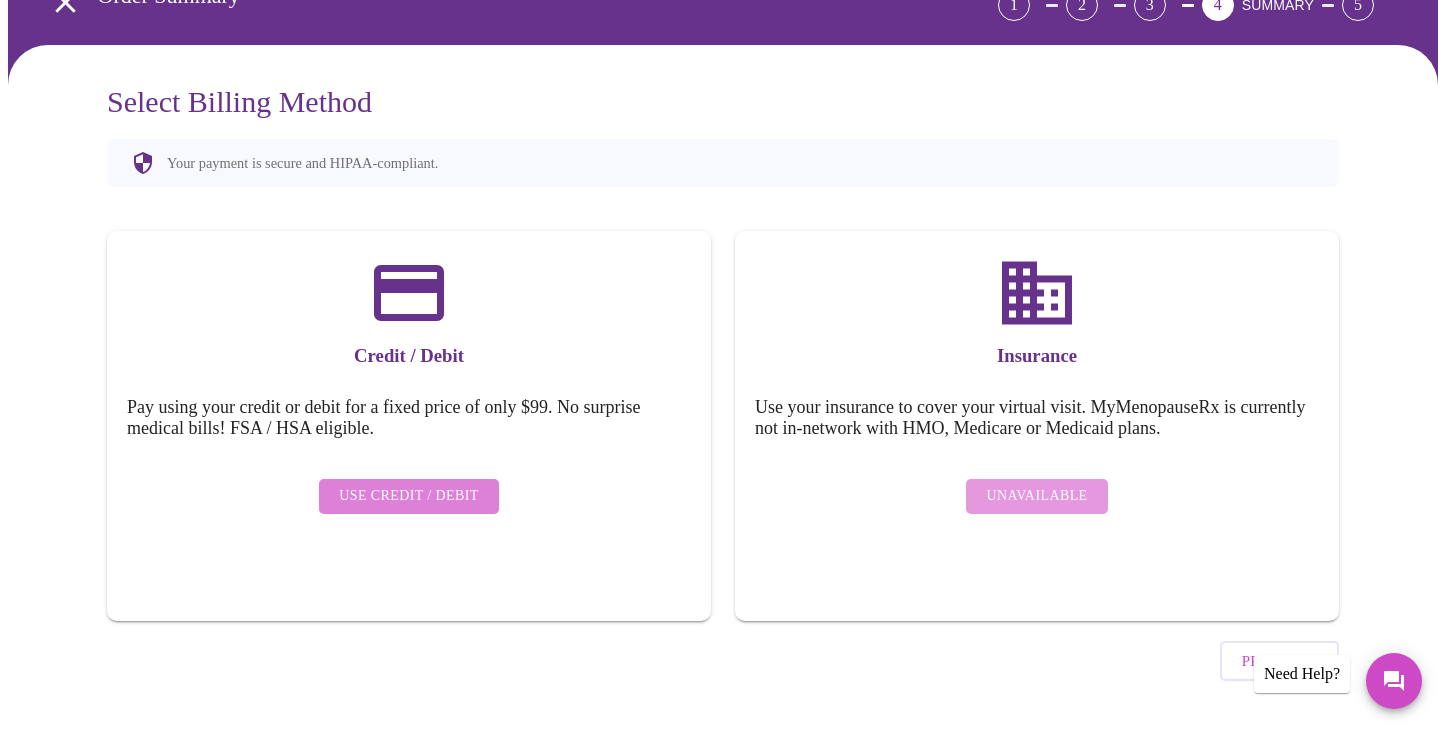 click on "Use Credit / Debit" at bounding box center (409, 496) 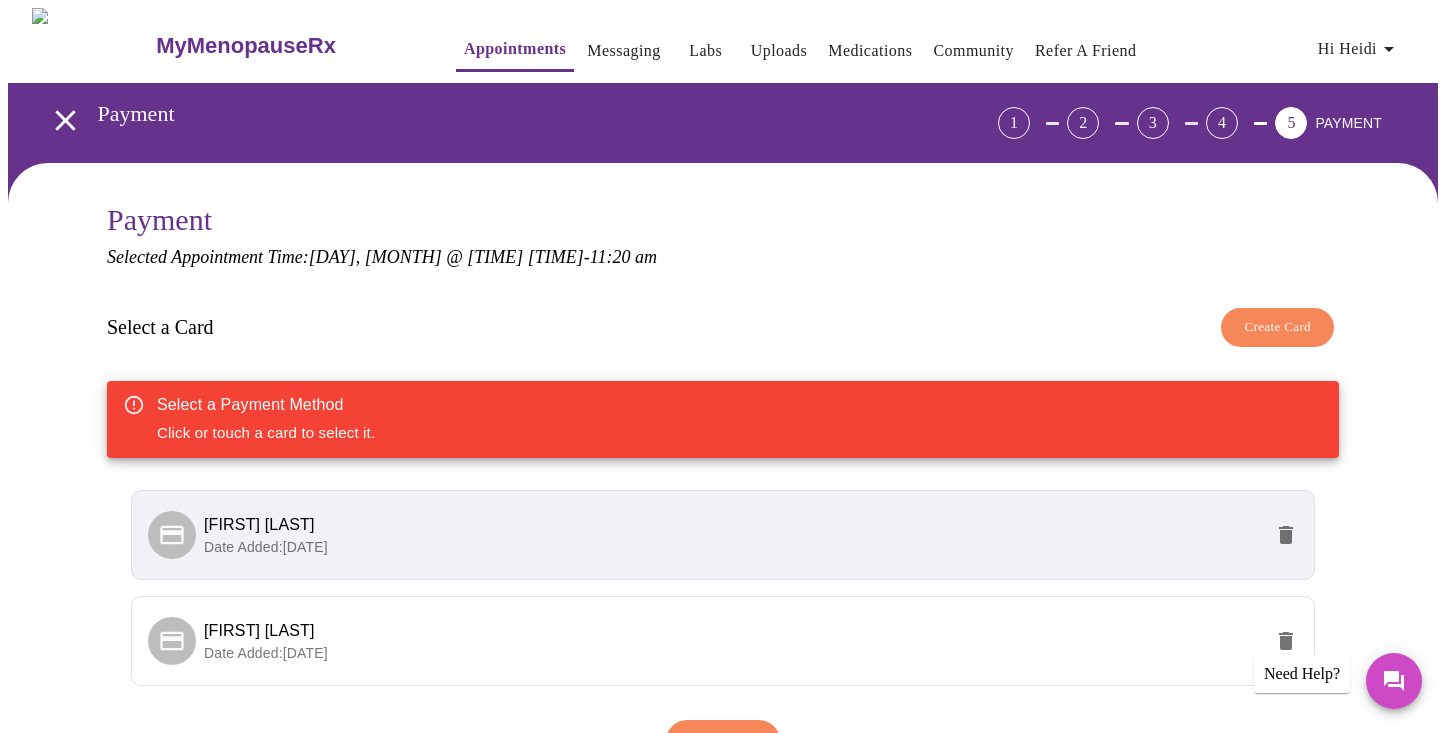 click on "[FIRST] [LAST]" at bounding box center [733, 525] 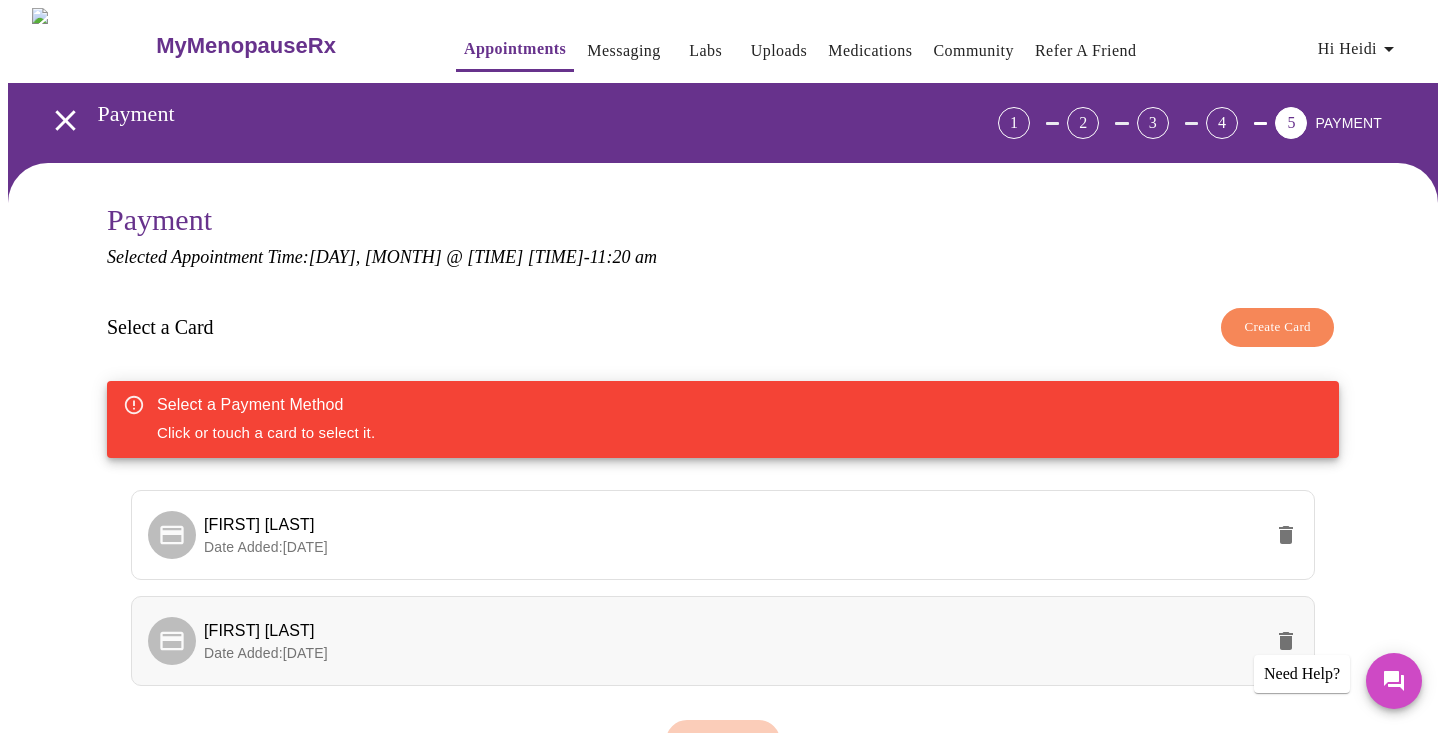 click on "Date Added:  [DATE]" at bounding box center [733, 653] 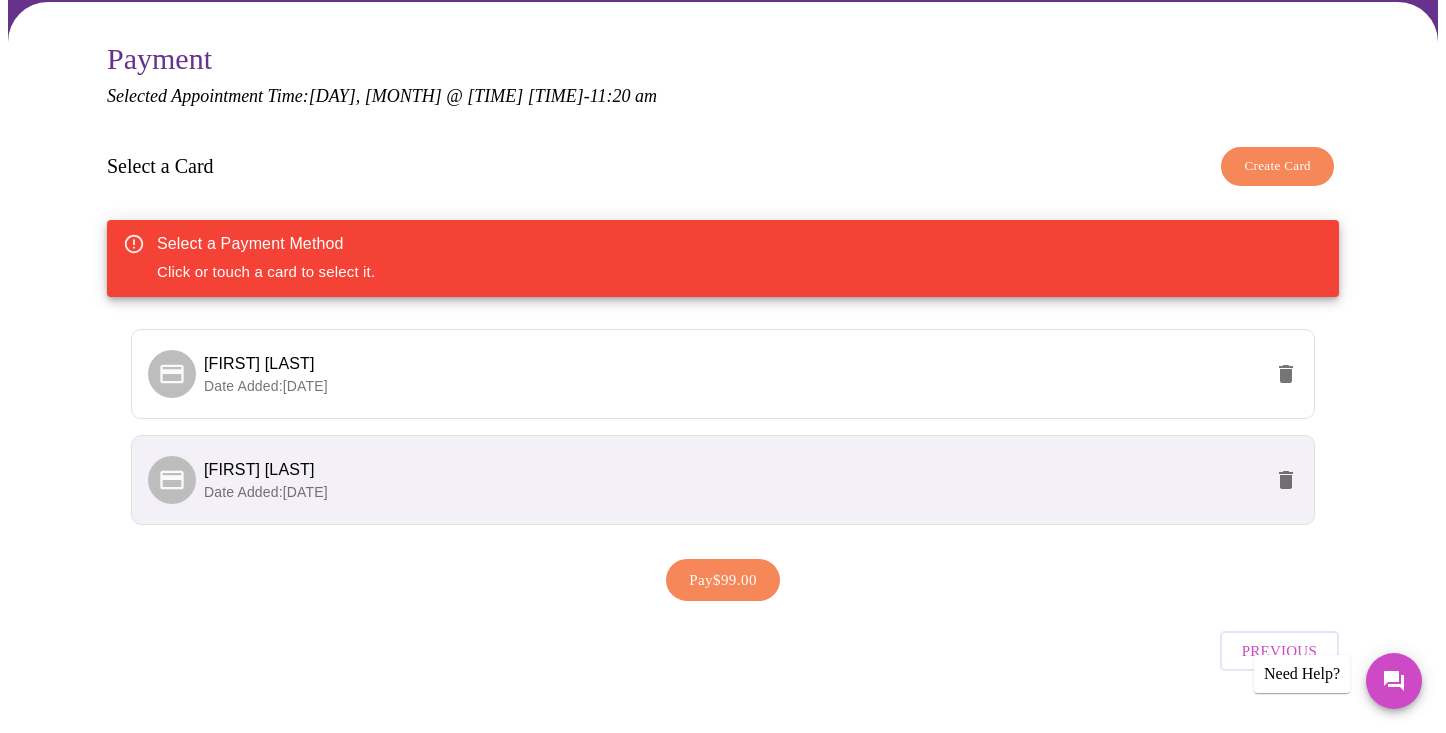 scroll, scrollTop: 191, scrollLeft: 0, axis: vertical 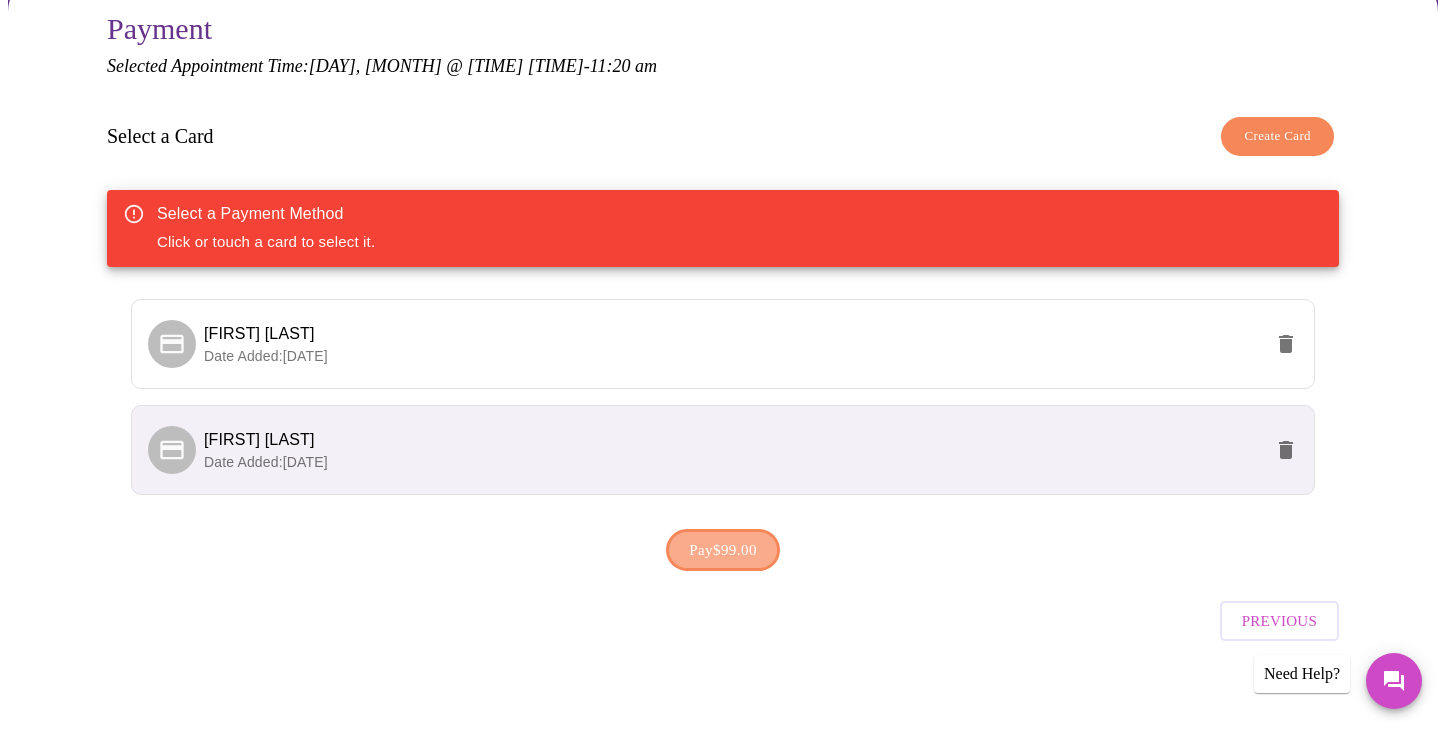 click on "Pay  $99.00" at bounding box center (723, 550) 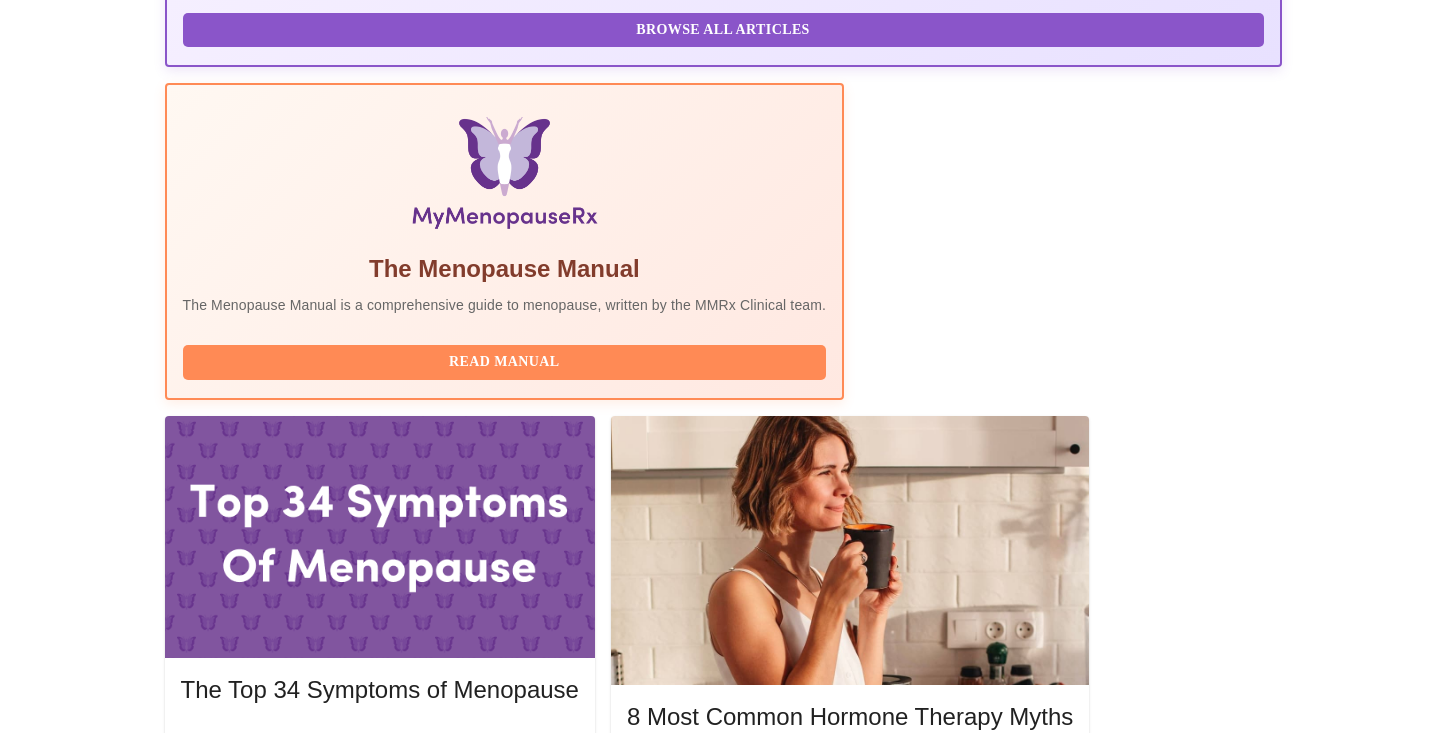 scroll, scrollTop: 581, scrollLeft: 0, axis: vertical 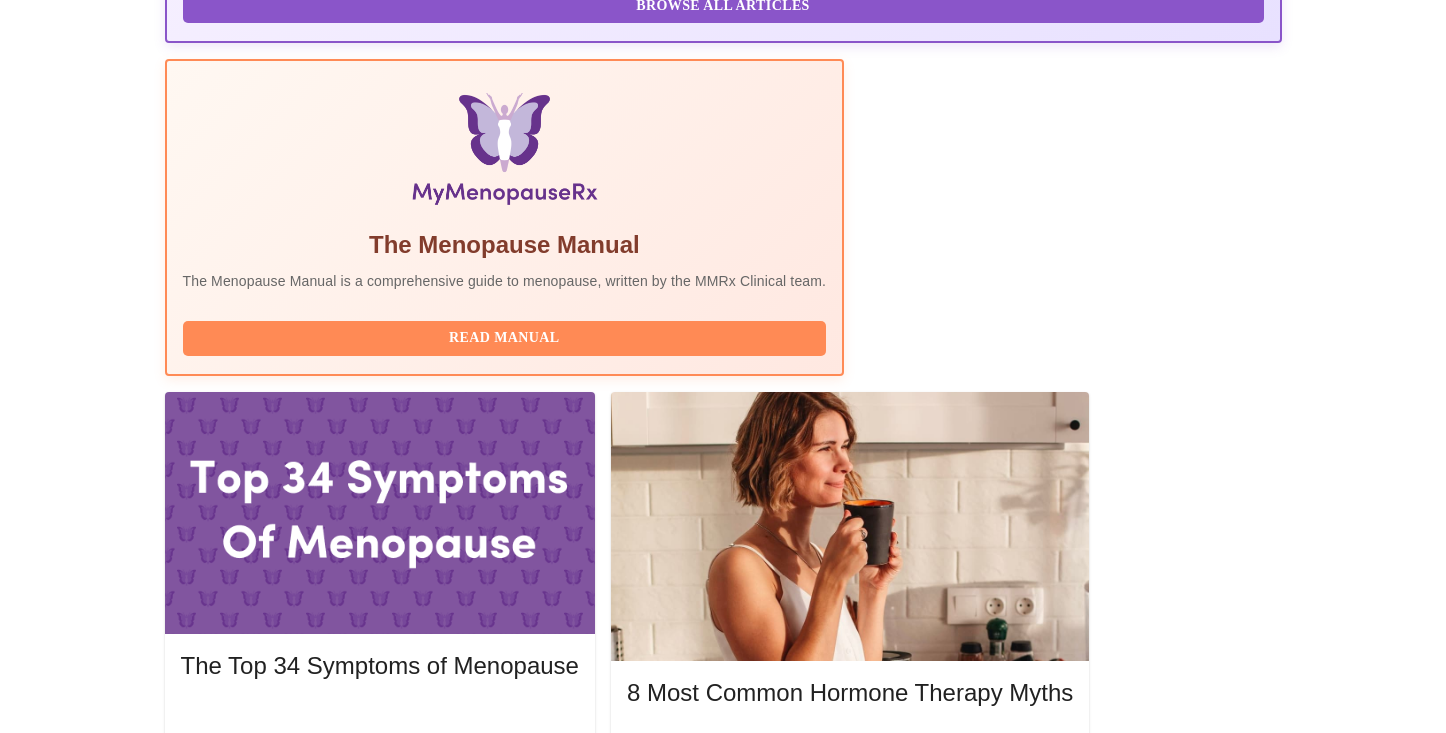 click on "Complete Pre-Assessment" at bounding box center (1146, 1970) 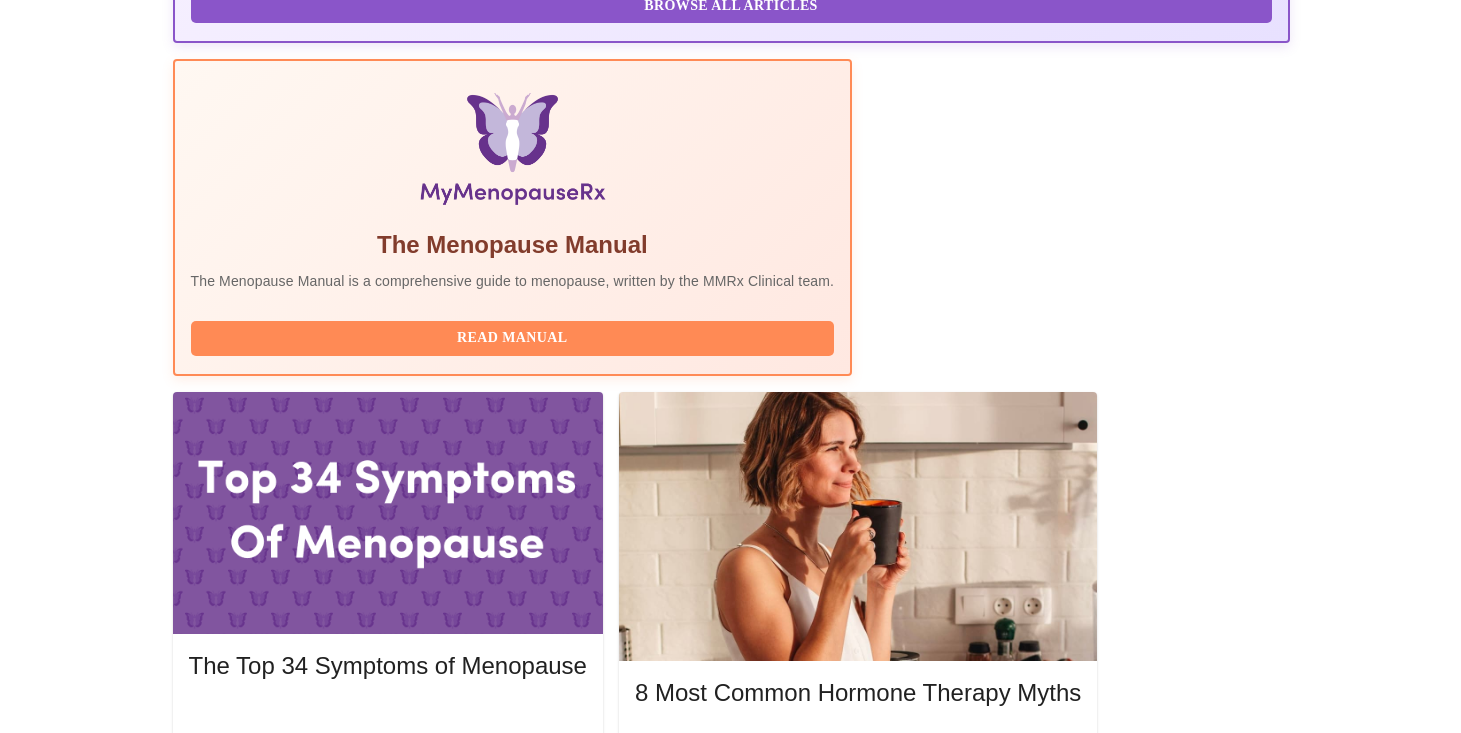 scroll, scrollTop: 0, scrollLeft: 0, axis: both 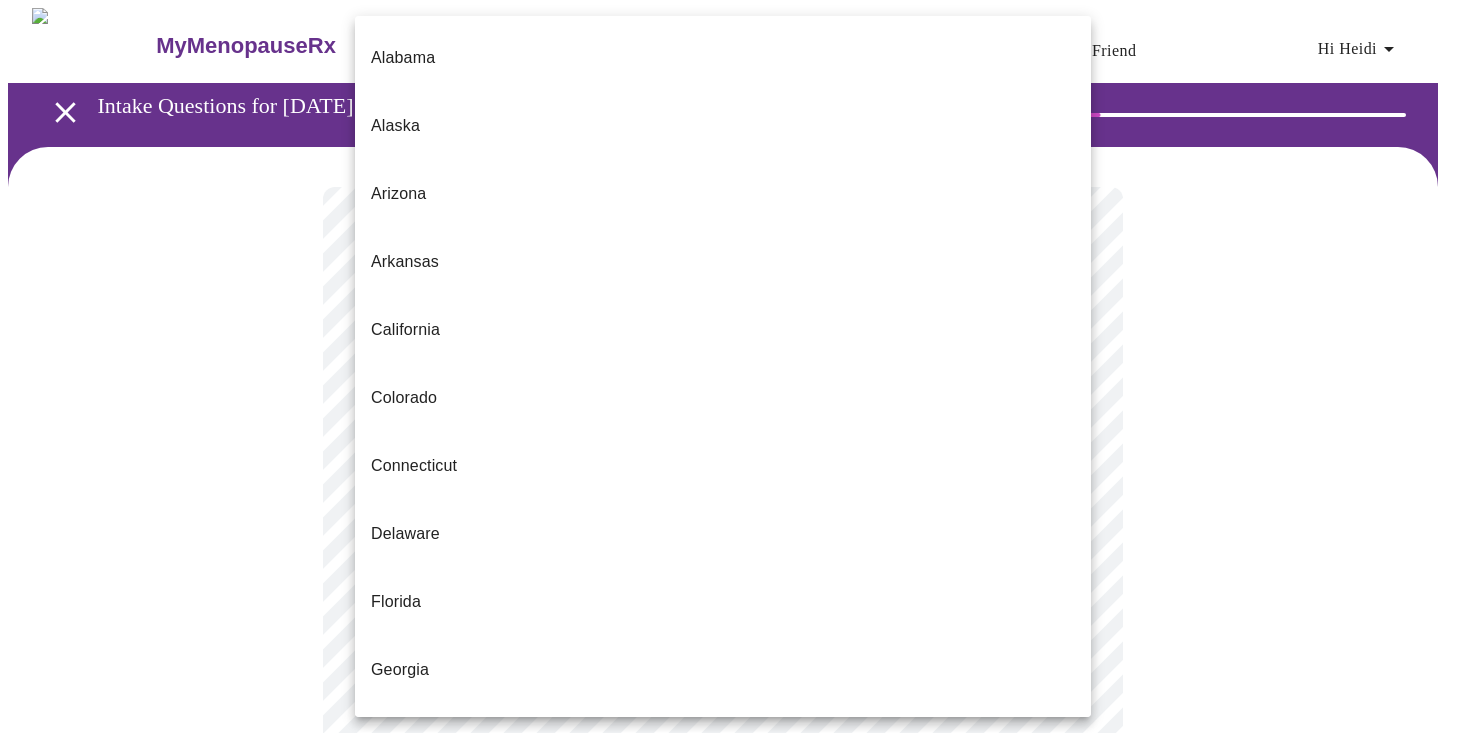 click on "MyMenopauseRx Appointments Messaging Labs Uploads Medications Community Refer a Friend Hi Heidi   Intake Questions for [DATE] @ [TIME]-[TIME] 1  /  13 Settings Billing Invoices Log out [STATE]
[STATE]
[STATE]
[STATE]
[STATE]
[STATE]
[STATE]
[STATE]
[STATE]
[STATE]
[STATE]
[STATE]
[STATE]
[STATE]
[STATE]
[STATE]
[STATE]
[STATE]
[STATE]
[STATE]
[STATE]
[STATE]
[STATE]
[STATE]
[STATE]
[STATE]
[STATE]
[STATE]
[STATE]
[STATE]
[STATE]
[STATE]
[STATE]
[STATE]
[STATE]
[STATE]
[STATE]
[STATE]
[STATE]
[STATE]
[STATE]
[STATE]
[STATE]
[STATE]
[STATE]
[STATE]
[STATE]
[STATE]
[STATE]" at bounding box center (730, 927) 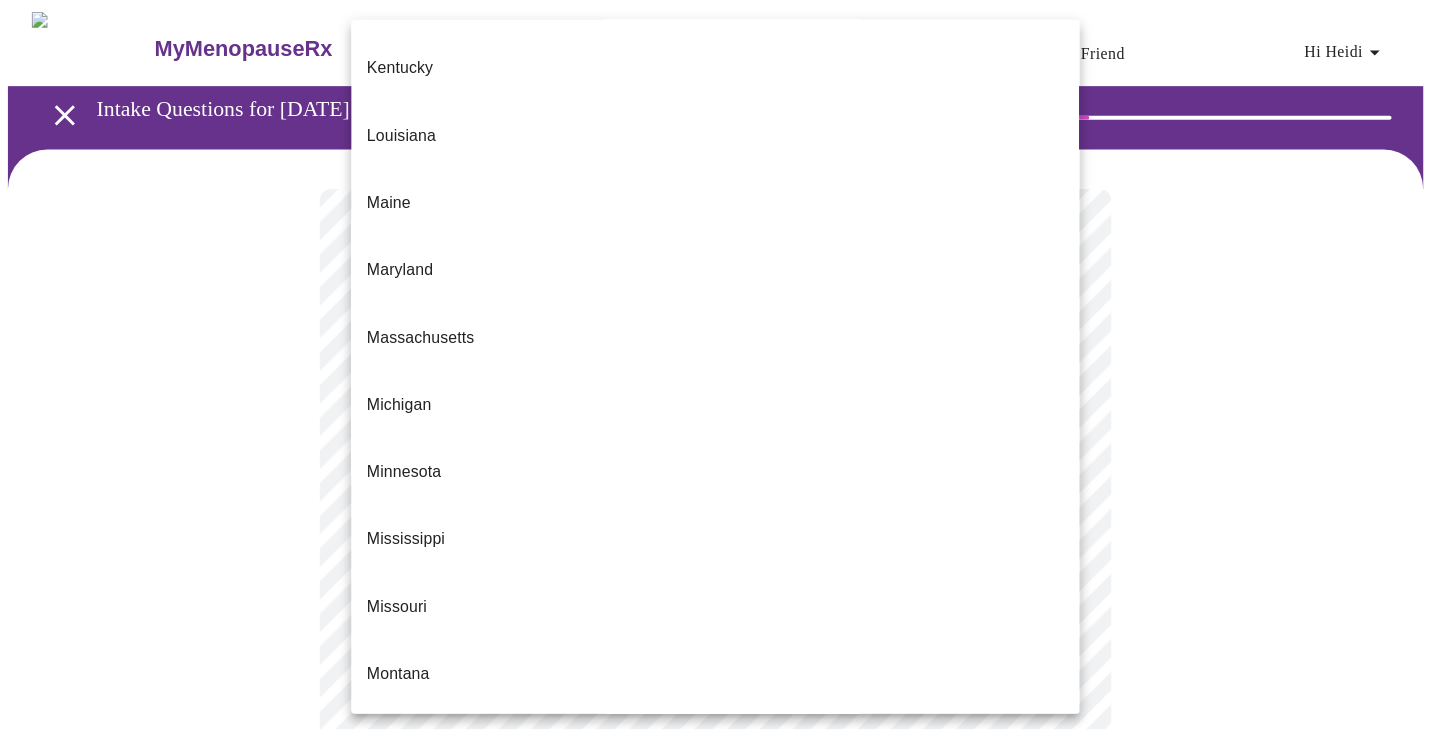 scroll, scrollTop: 1915, scrollLeft: 0, axis: vertical 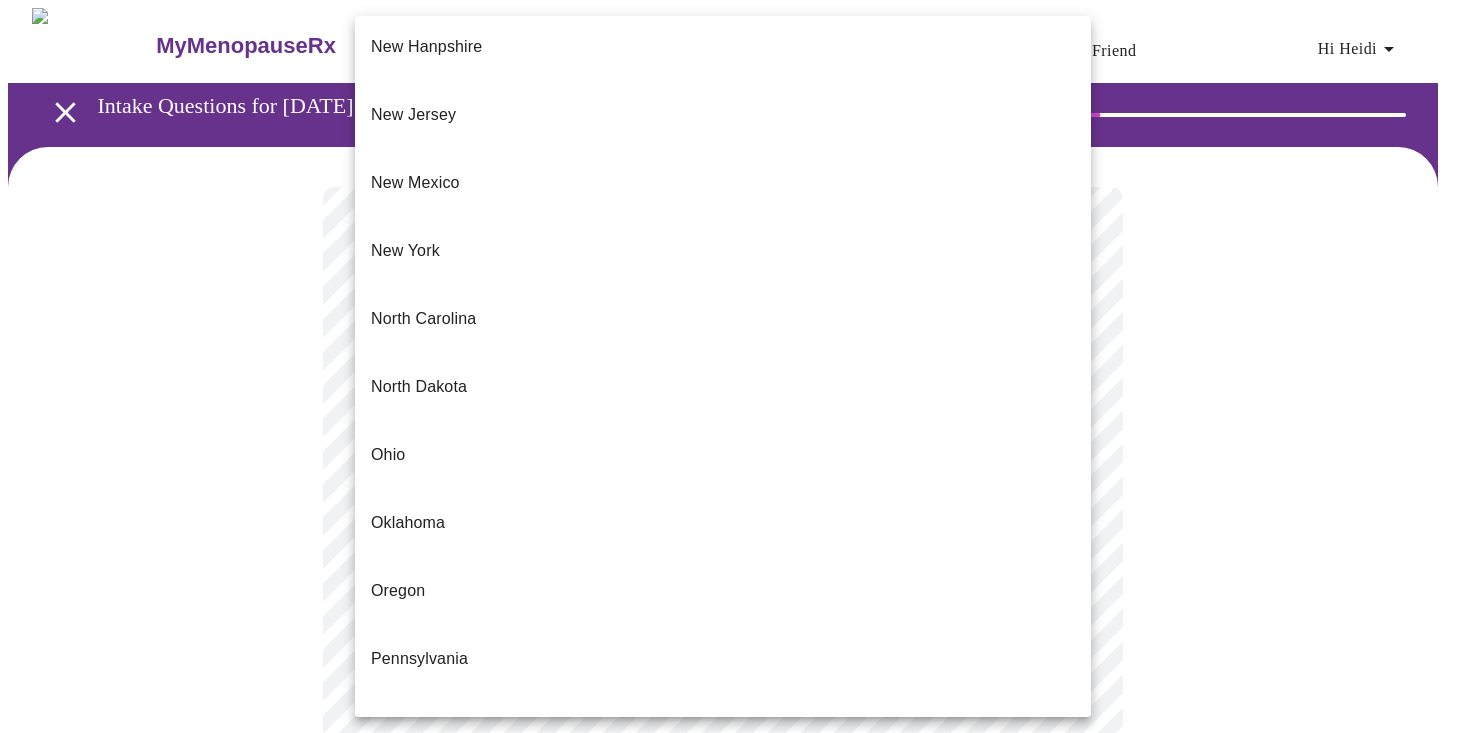 click on "Washington" at bounding box center (413, 1203) 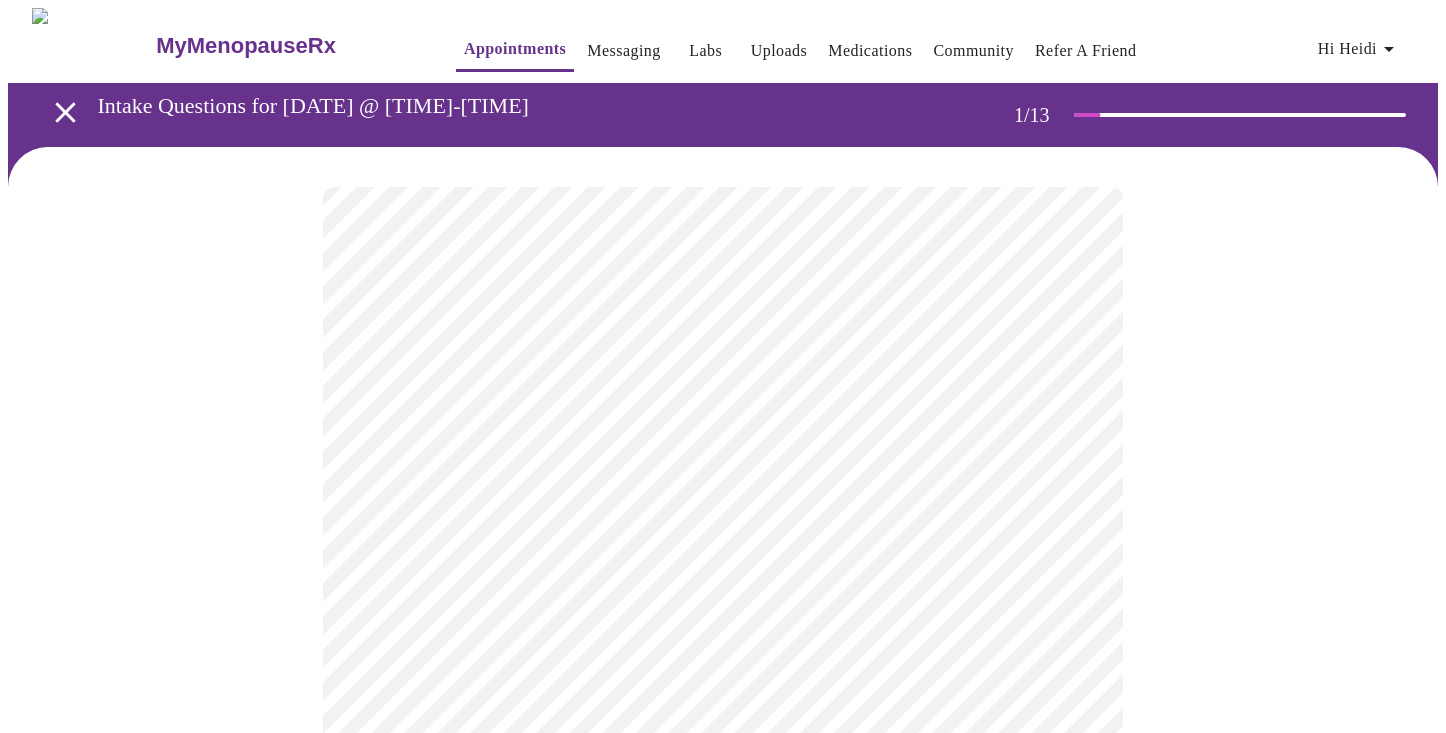 click on "MyMenopauseRx Appointments Messaging Labs Uploads Medications Community Refer a Friend Hi Heidi   Intake Questions for [DATE] @ [TIME]-[TIME] 1  /  13 Settings Billing Invoices Log out" at bounding box center (723, 921) 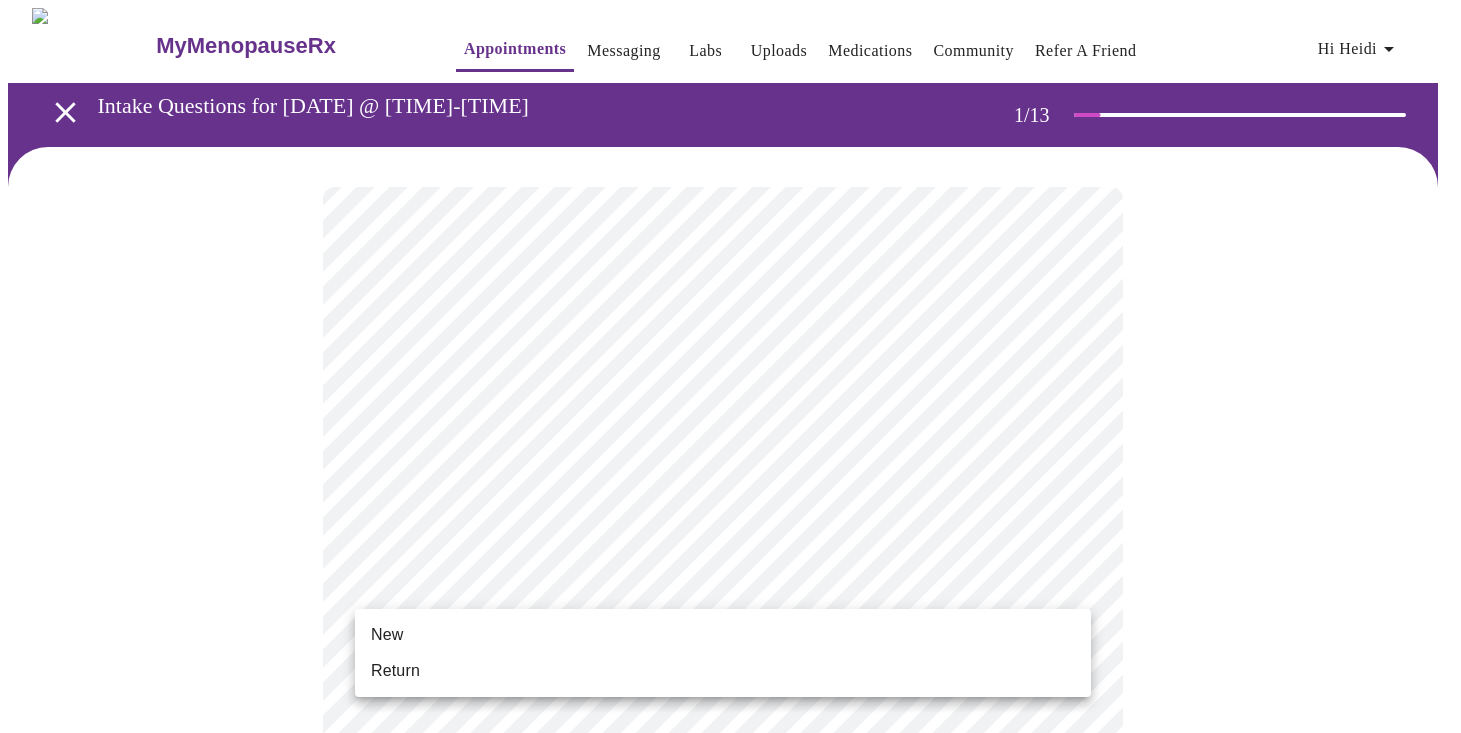 click on "Return" at bounding box center [395, 671] 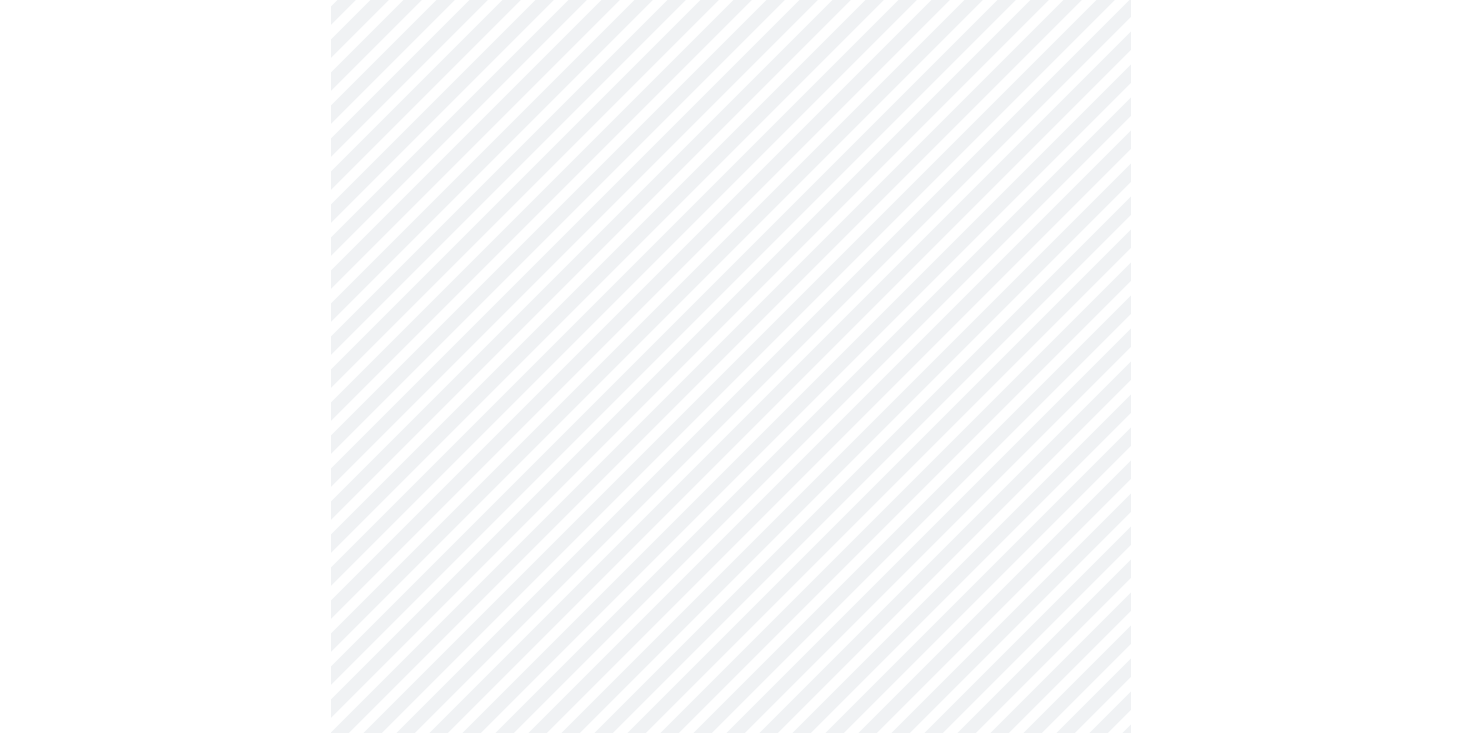 scroll, scrollTop: 1066, scrollLeft: 0, axis: vertical 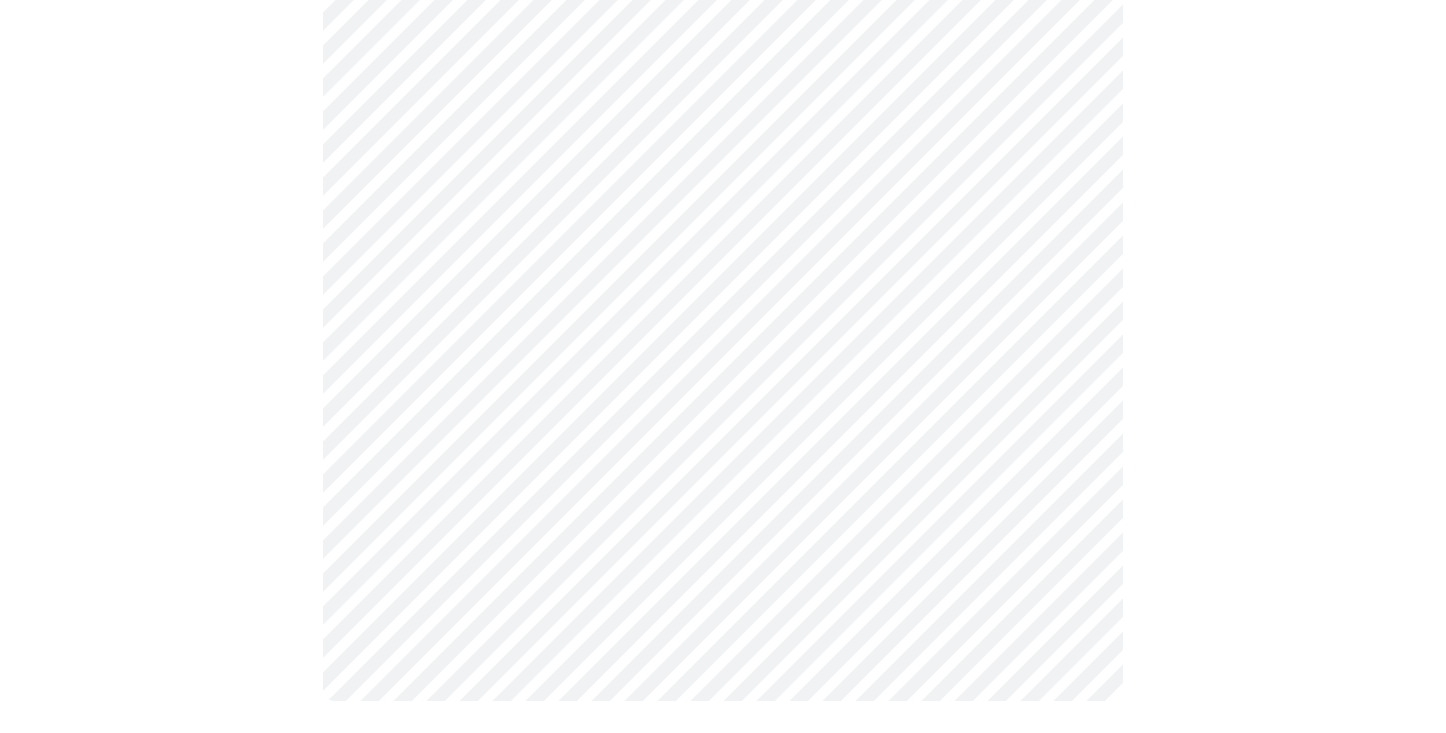 click on "MyMenopauseRx Appointments Messaging Labs Uploads Medications Community Refer a Friend Hi Heidi   Intake Questions for [DATE] @ [TIME]-[TIME] 1  /  13 Settings Billing Invoices Log out" at bounding box center (723, -159) 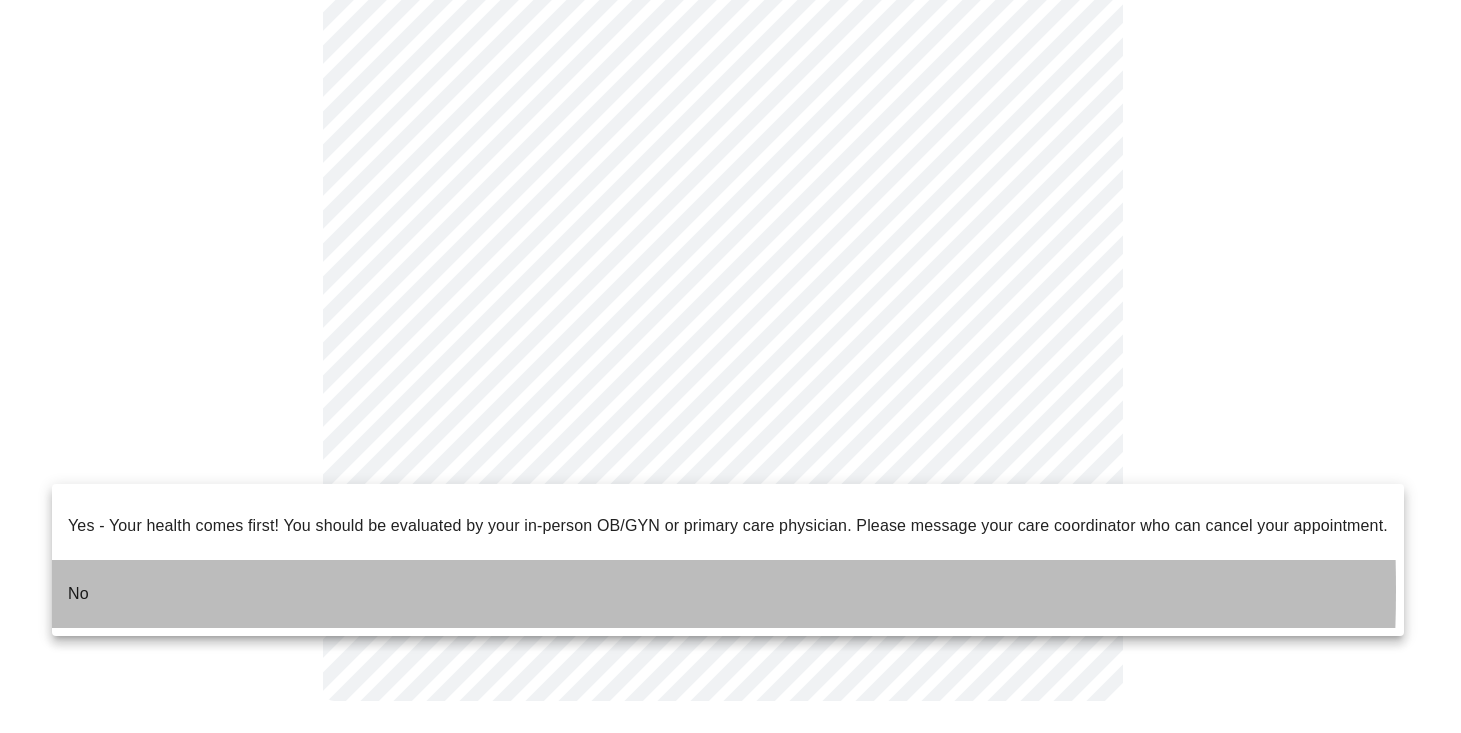 click on "No" at bounding box center [728, 594] 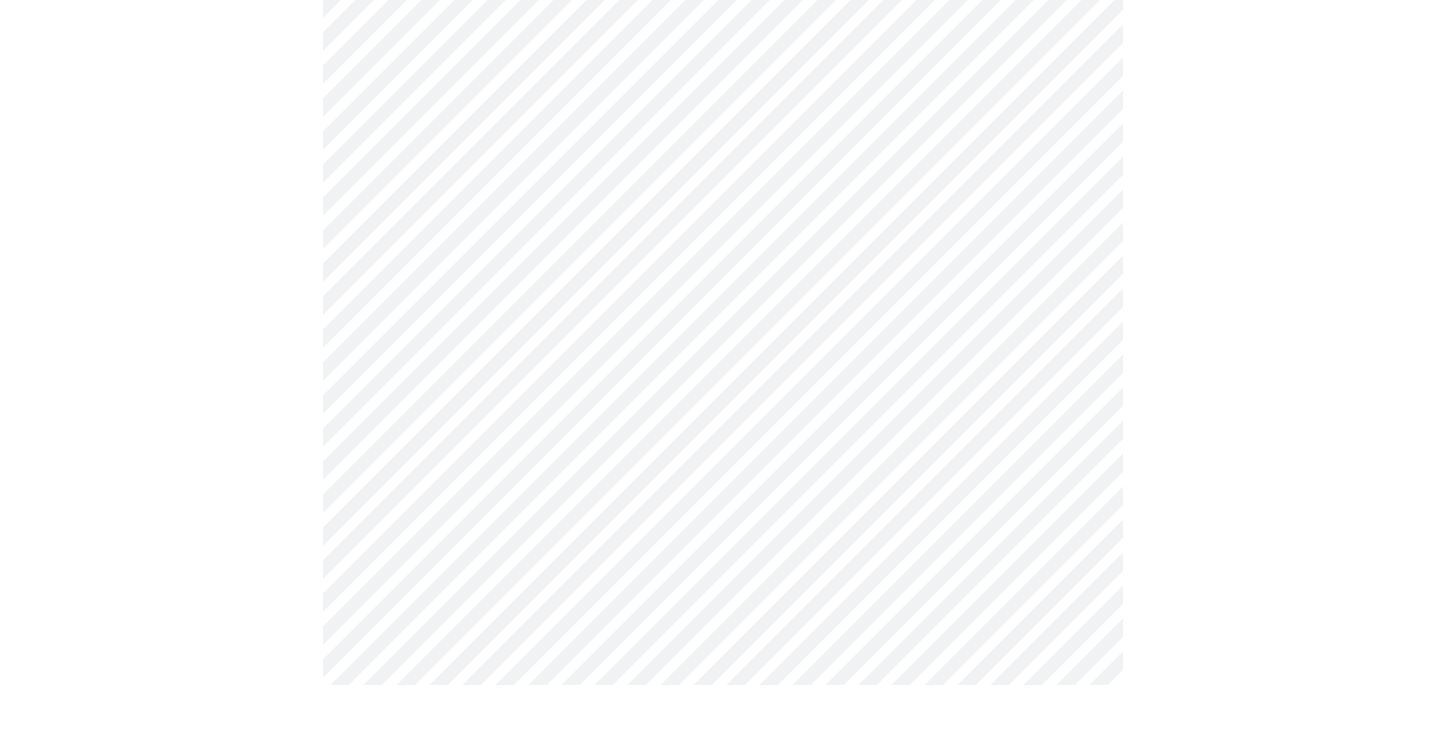 scroll, scrollTop: 0, scrollLeft: 0, axis: both 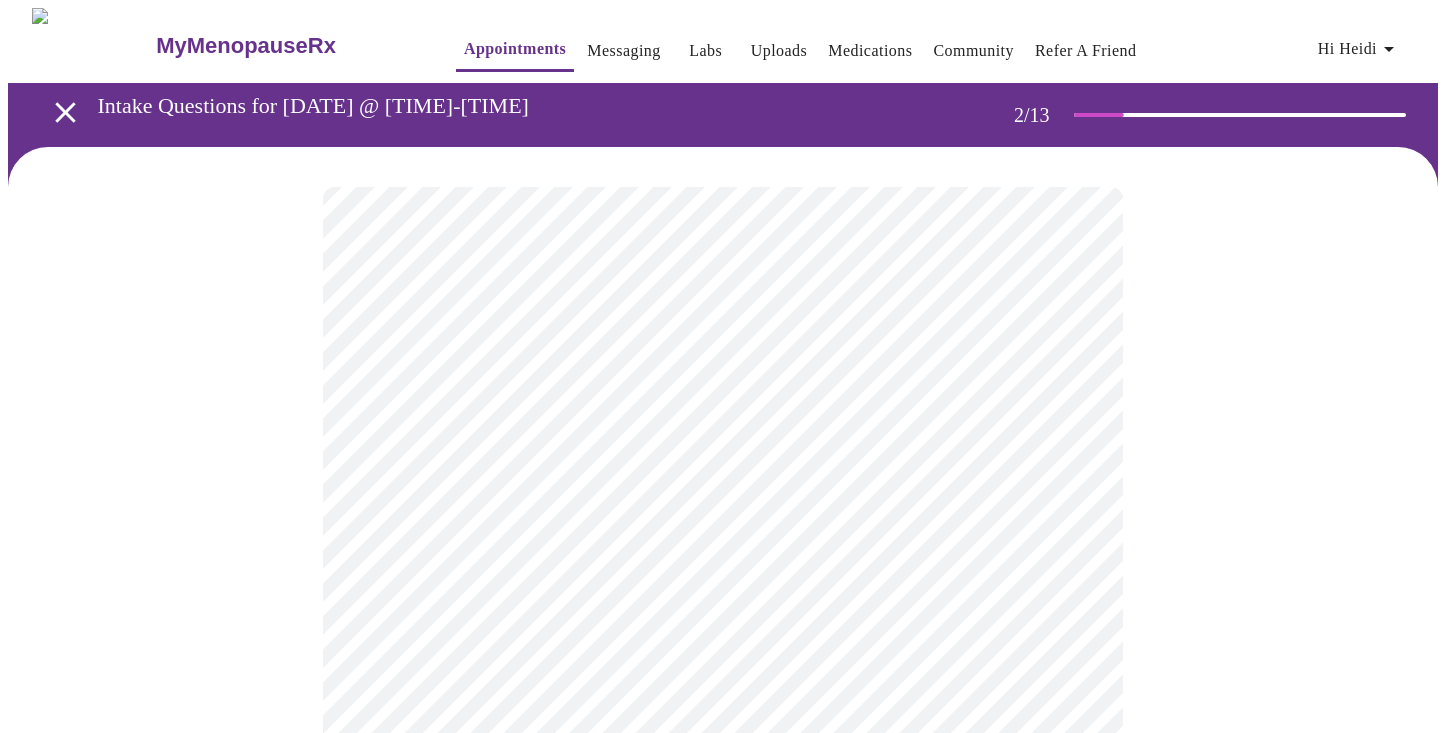 click on "MyMenopauseRx Appointments Messaging Labs Uploads Medications Community Refer a Friend Hi Heidi   Intake Questions for [DATE] @ [TIME]-[TIME] 2  /  13 Settings Billing Invoices Log out" at bounding box center [723, 609] 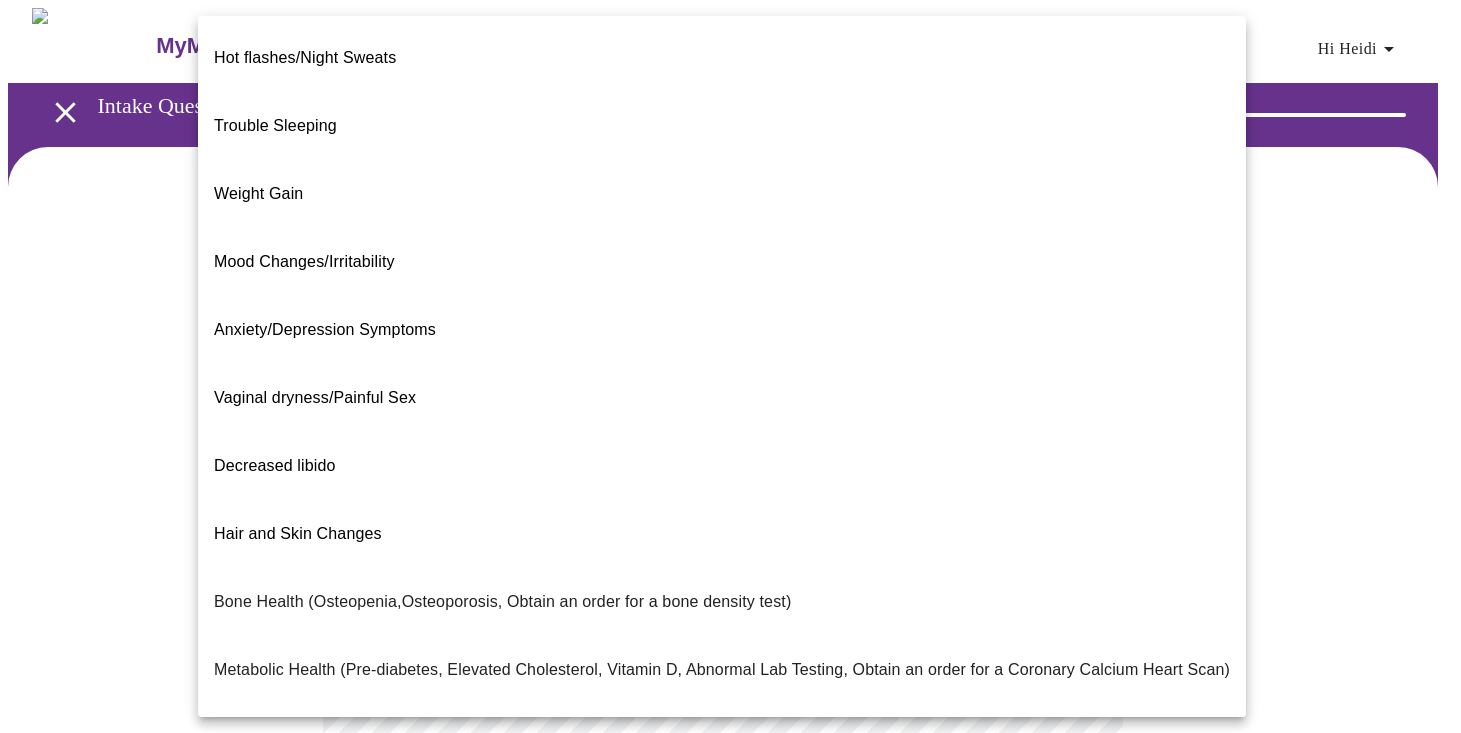 click on "Hair and Skin Changes" at bounding box center [298, 533] 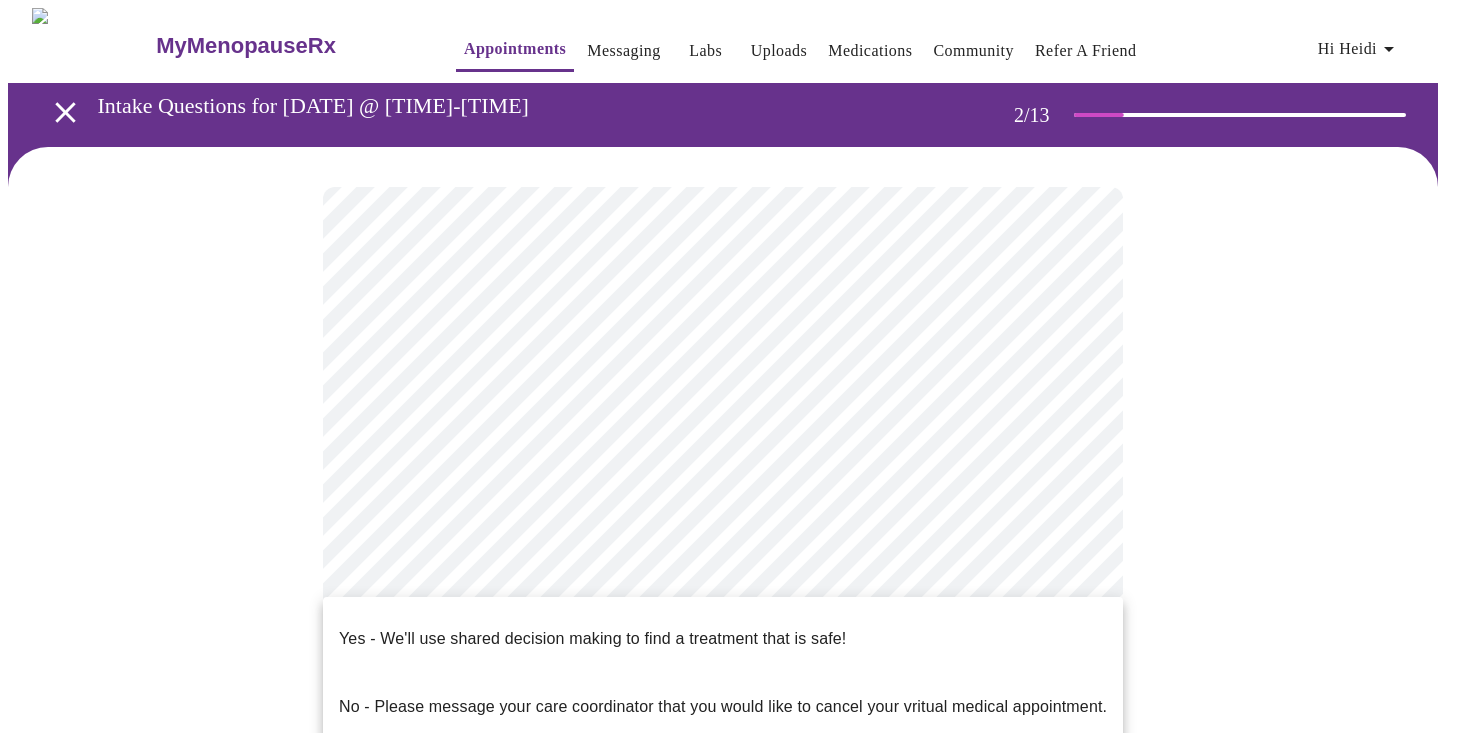 click on "MyMenopauseRx Appointments Messaging Labs Uploads Medications Community Refer a Friend Hi Heidi   Intake Questions for [DATE] @ [TIME]-[TIME] 2  /  13 Settings Billing Invoices Log out Yes - We'll use shared decision making to find a treatment that is safe!
No - Please message your care coordinator that you would like to cancel your vritual medical appointment." at bounding box center (730, 603) 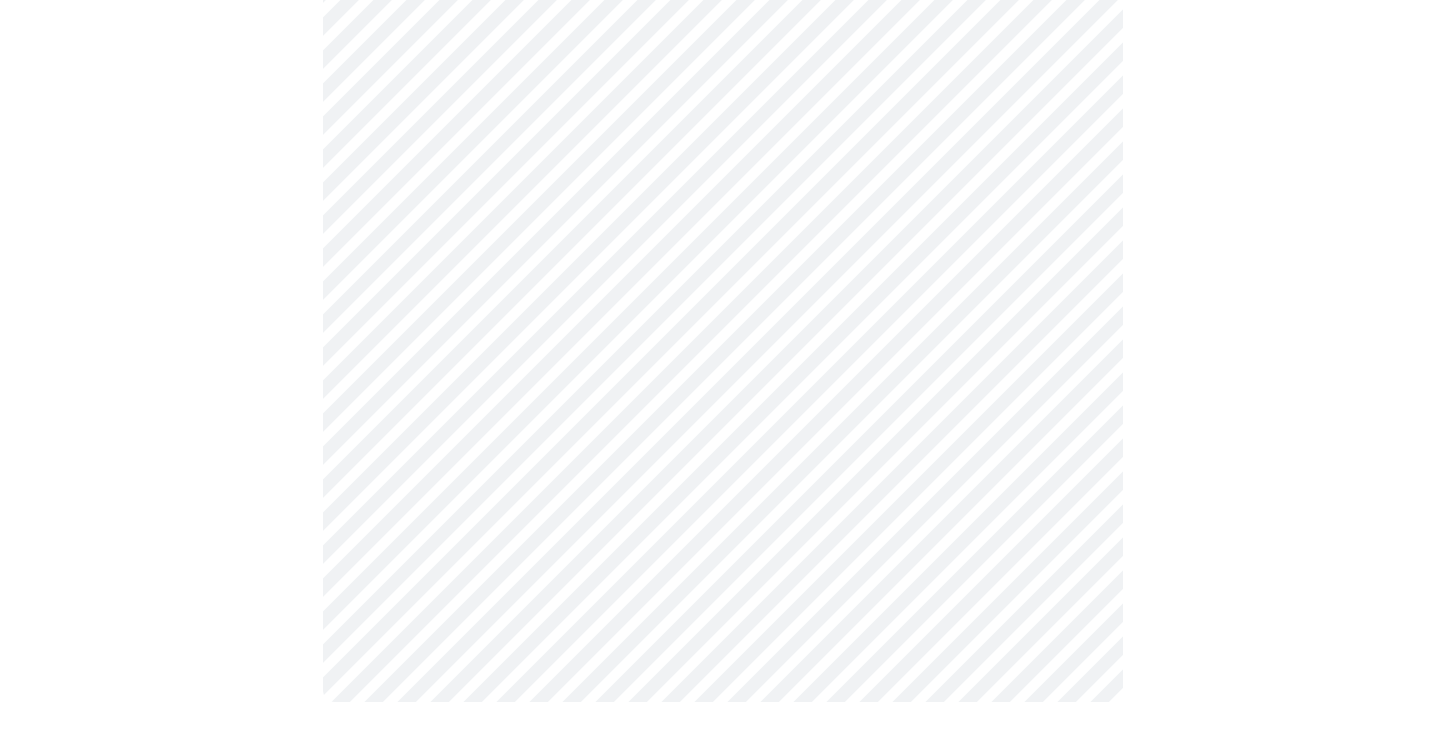 scroll, scrollTop: 0, scrollLeft: 0, axis: both 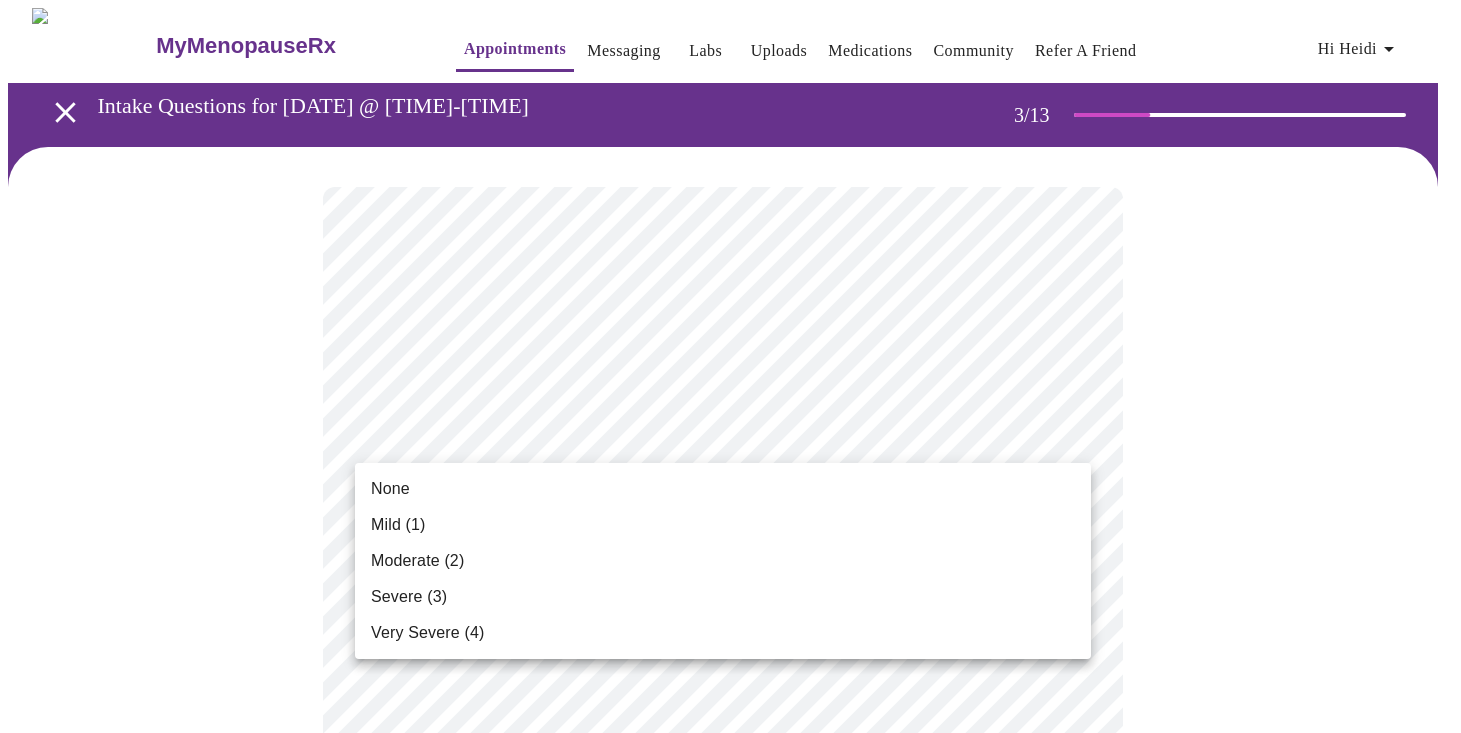 click on "MyMenopauseRx Appointments Messaging Labs Uploads Medications Community Refer a Friend Hi Heidi   Intake Questions for [DATE] @ [TIME]-[TIME] 3  /  13 Settings Billing Invoices Log out None Mild (1) Moderate (2) Severe (3)  Very Severe (4)" at bounding box center (730, 1359) 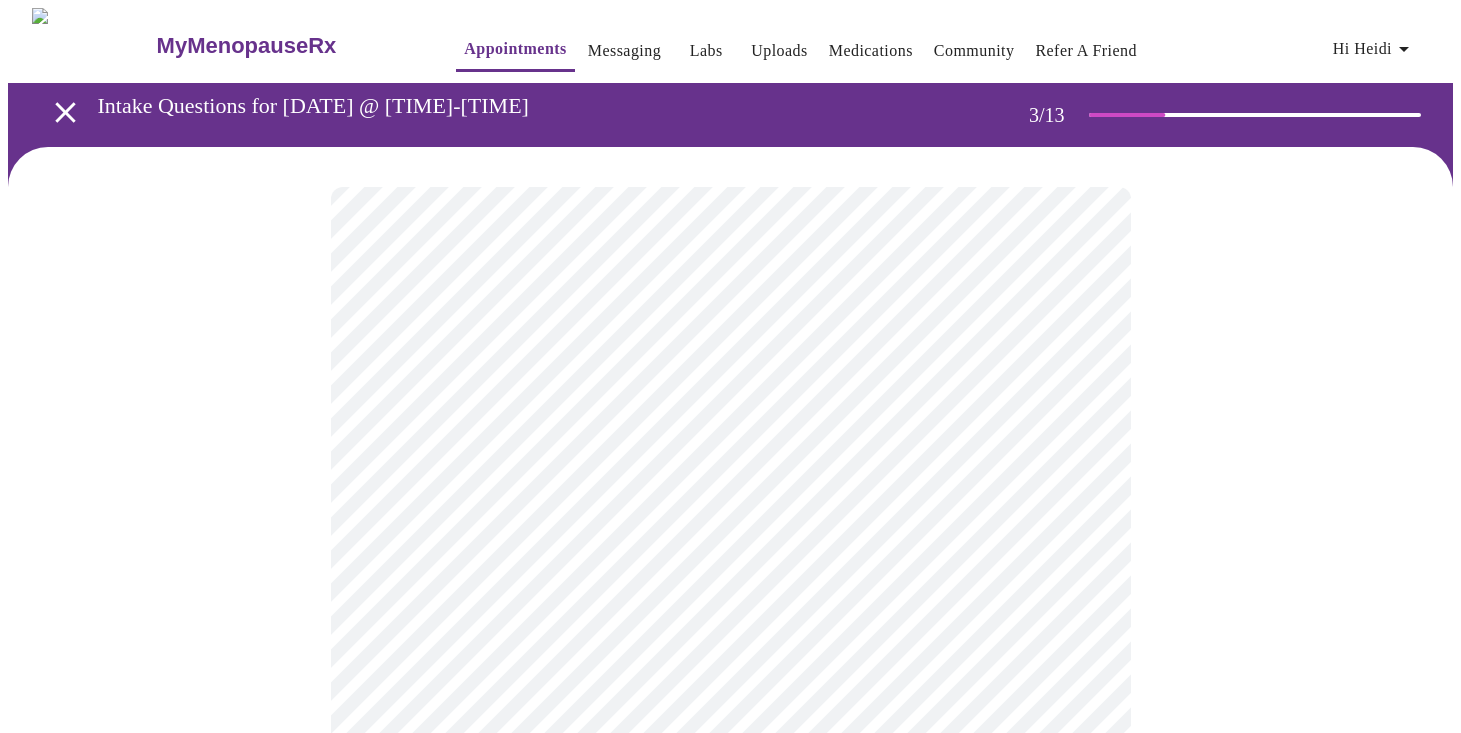 click on "MyMenopauseRx Appointments Messaging Labs Uploads Medications Community Refer a Friend Hi Heidi   Intake Questions for [DATE] @ [TIME]-[TIME] 3  /  13 Settings Billing Invoices Log out" at bounding box center (730, 1324) 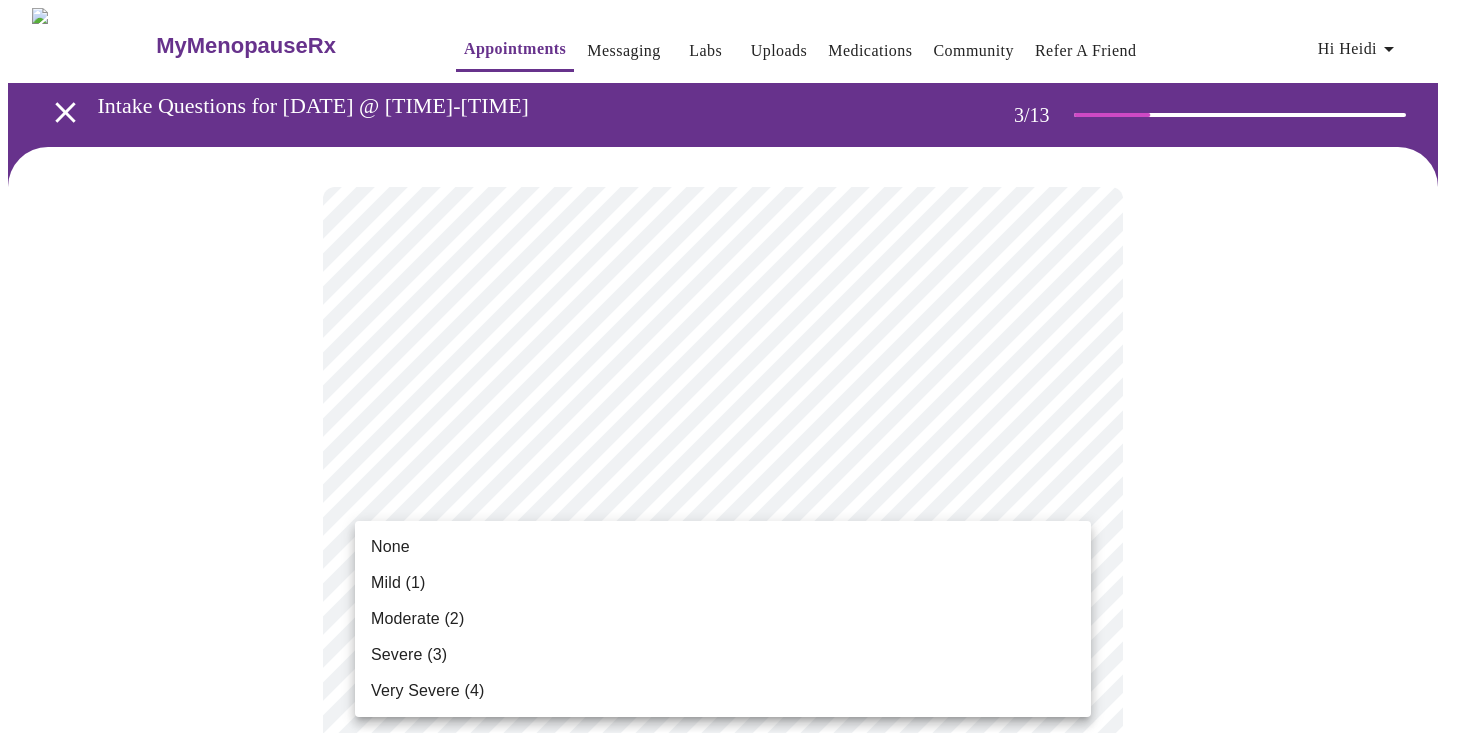 click on "Mild (1)" at bounding box center [723, 583] 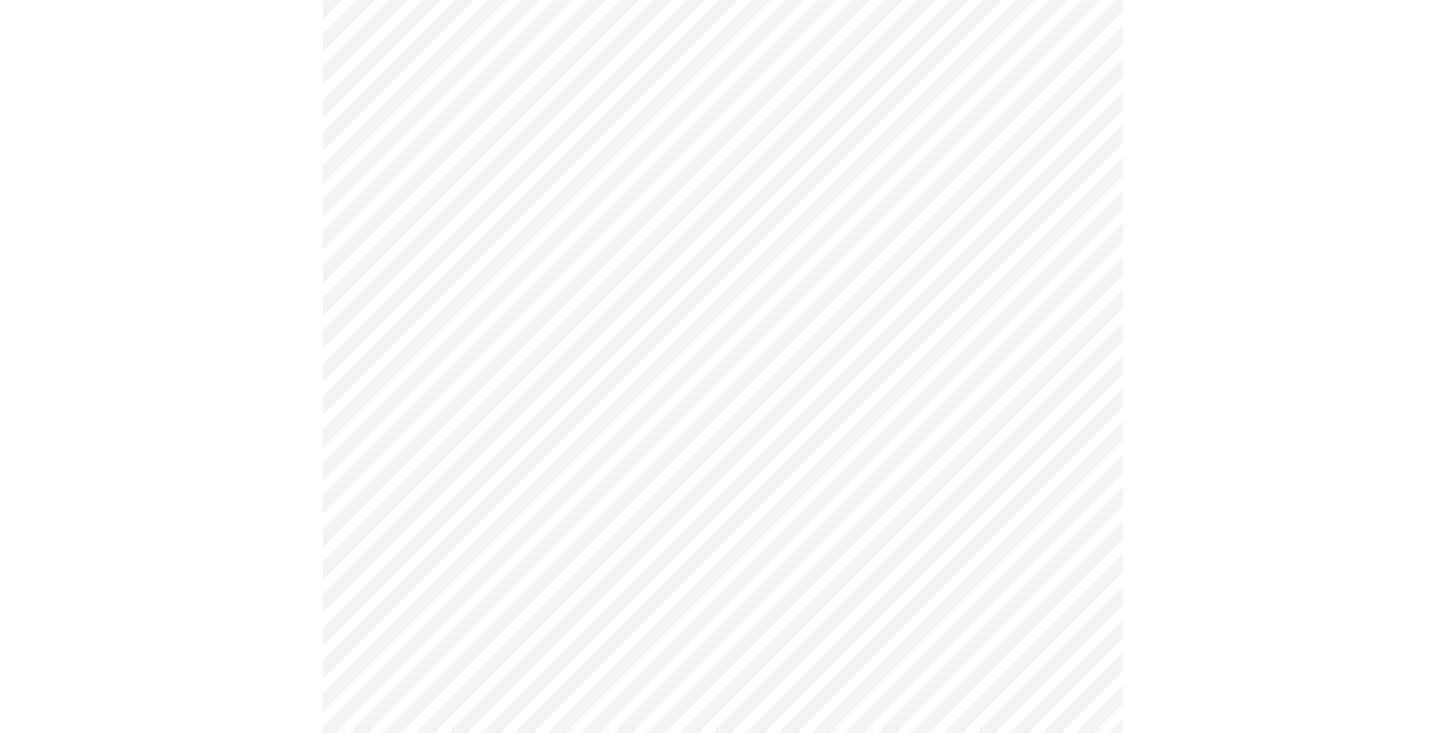 scroll, scrollTop: 320, scrollLeft: 0, axis: vertical 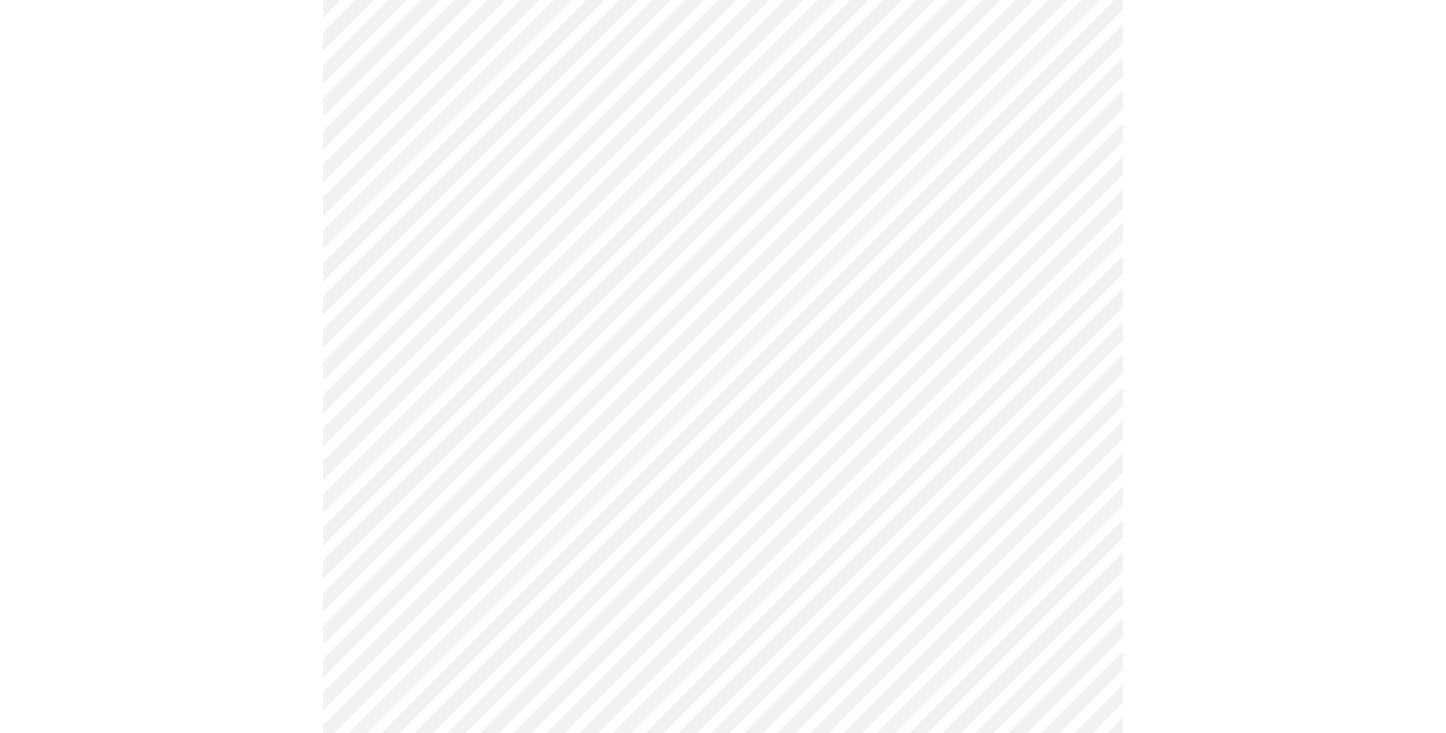 click on "MyMenopauseRx Appointments Messaging Labs Uploads Medications Community Refer a Friend Hi Heidi   Intake Questions for [DATE] @ [TIME]-[TIME] 3  /  13 Settings Billing Invoices Log out" at bounding box center (723, 990) 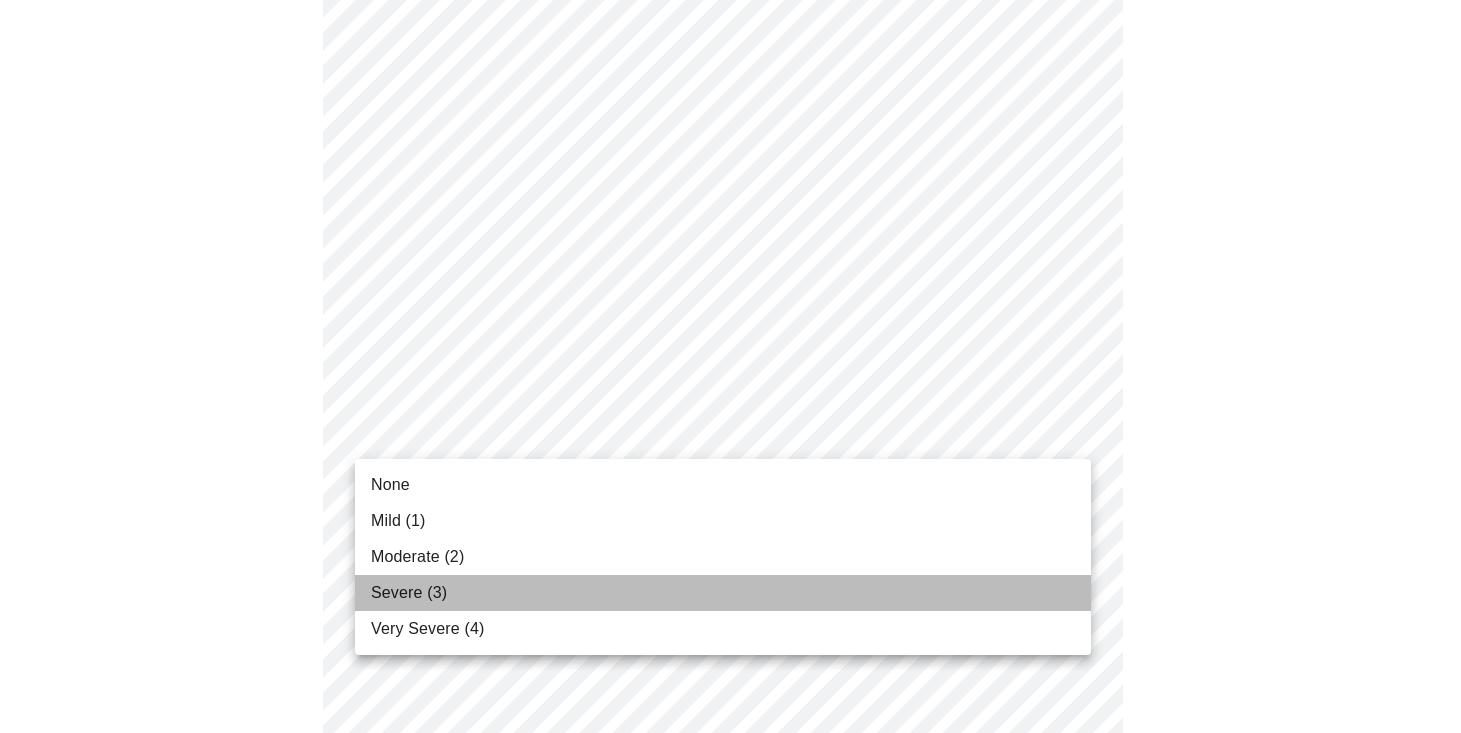 click on "Severe (3)" at bounding box center (409, 593) 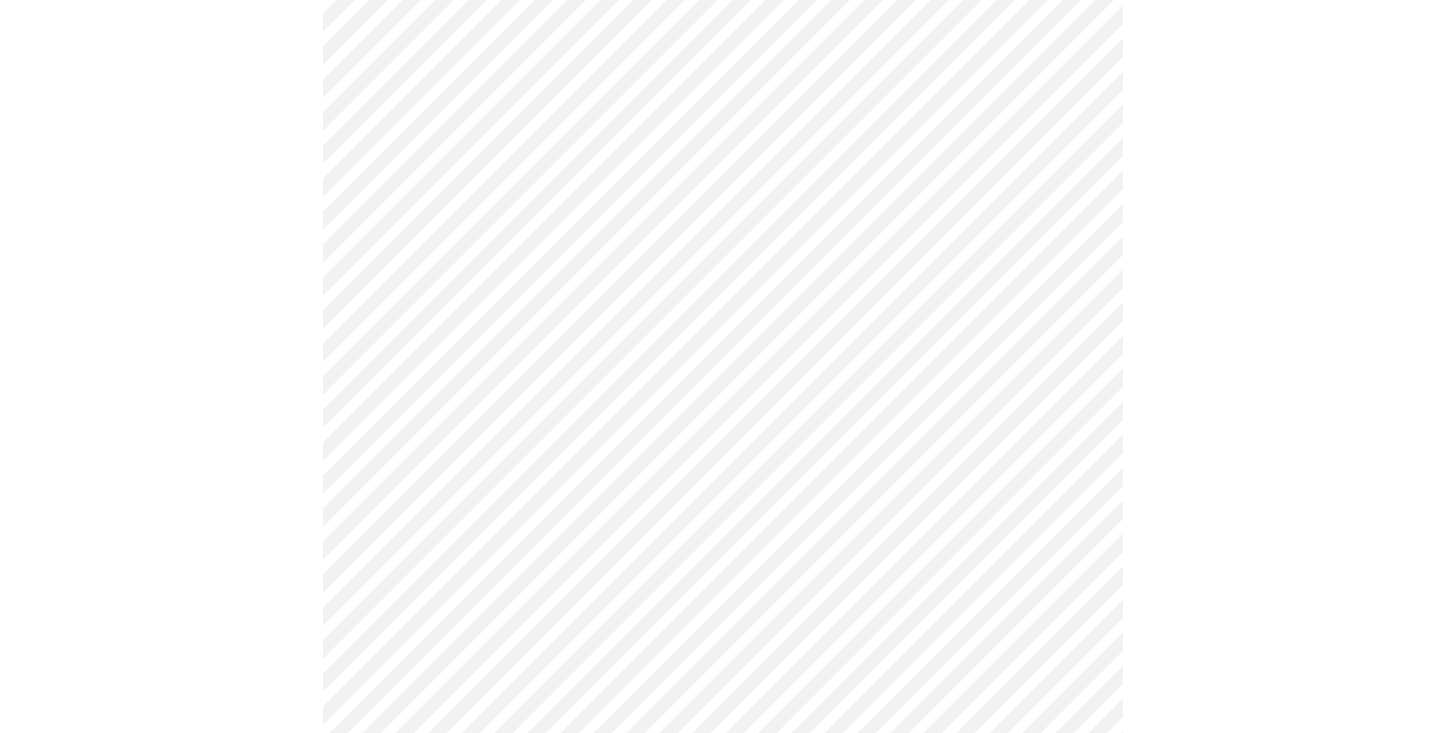scroll, scrollTop: 484, scrollLeft: 0, axis: vertical 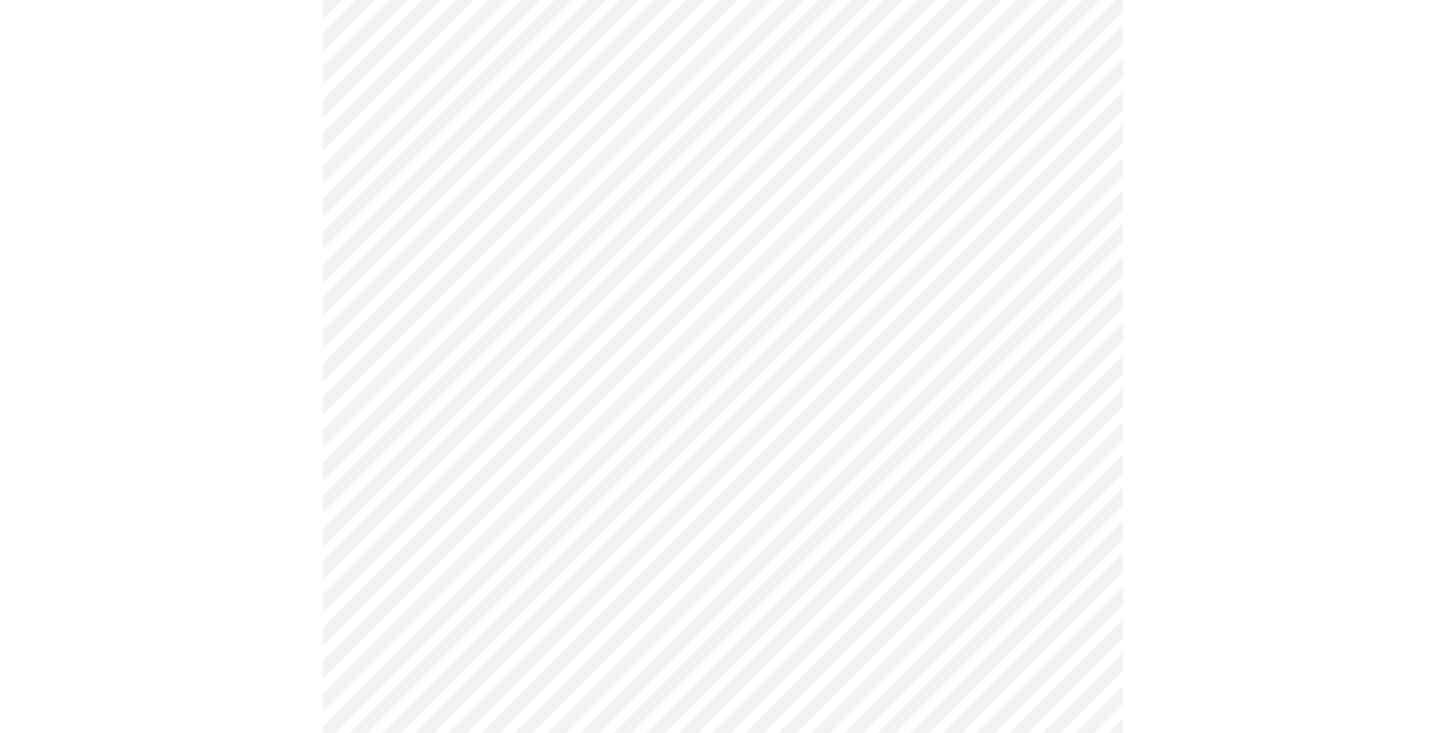 click on "MyMenopauseRx Appointments Messaging Labs Uploads Medications Community Refer a Friend Hi Heidi   Intake Questions for [DATE] @ [TIME]-[TIME] 3  /  13 Settings Billing Invoices Log out" at bounding box center (723, 812) 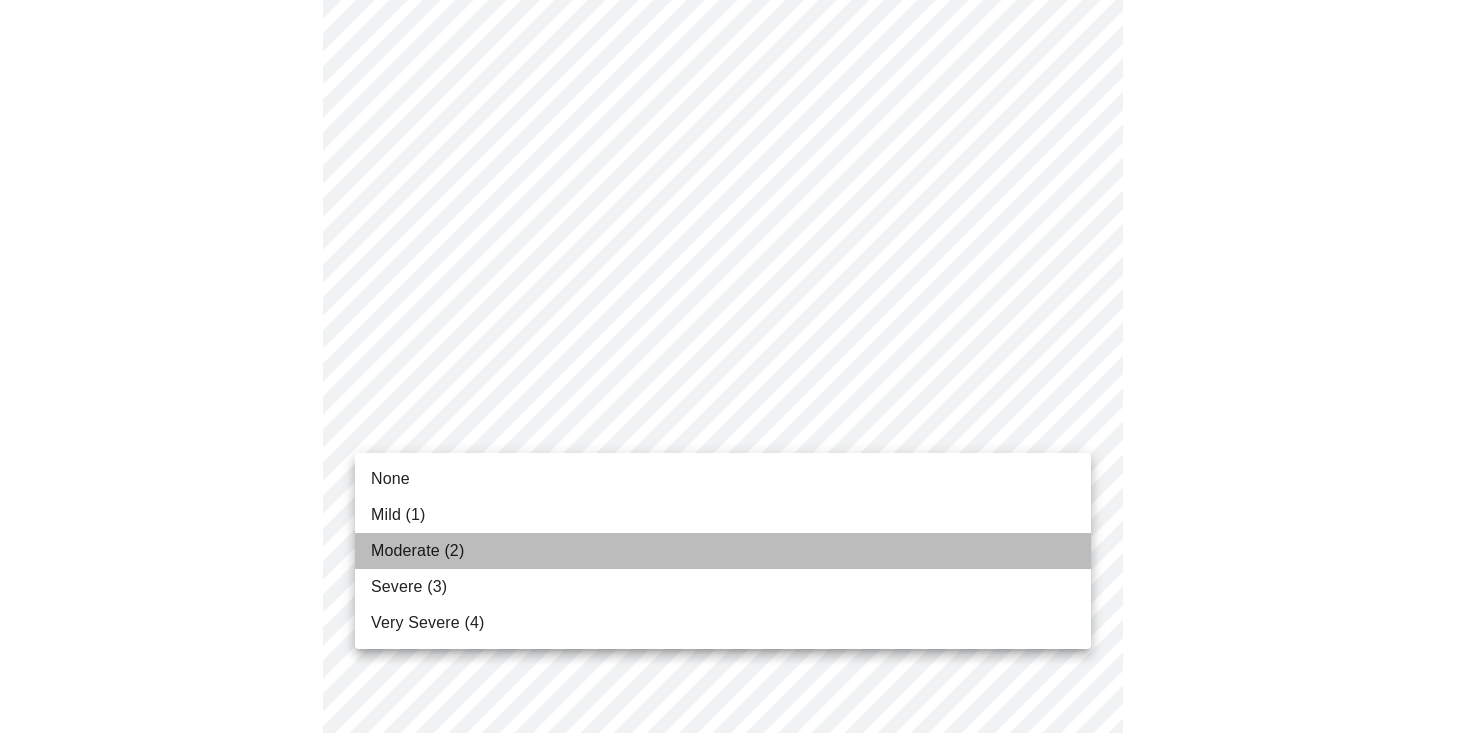 click on "Moderate (2)" at bounding box center (417, 551) 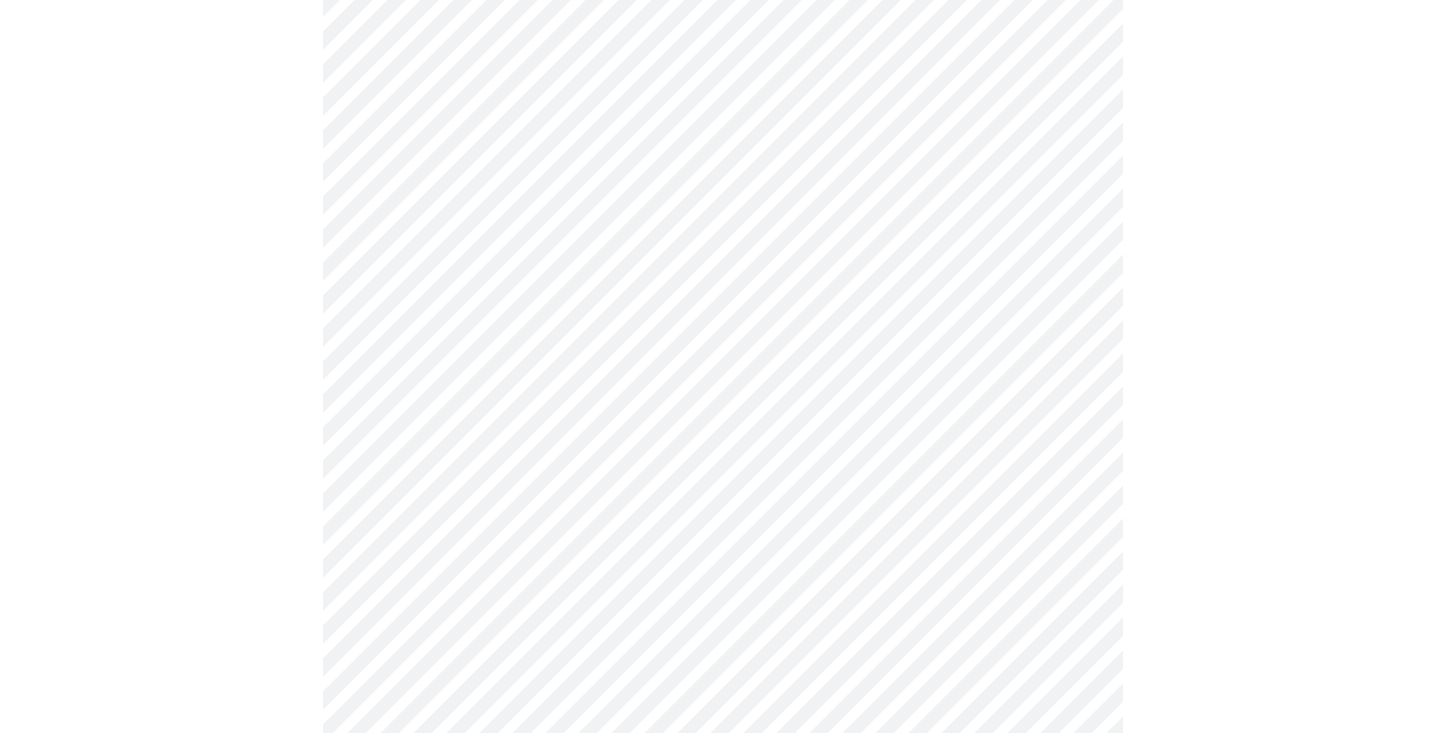scroll, scrollTop: 598, scrollLeft: 0, axis: vertical 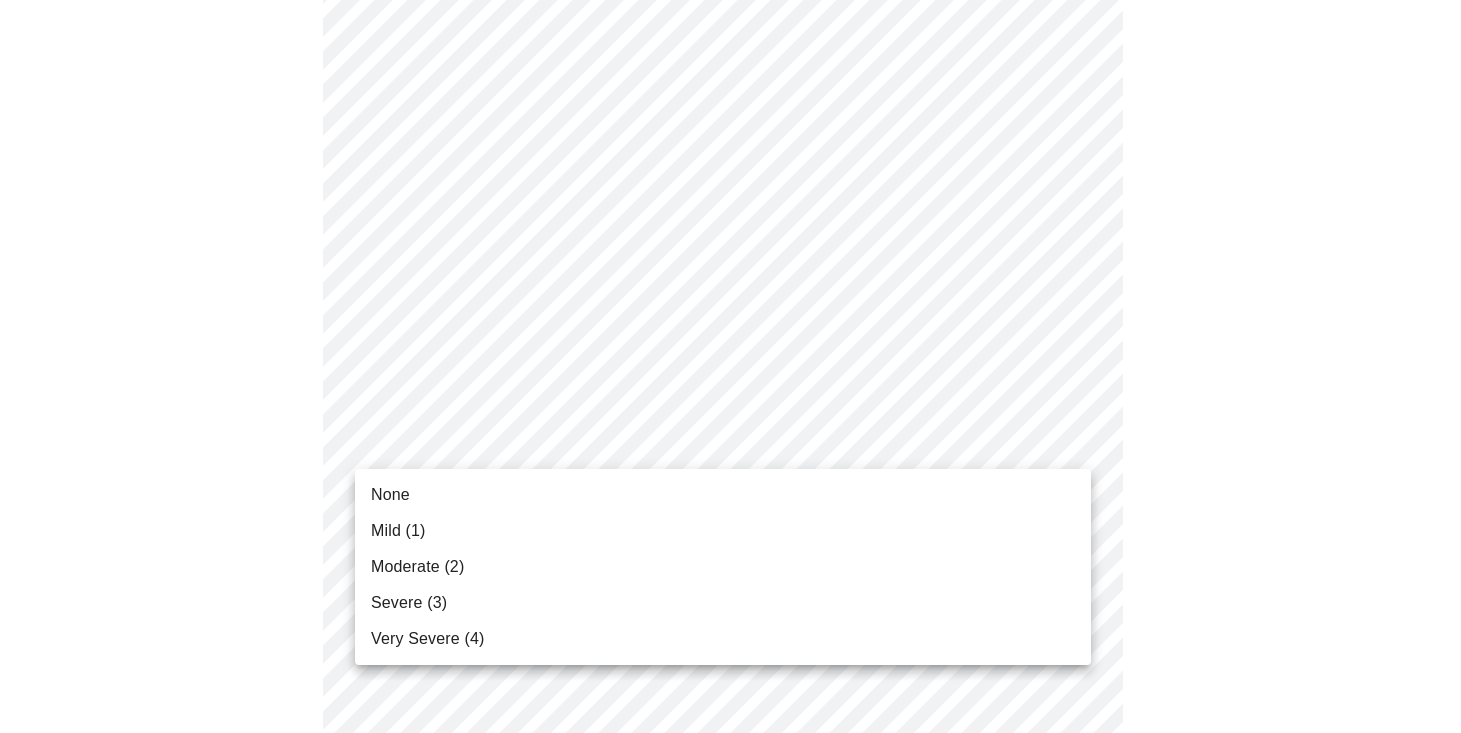 click on "MyMenopauseRx Appointments Messaging Labs Uploads Medications Community Refer a Friend Hi Heidi   Intake Questions for [DATE] @ [TIME]-[TIME] 3  /  13 Settings Billing Invoices Log out None Mild (1) Moderate (2) Severe (3) Very Severe (4)" at bounding box center (730, 684) 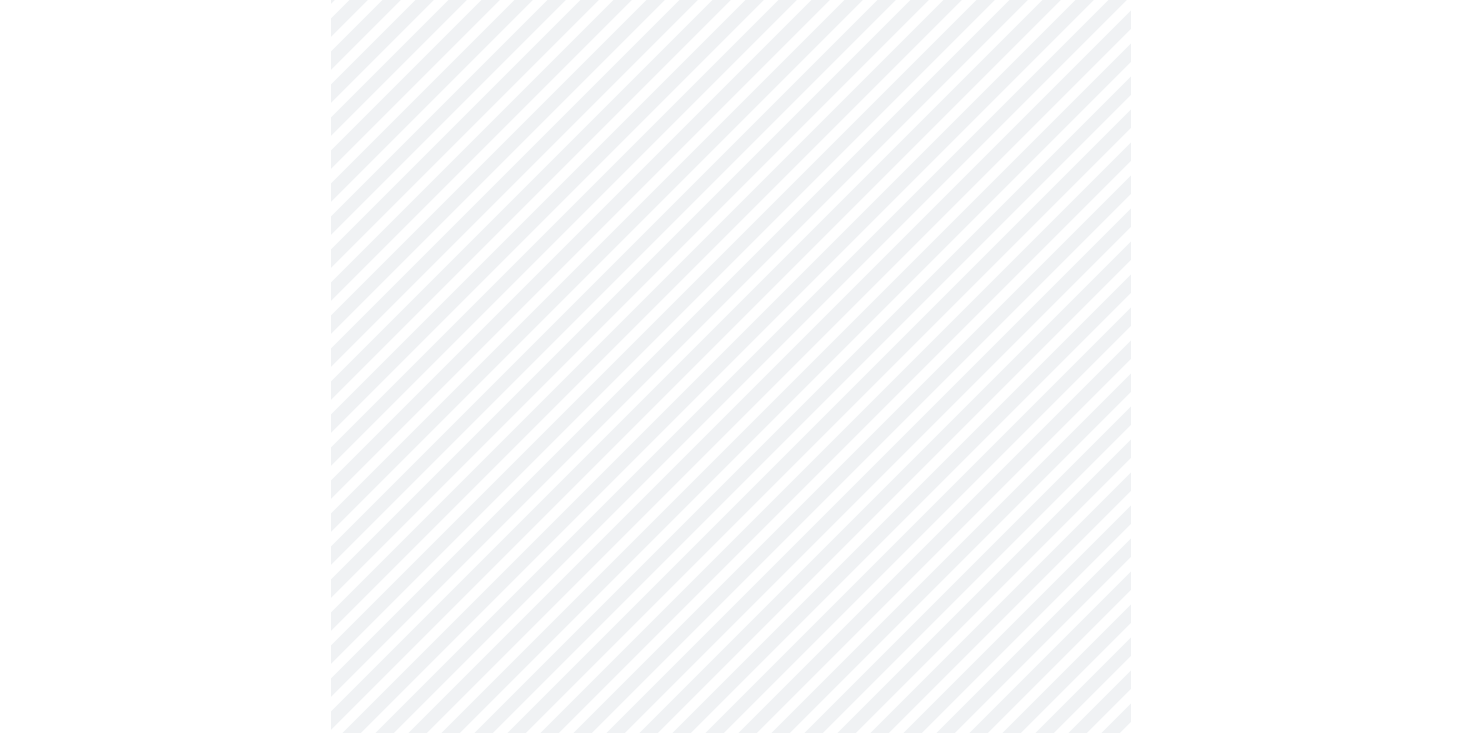 click on "MyMenopauseRx Appointments Messaging Labs Uploads Medications Community Refer a Friend Hi Heidi   Intake Questions for [DATE] @ [TIME]-[TIME] 3  /  13 Settings Billing Invoices Log out" at bounding box center (730, 670) 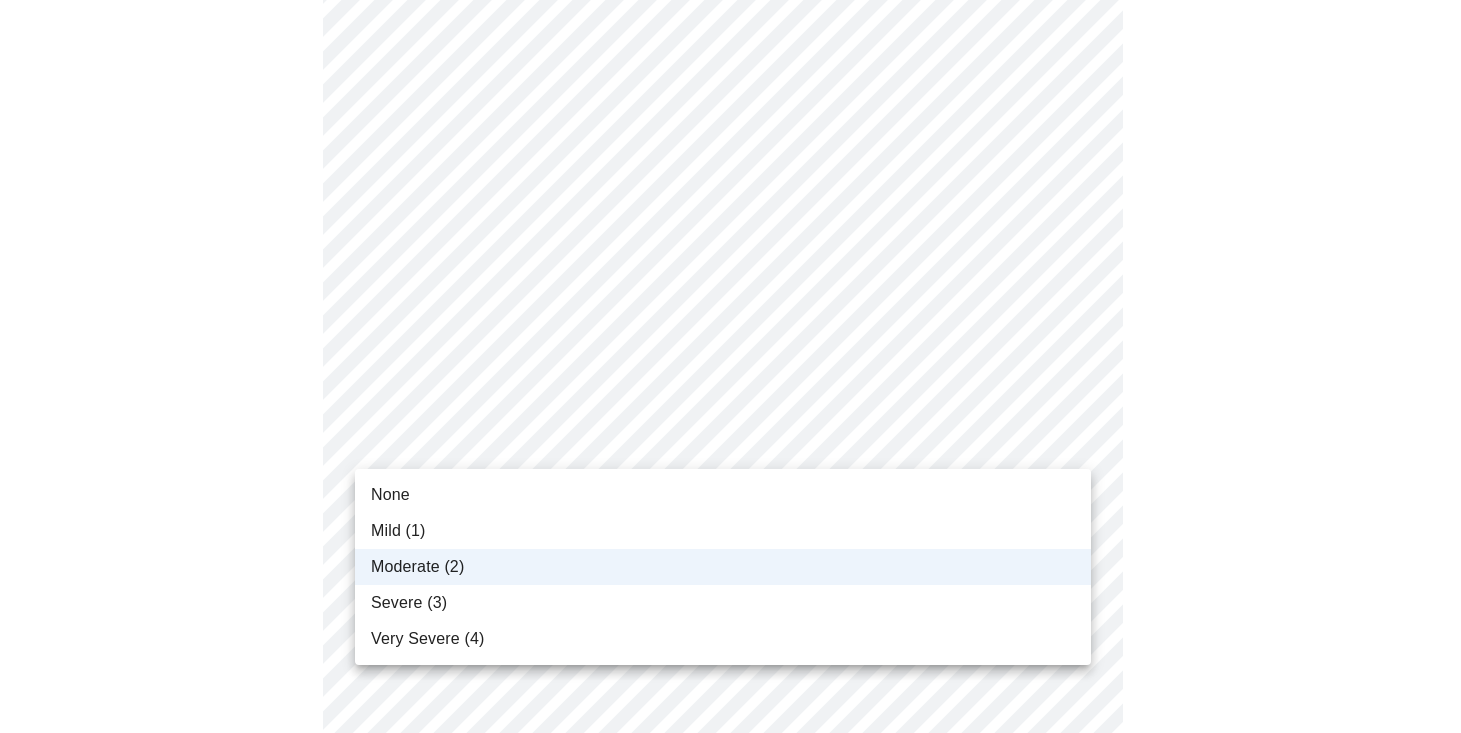 click at bounding box center [730, 366] 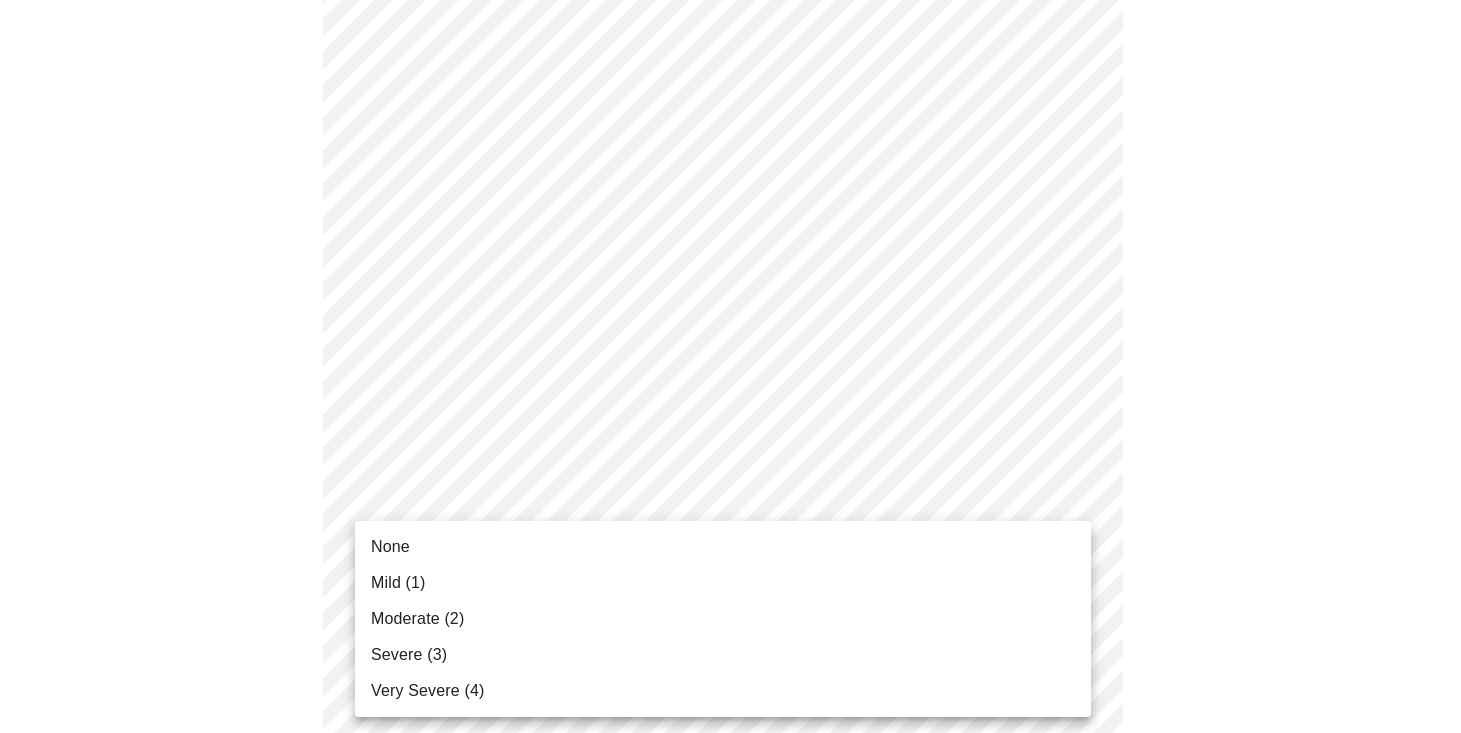 click on "MyMenopauseRx Appointments Messaging Labs Uploads Medications Community Refer a Friend Hi Heidi   Intake Questions for [DATE] @ [TIME]-[TIME] 3  /  13 Settings Billing Invoices Log out None Mild (1) Moderate (2) Severe (3) Very Severe (4)" at bounding box center [730, 670] 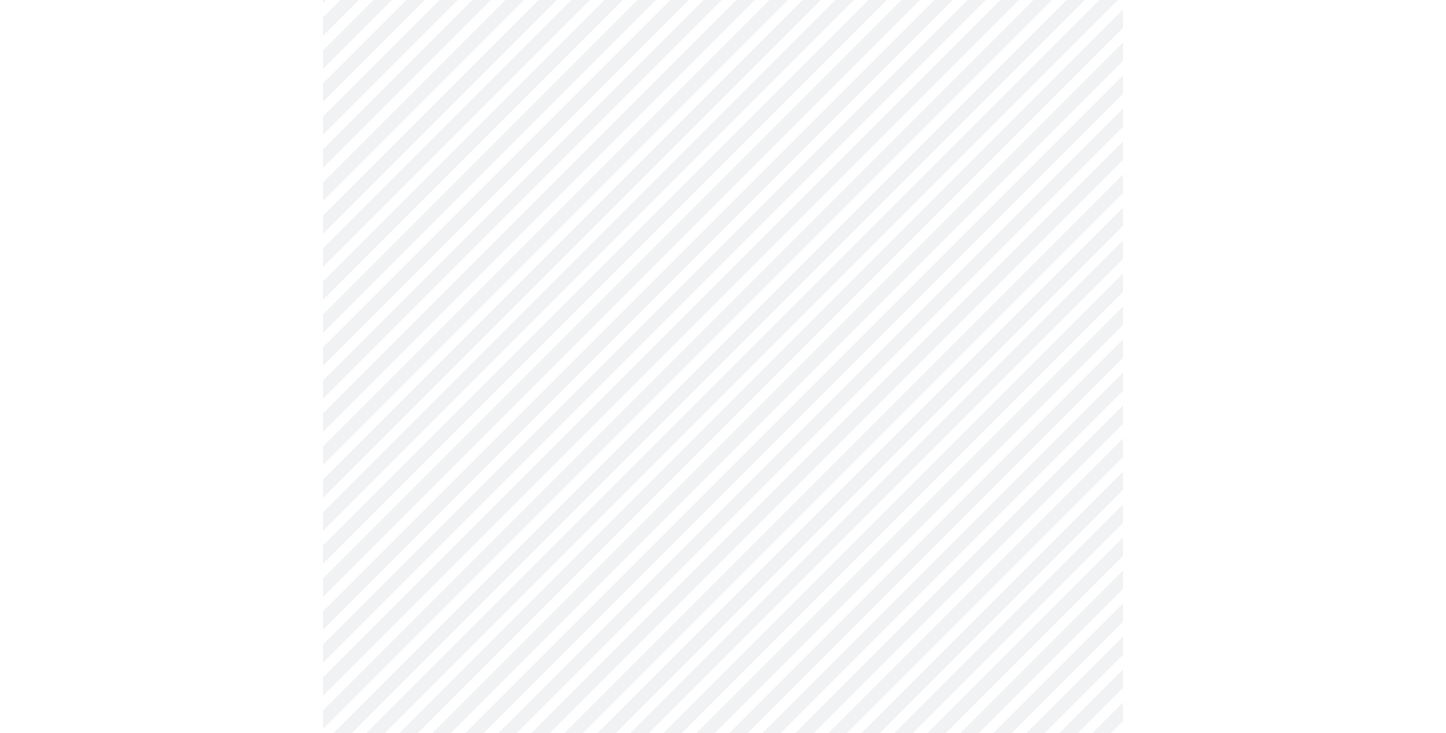 scroll, scrollTop: 799, scrollLeft: 0, axis: vertical 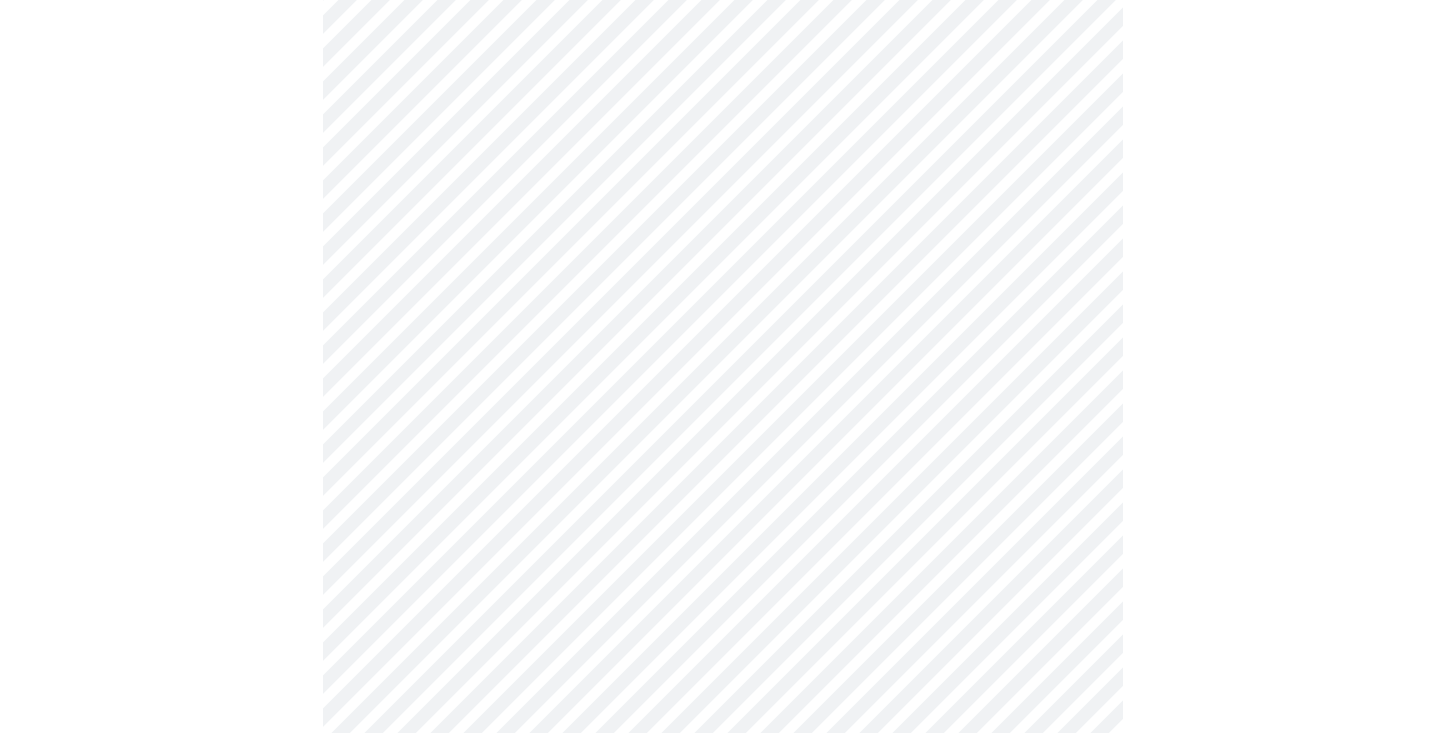 click on "MyMenopauseRx Appointments Messaging Labs Uploads Medications Community Refer a Friend Hi Heidi   Intake Questions for [DATE] @ [TIME]-[TIME] 3  /  13 Settings Billing Invoices Log out" at bounding box center (723, 455) 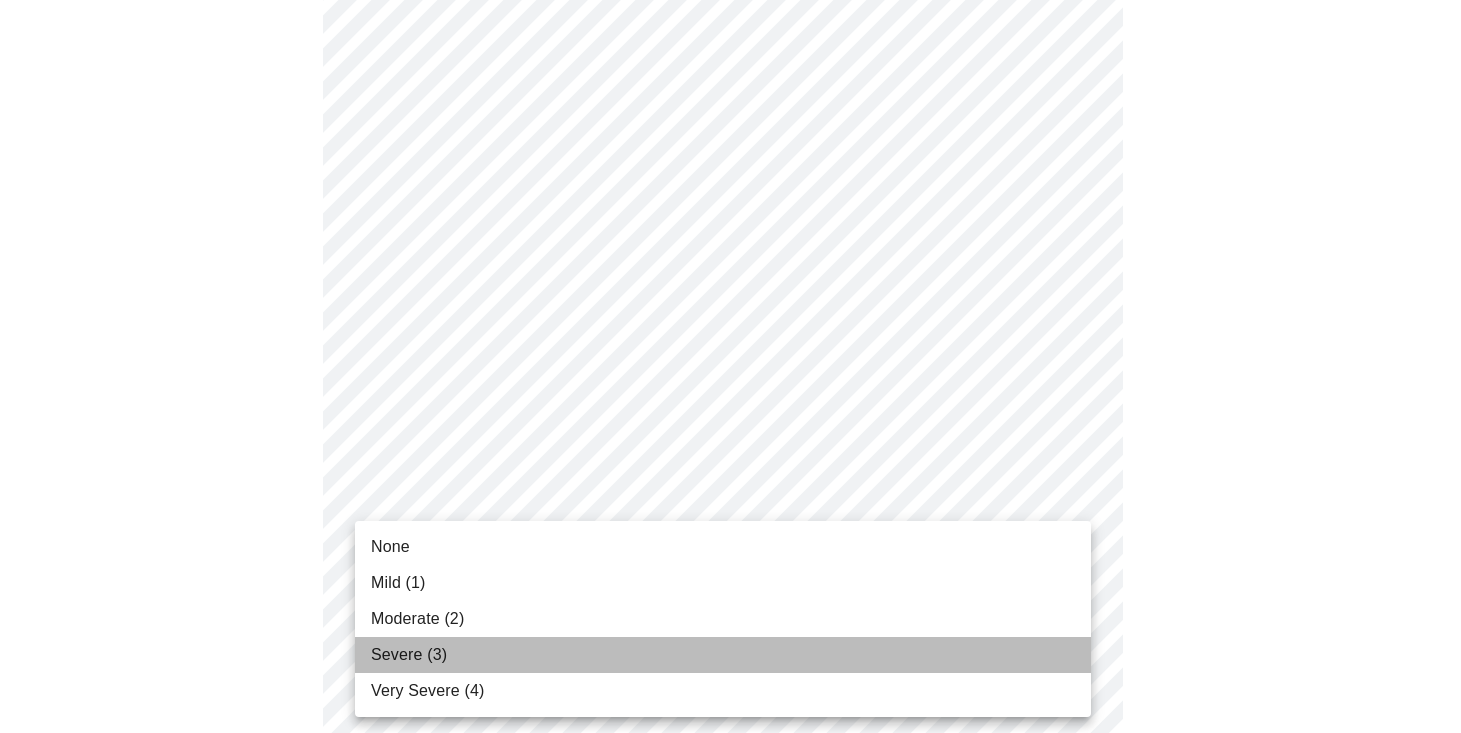 click on "Severe (3)" at bounding box center [409, 655] 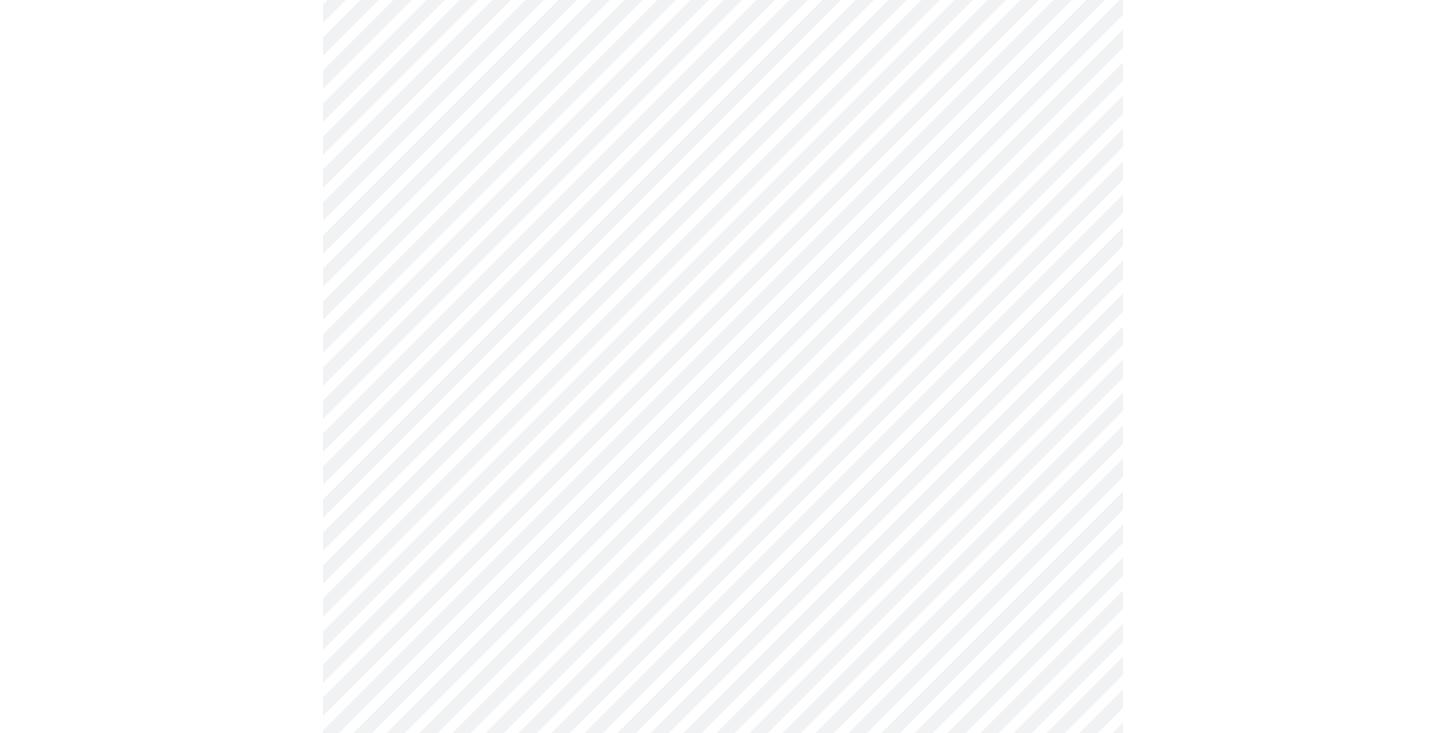 scroll, scrollTop: 947, scrollLeft: 0, axis: vertical 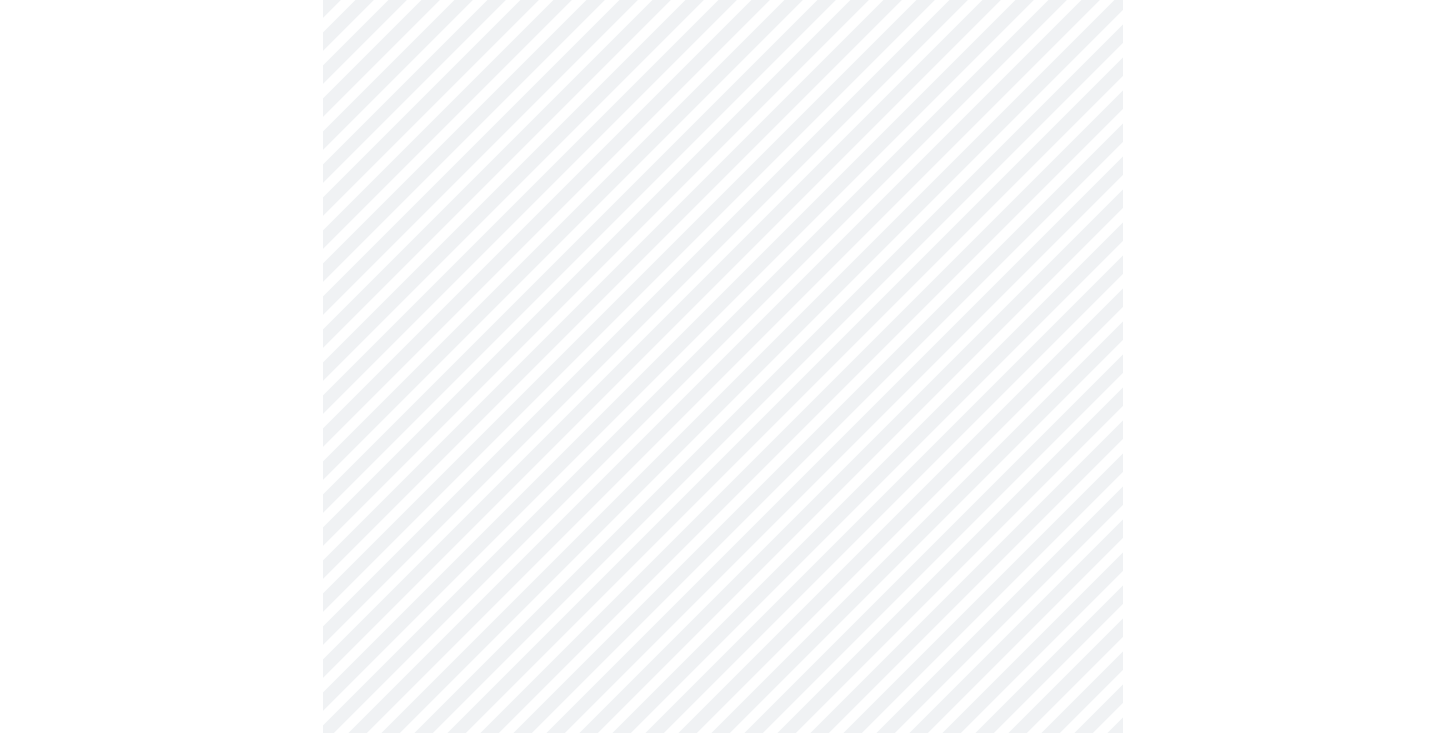 click on "MyMenopauseRx Appointments Messaging Labs Uploads Medications Community Refer a Friend Hi Heidi   Intake Questions for [DATE] @ [TIME]-[TIME] 3  /  13 Settings Billing Invoices Log out" at bounding box center [723, 293] 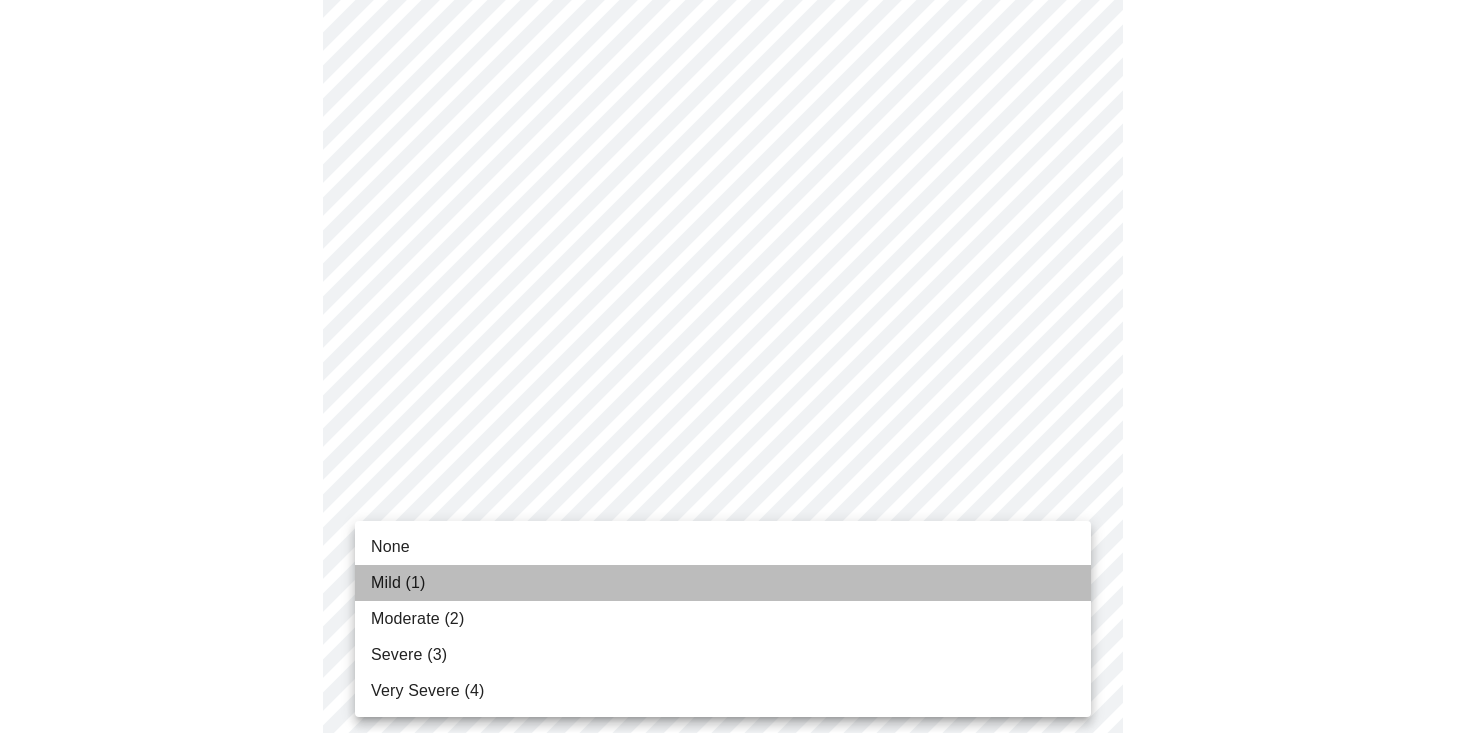 click on "Mild (1)" at bounding box center [723, 583] 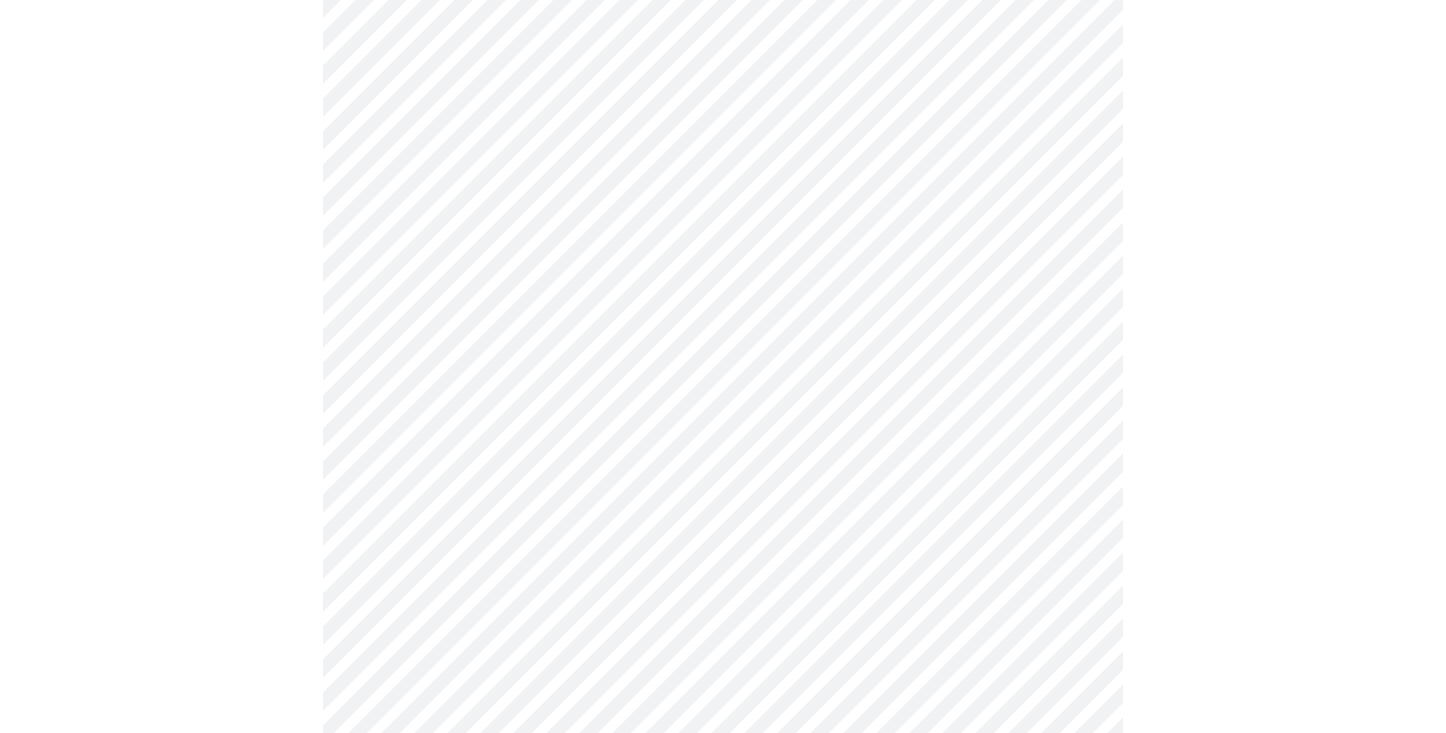 scroll, scrollTop: 1326, scrollLeft: 0, axis: vertical 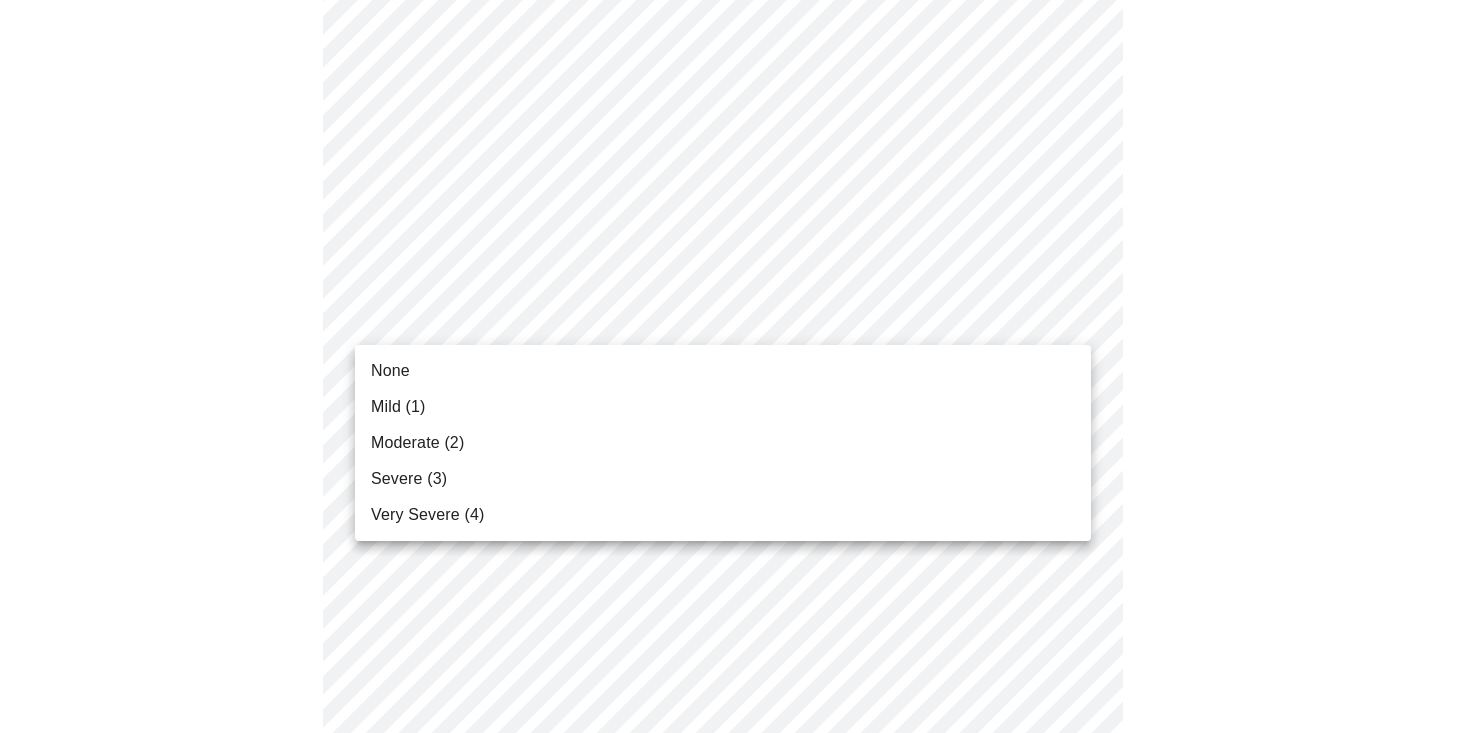 click on "MyMenopauseRx Appointments Messaging Labs Uploads Medications Community Refer a Friend Hi Heidi   Intake Questions for [DATE] @ [TIME]-[TIME] 3  /  13 Settings Billing Invoices Log out None Mild (1) Moderate (2) Severe (3) Very Severe (4)" at bounding box center (730, -100) 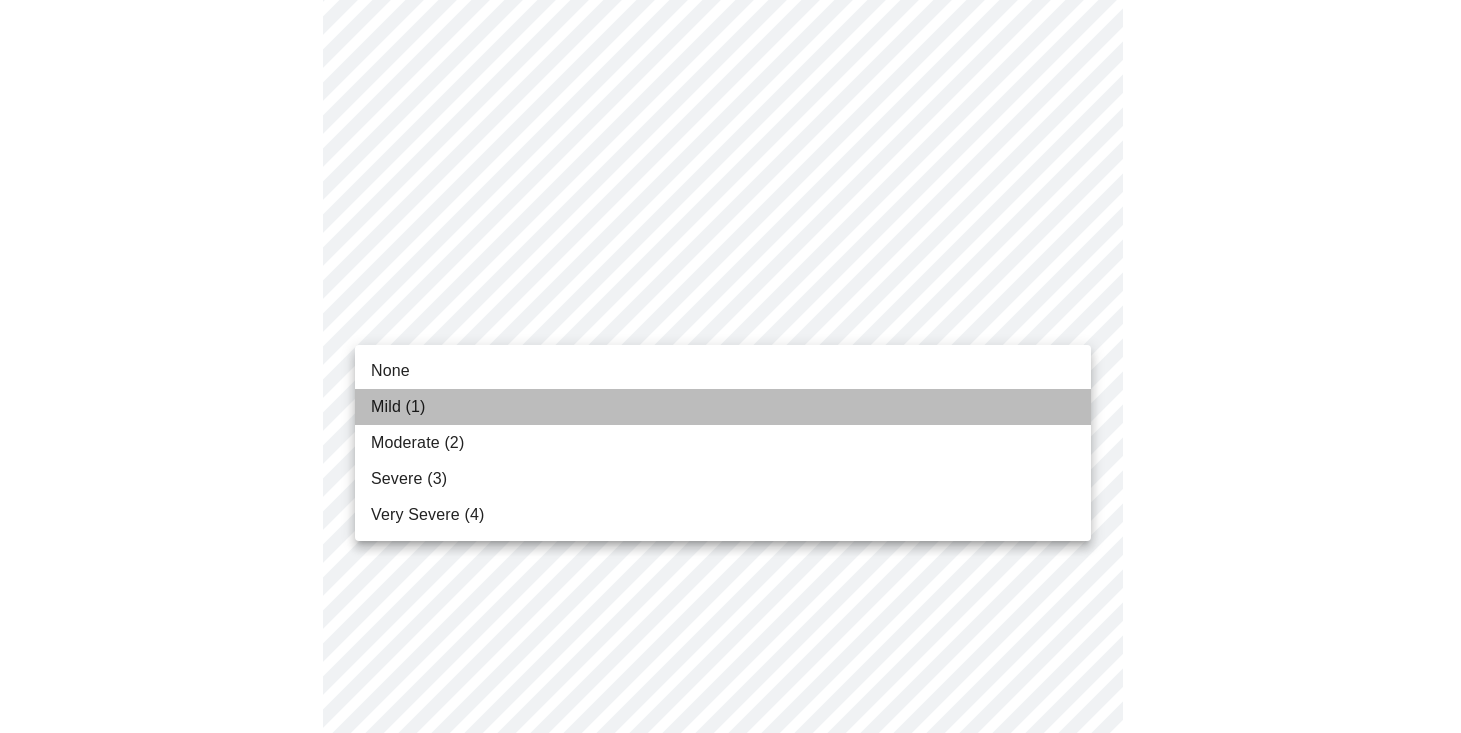 click on "Mild (1)" at bounding box center (398, 407) 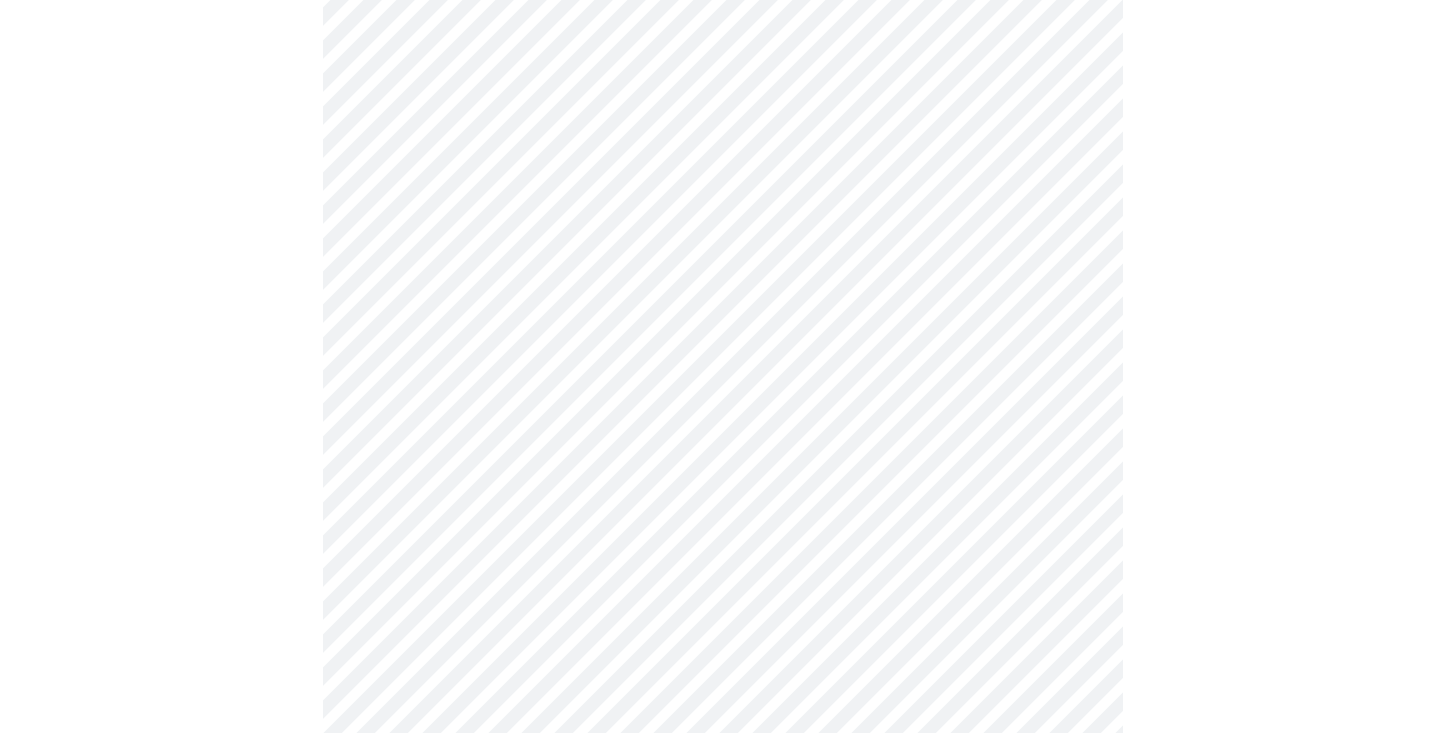 scroll, scrollTop: 1468, scrollLeft: 0, axis: vertical 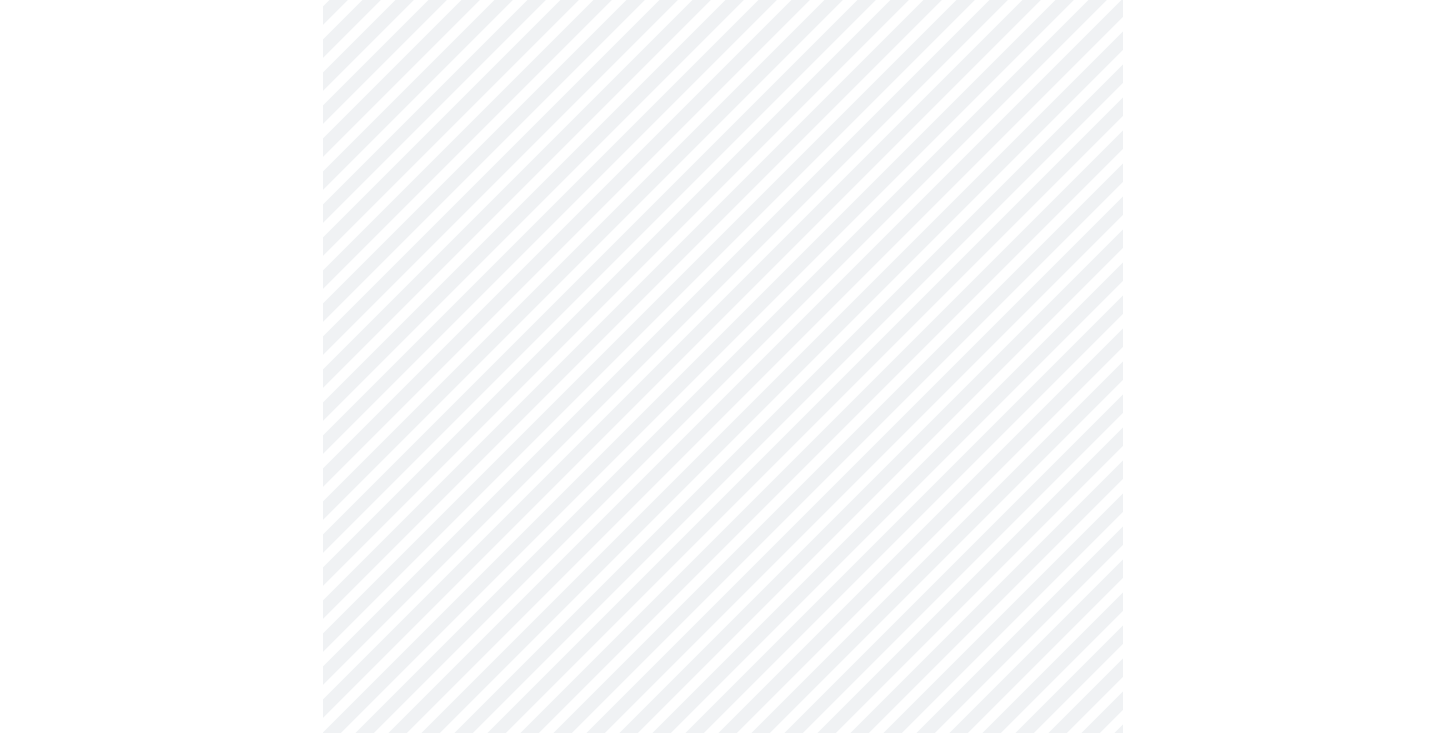click on "MyMenopauseRx Appointments Messaging Labs Uploads Medications Community Refer a Friend Hi Heidi   Intake Questions for [DATE] @ [TIME]-[TIME] 3  /  13 Settings Billing Invoices Log out" at bounding box center [723, -256] 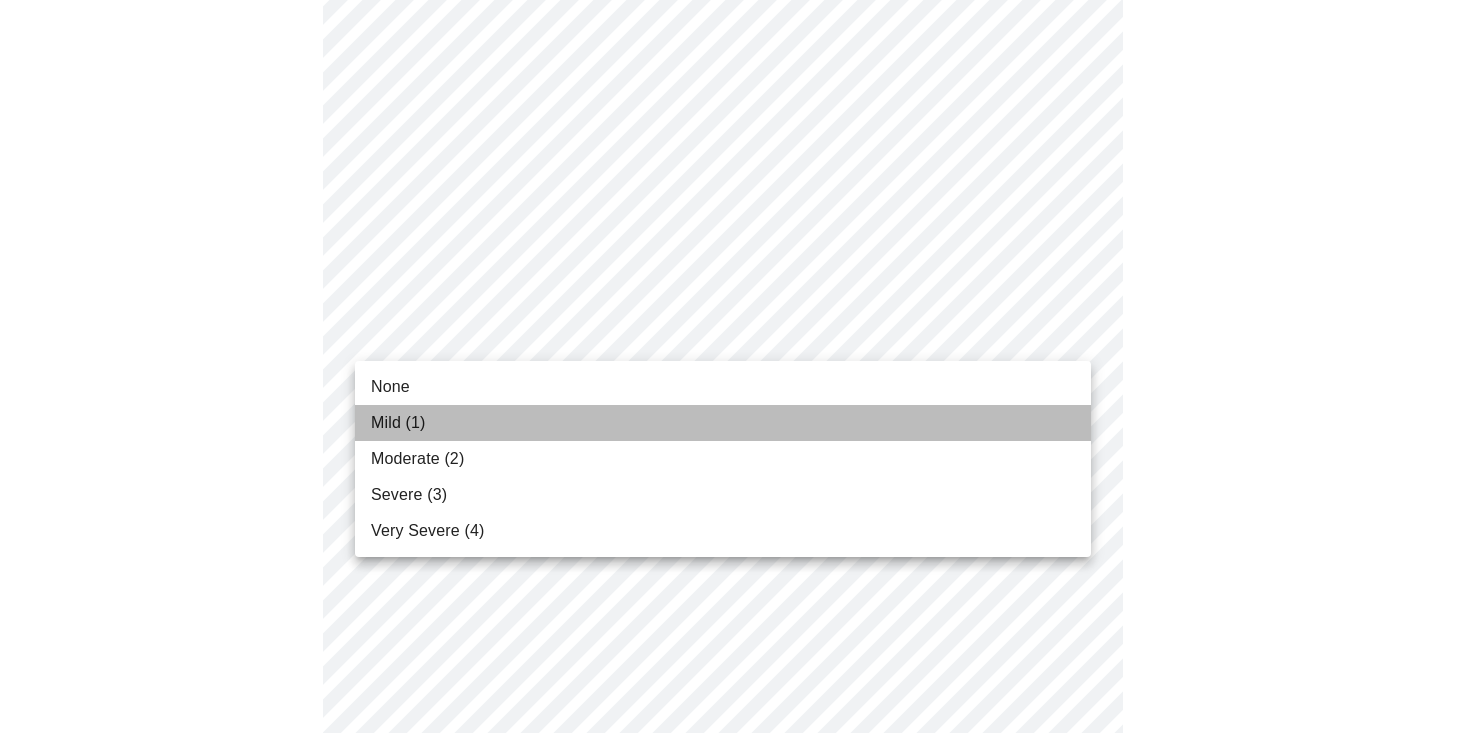 click on "Mild (1)" at bounding box center (723, 423) 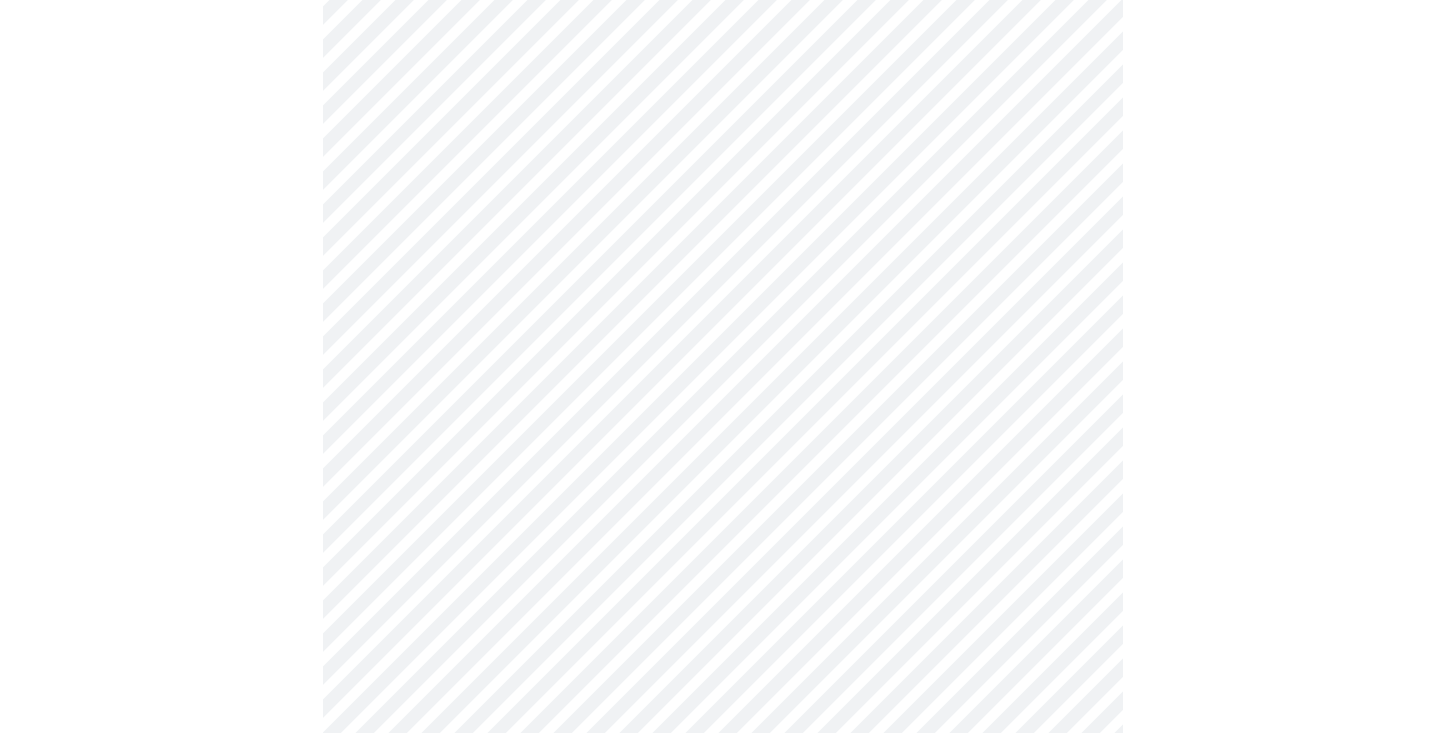 click on "MyMenopauseRx Appointments Messaging Labs Uploads Medications Community Refer a Friend Hi Heidi   Intake Questions for [DATE] @ [TIME]-[TIME] 3  /  13 Settings Billing Invoices Log out" at bounding box center (723, -270) 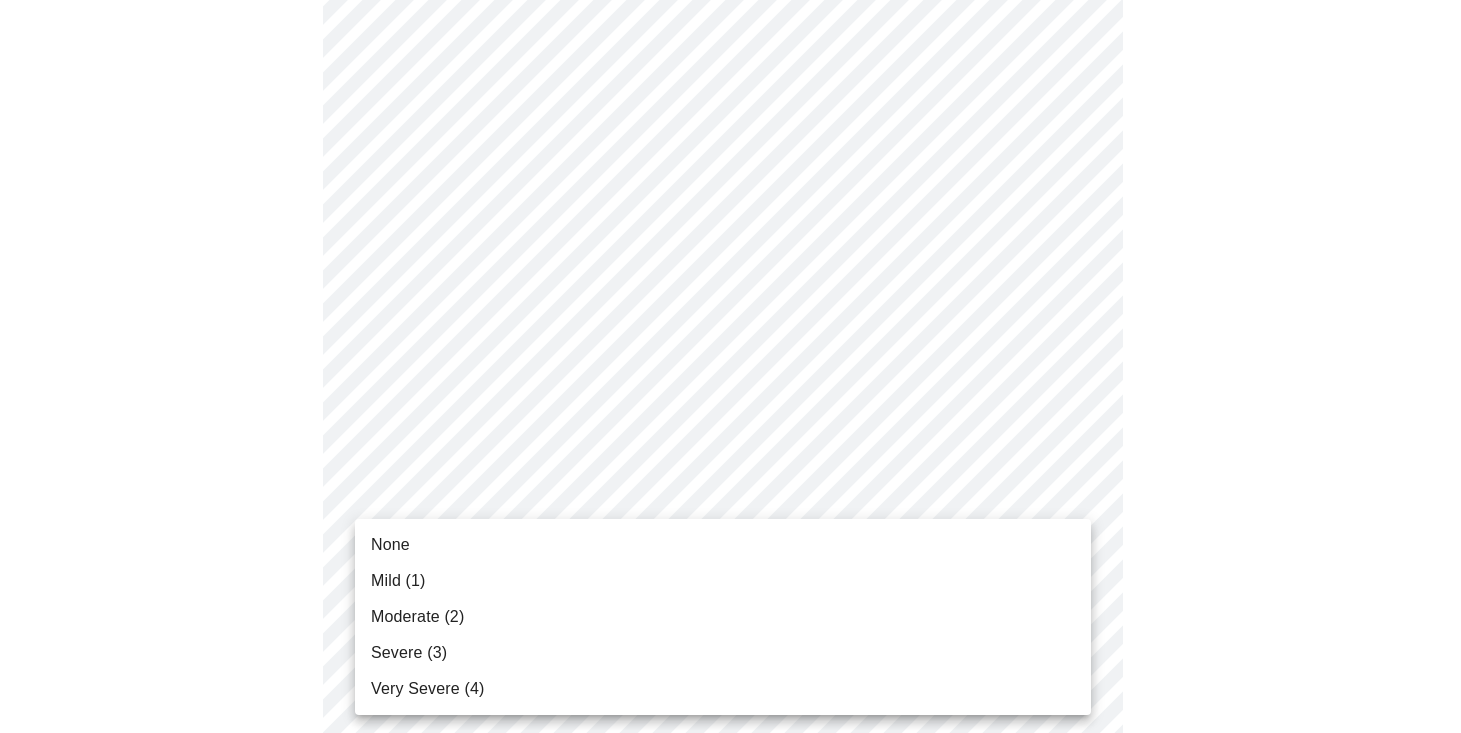 click on "Severe (3)" at bounding box center (409, 653) 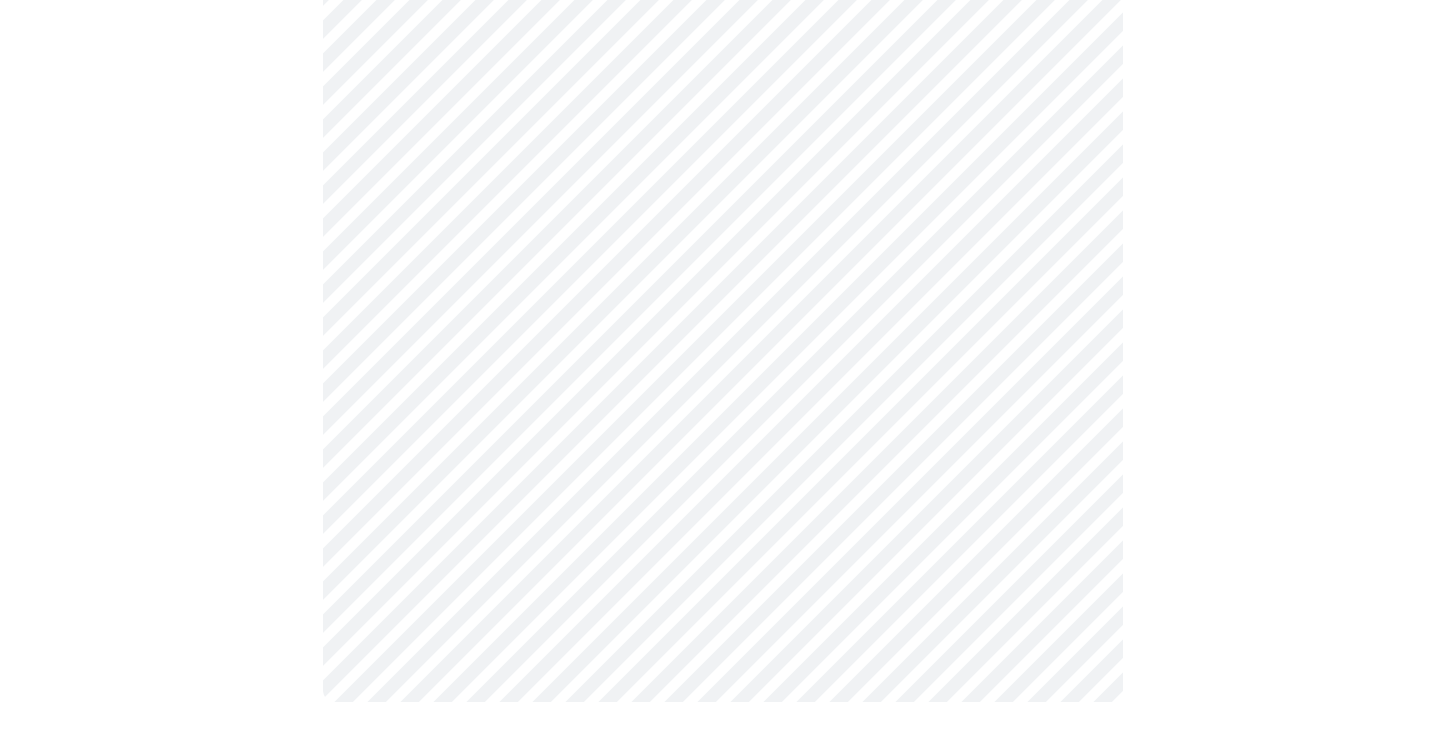 scroll, scrollTop: 0, scrollLeft: 0, axis: both 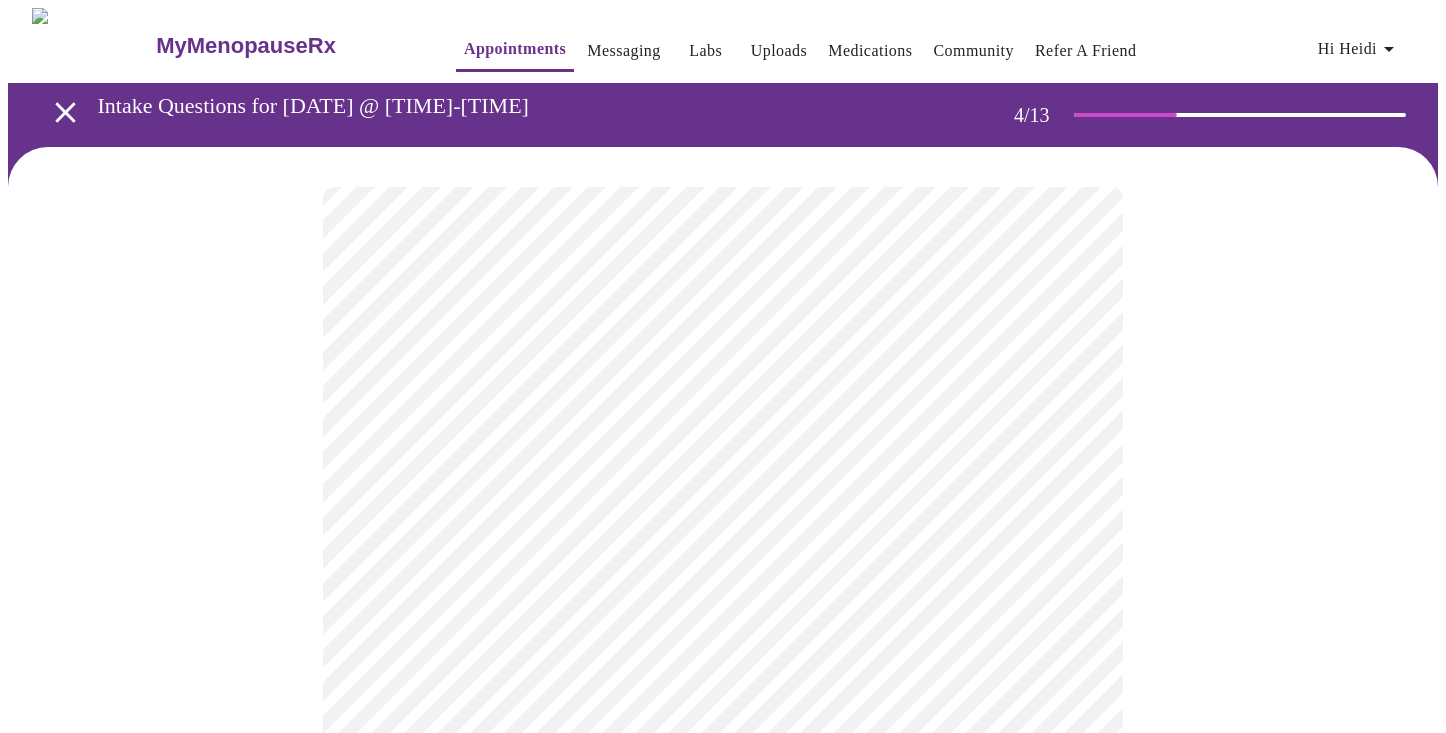 click at bounding box center [723, 1024] 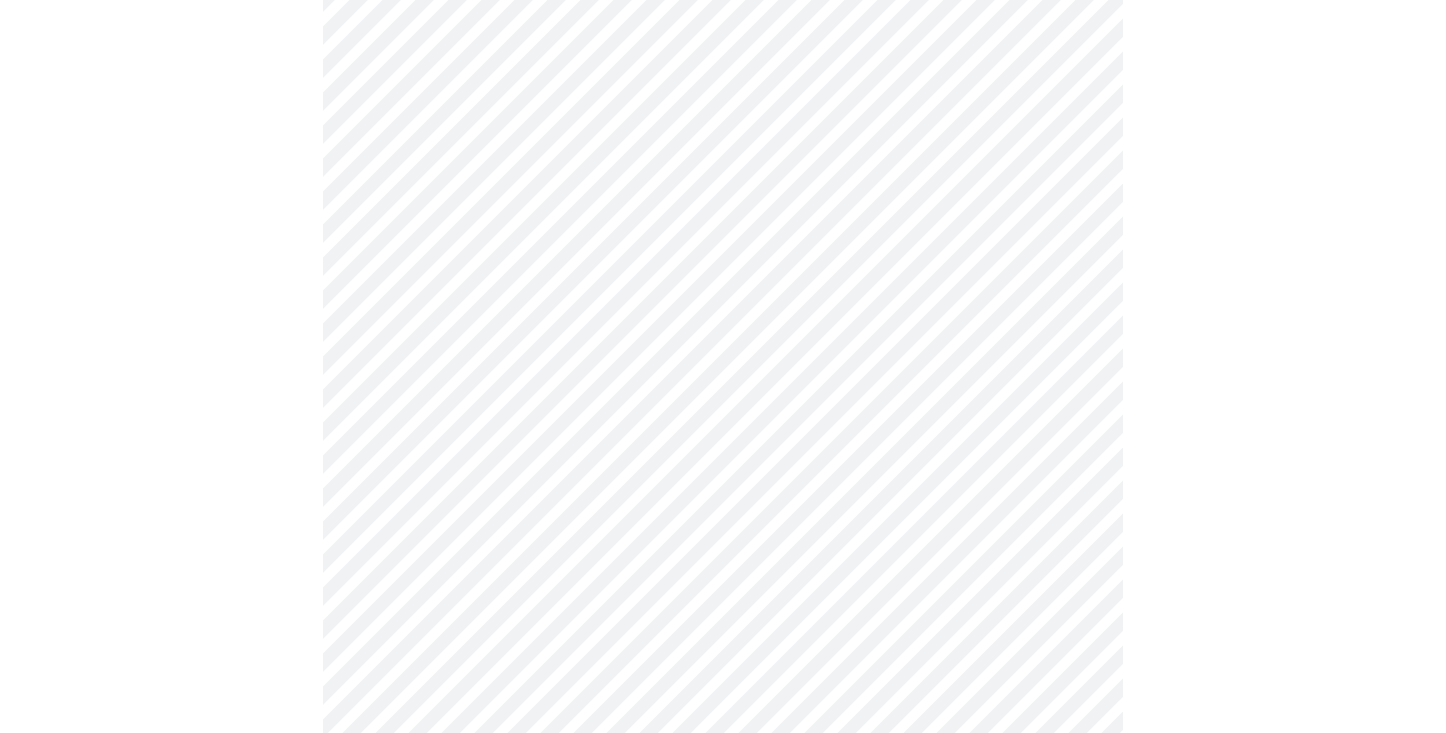 scroll, scrollTop: 910, scrollLeft: 0, axis: vertical 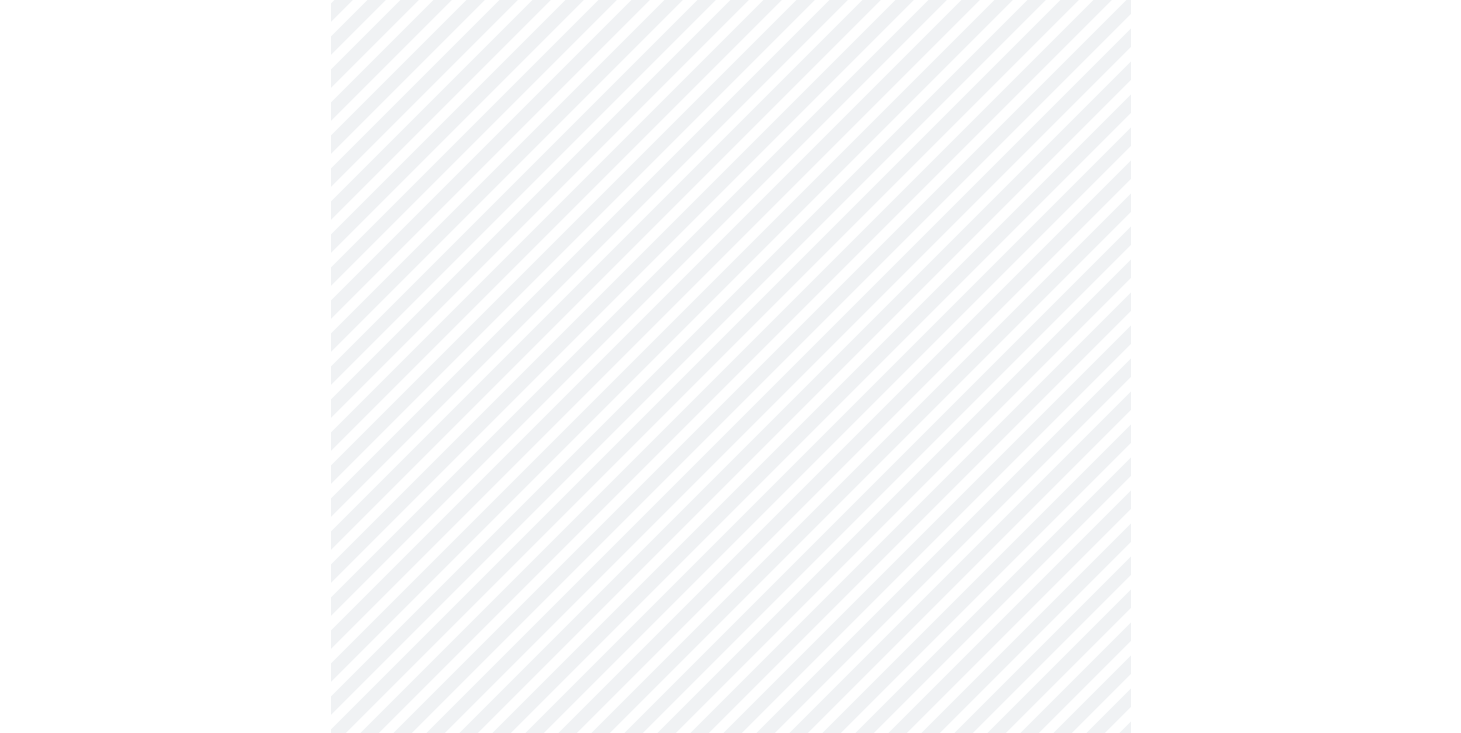 click on "MyMenopauseRx Appointments Messaging Labs Uploads Medications Community Refer a Friend Hi Heidi   Intake Questions for [DATE] @ [TIME]-[TIME] 4  /  13 Settings Billing Invoices Log out" at bounding box center [730, 44] 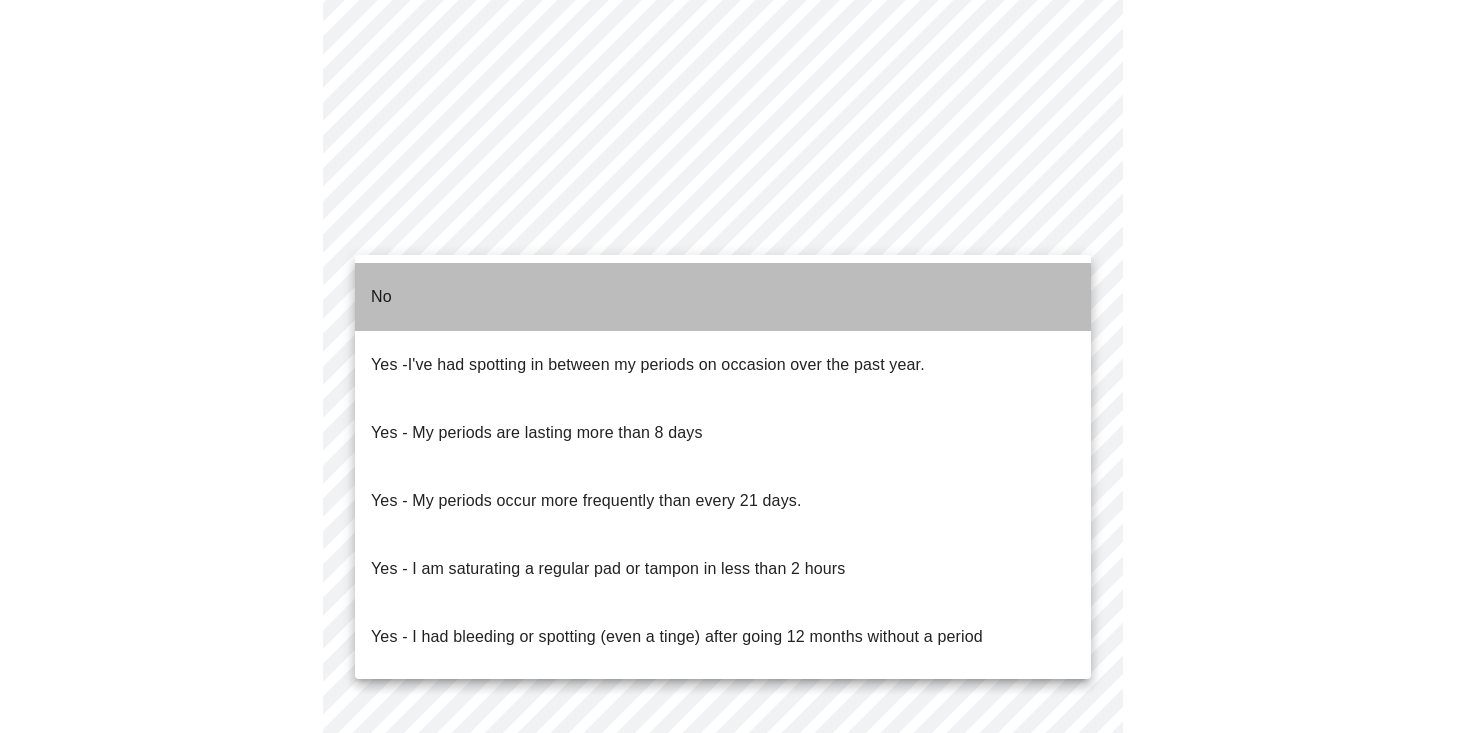 click on "No" at bounding box center [723, 297] 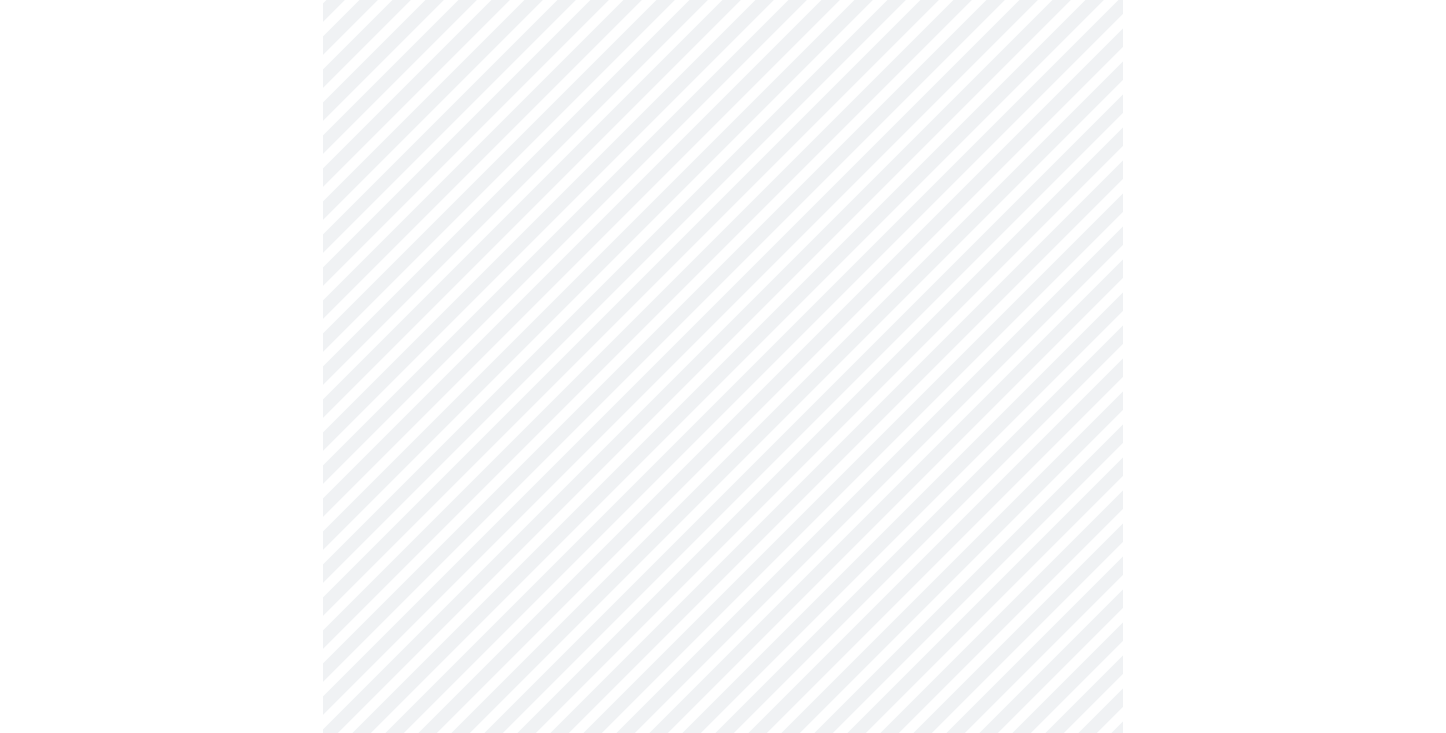 click on "MyMenopauseRx Appointments Messaging Labs Uploads Medications Community Refer a Friend Hi Heidi   Intake Questions for [DATE] @ [TIME]-[TIME] 4  /  13 Settings Billing Invoices Log out" at bounding box center (723, 38) 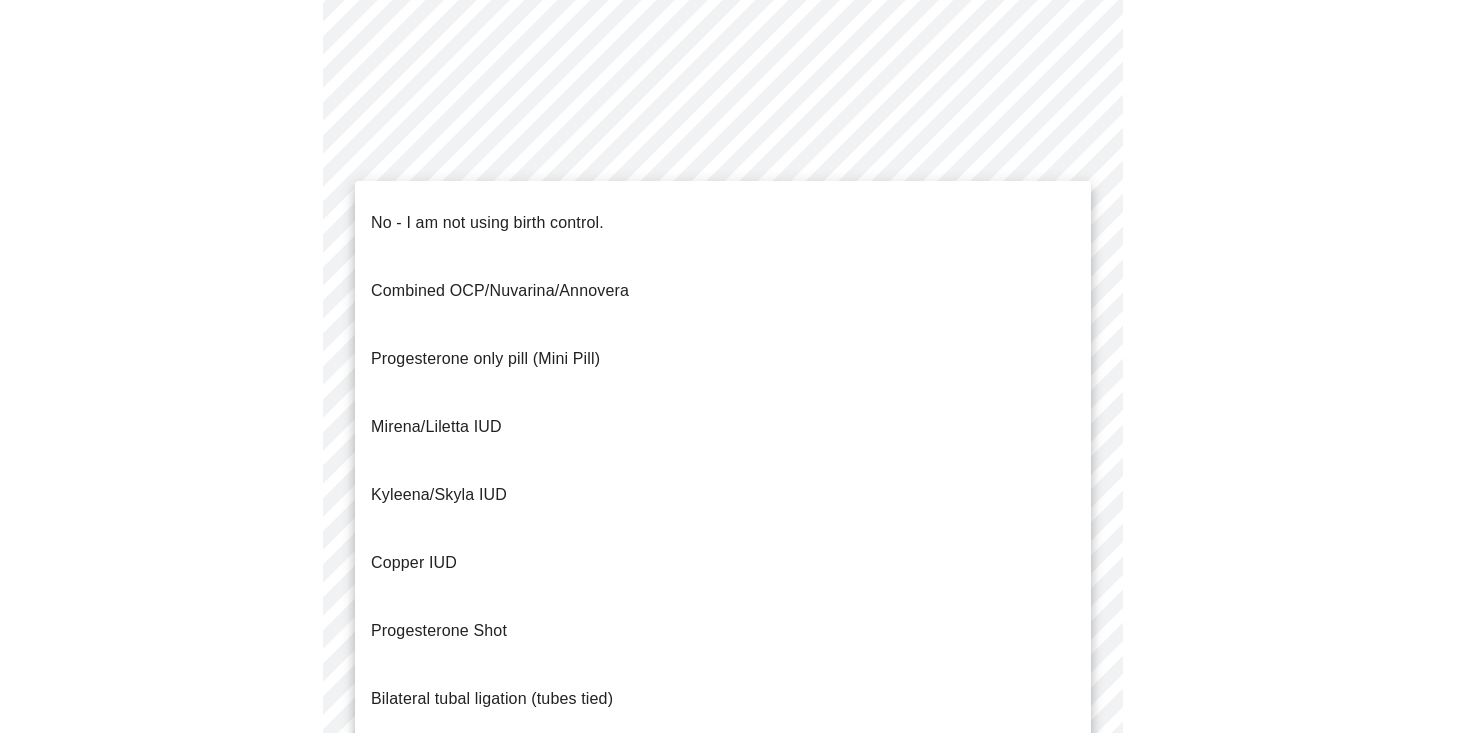 click on "No - I am not using birth control." at bounding box center (487, 223) 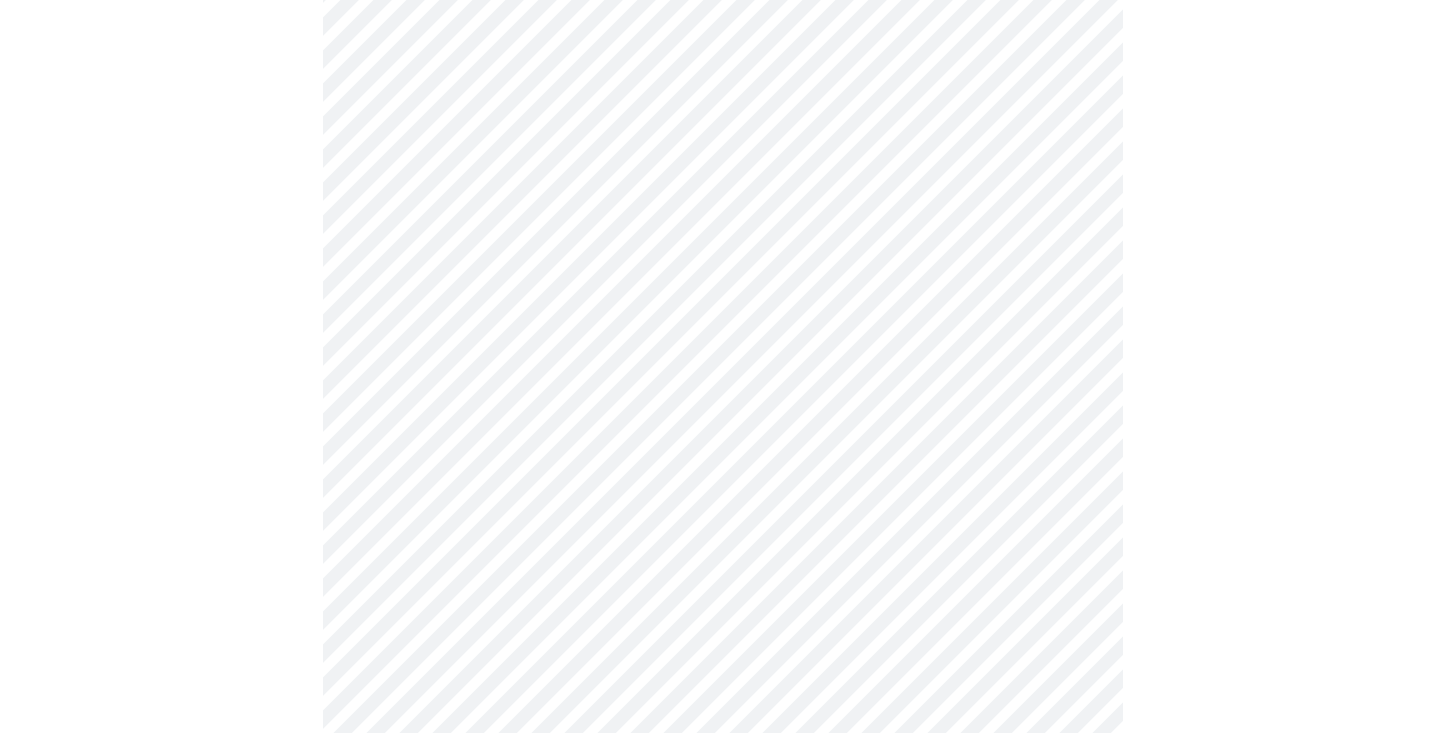 scroll, scrollTop: 997, scrollLeft: 0, axis: vertical 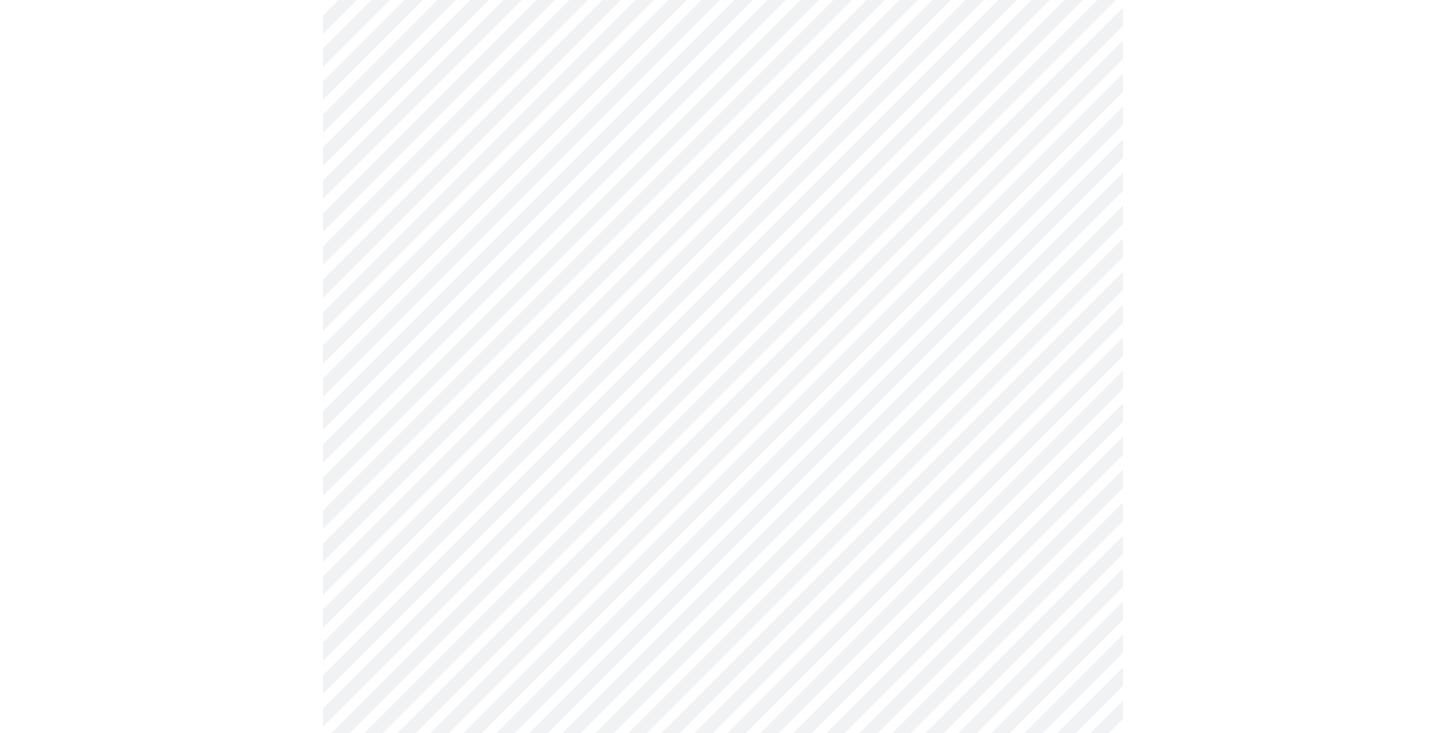 click on "MyMenopauseRx Appointments Messaging Labs Uploads Medications Community Refer a Friend Hi Heidi   Intake Questions for [DATE] @ [TIME]-[TIME] 4  /  13 Settings Billing Invoices Log out" at bounding box center [723, -55] 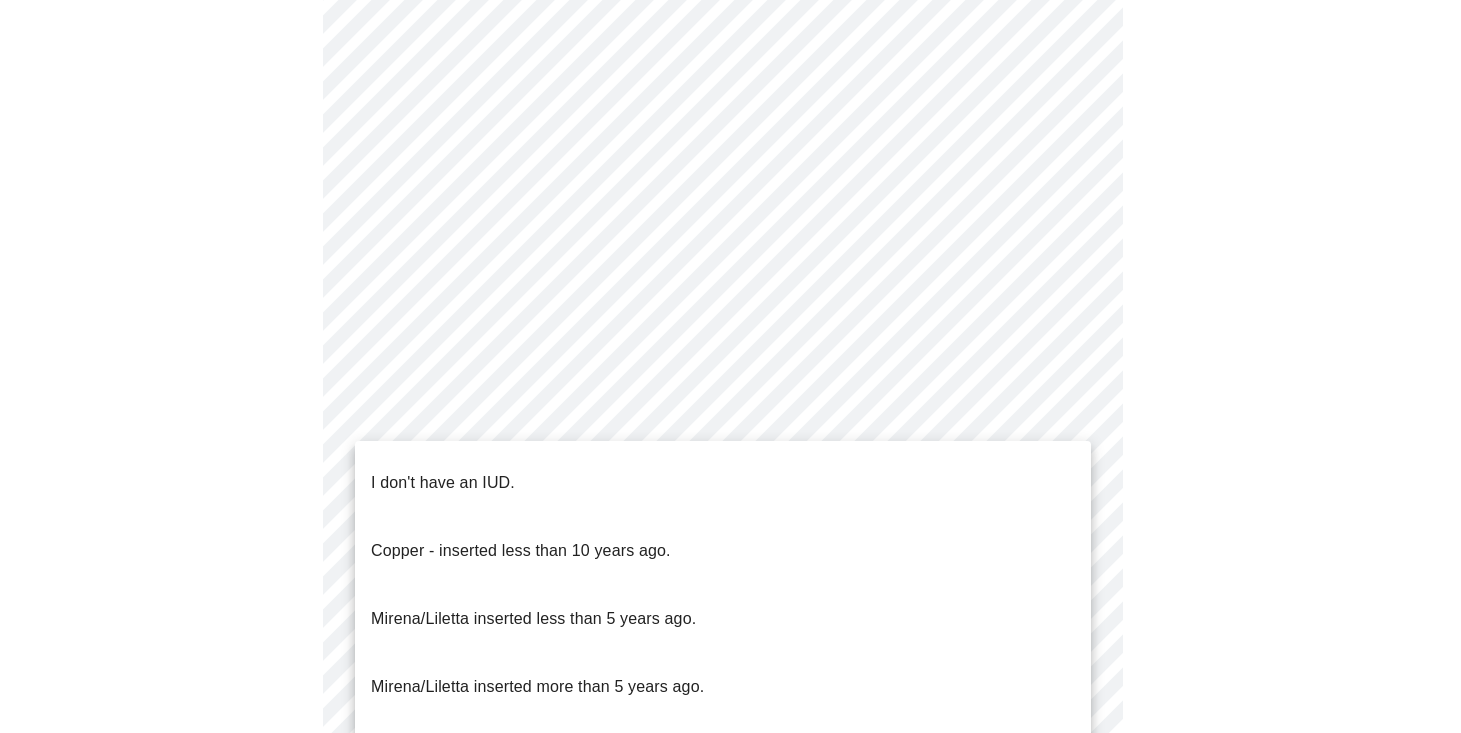 click on "I don't have an IUD." at bounding box center (443, 483) 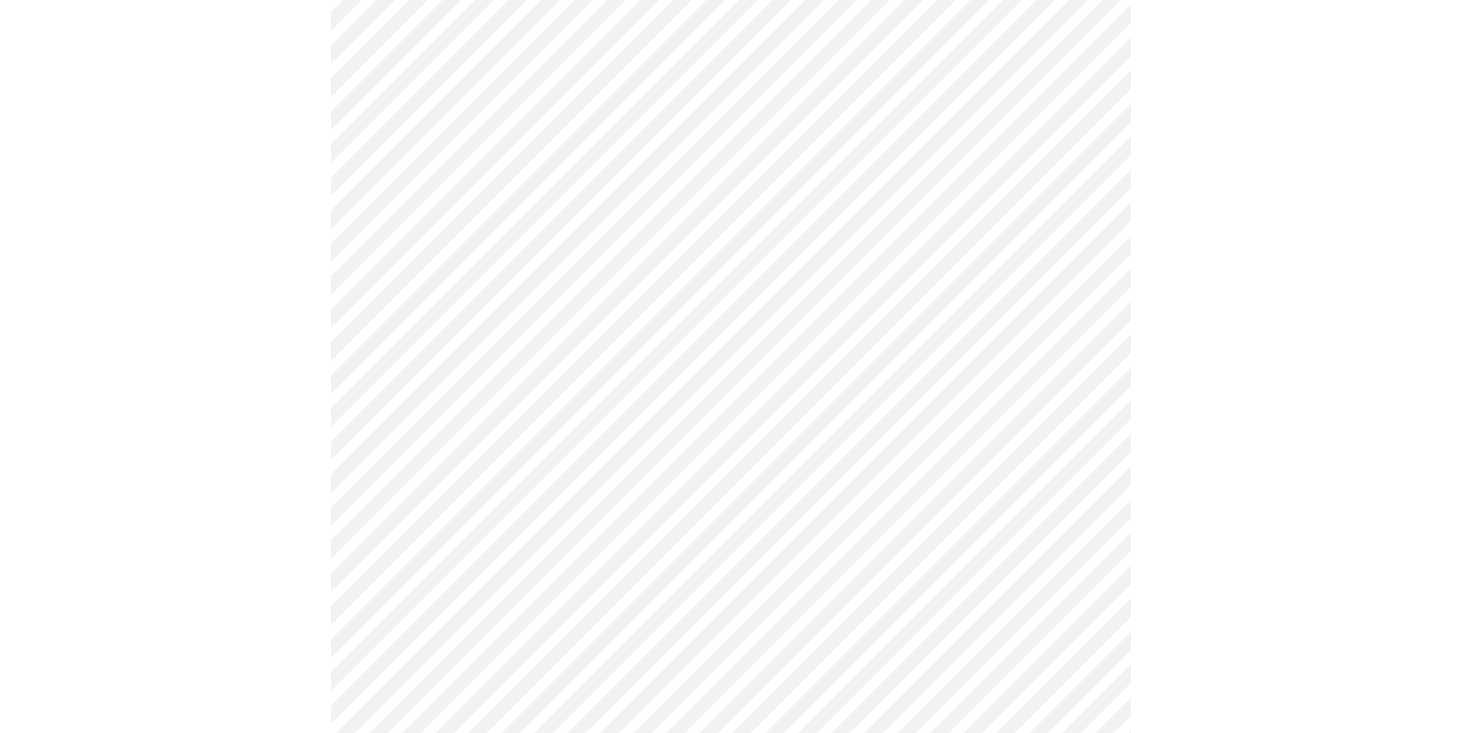scroll, scrollTop: 1124, scrollLeft: 0, axis: vertical 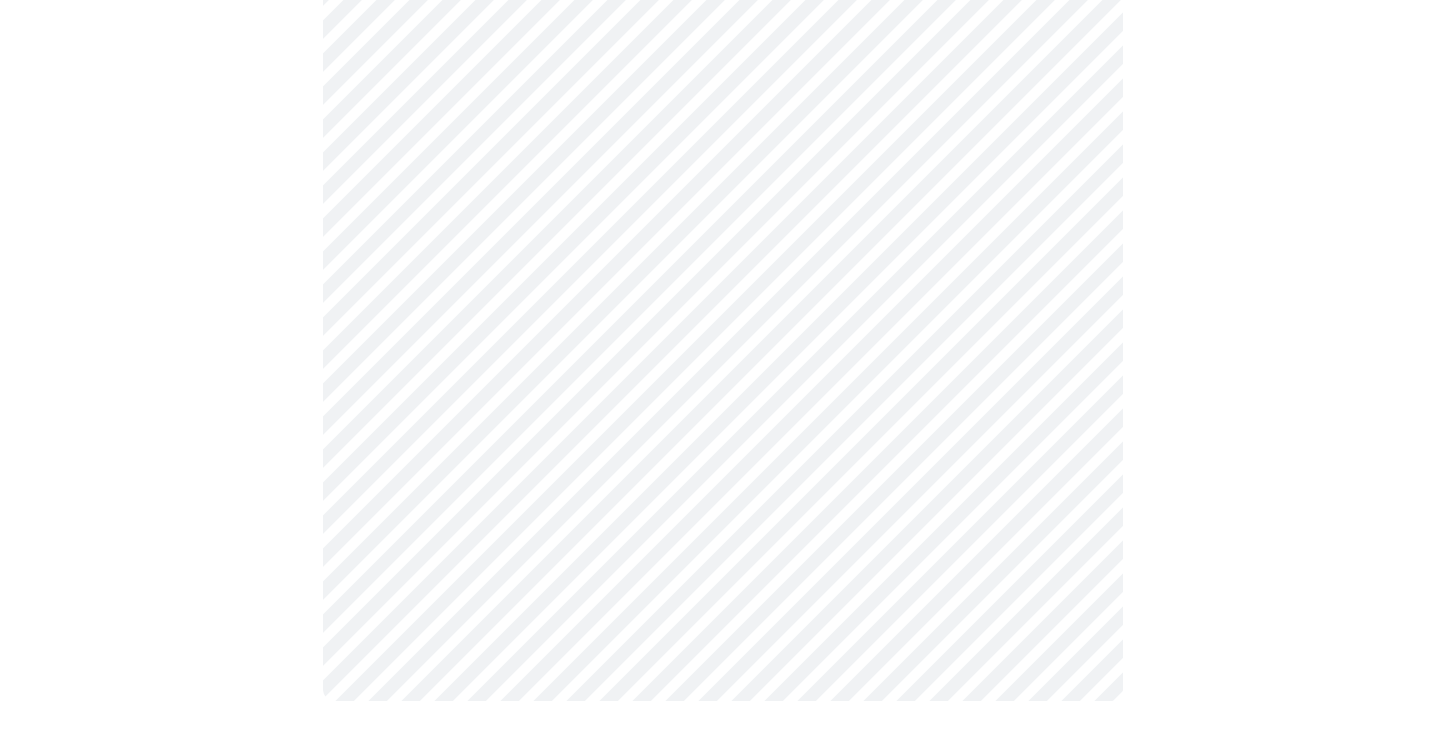 click on "MyMenopauseRx Appointments Messaging Labs Uploads Medications Community Refer a Friend Hi Heidi   Intake Questions for [DATE] @ [TIME]-[TIME] 4  /  13 Settings Billing Invoices Log out" at bounding box center [723, -188] 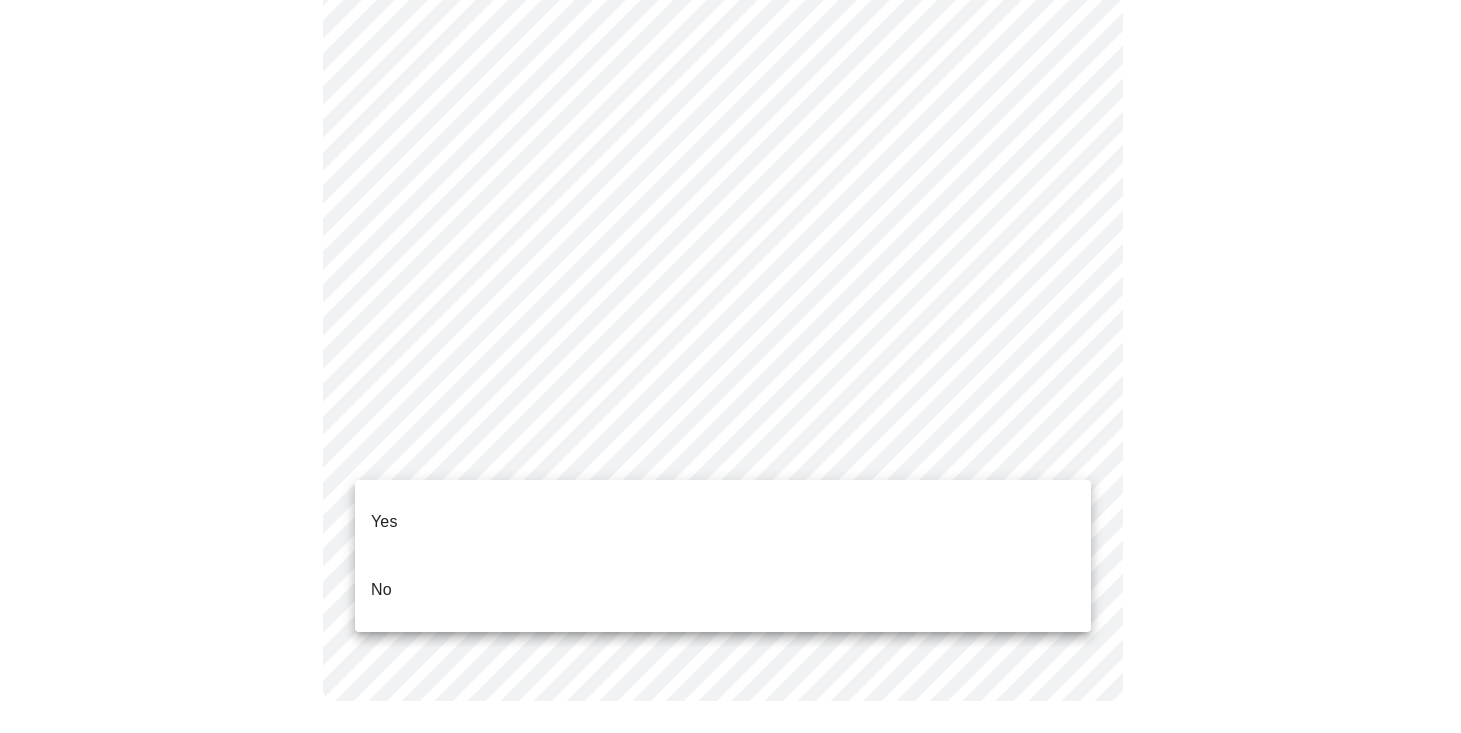 click on "No" at bounding box center (381, 590) 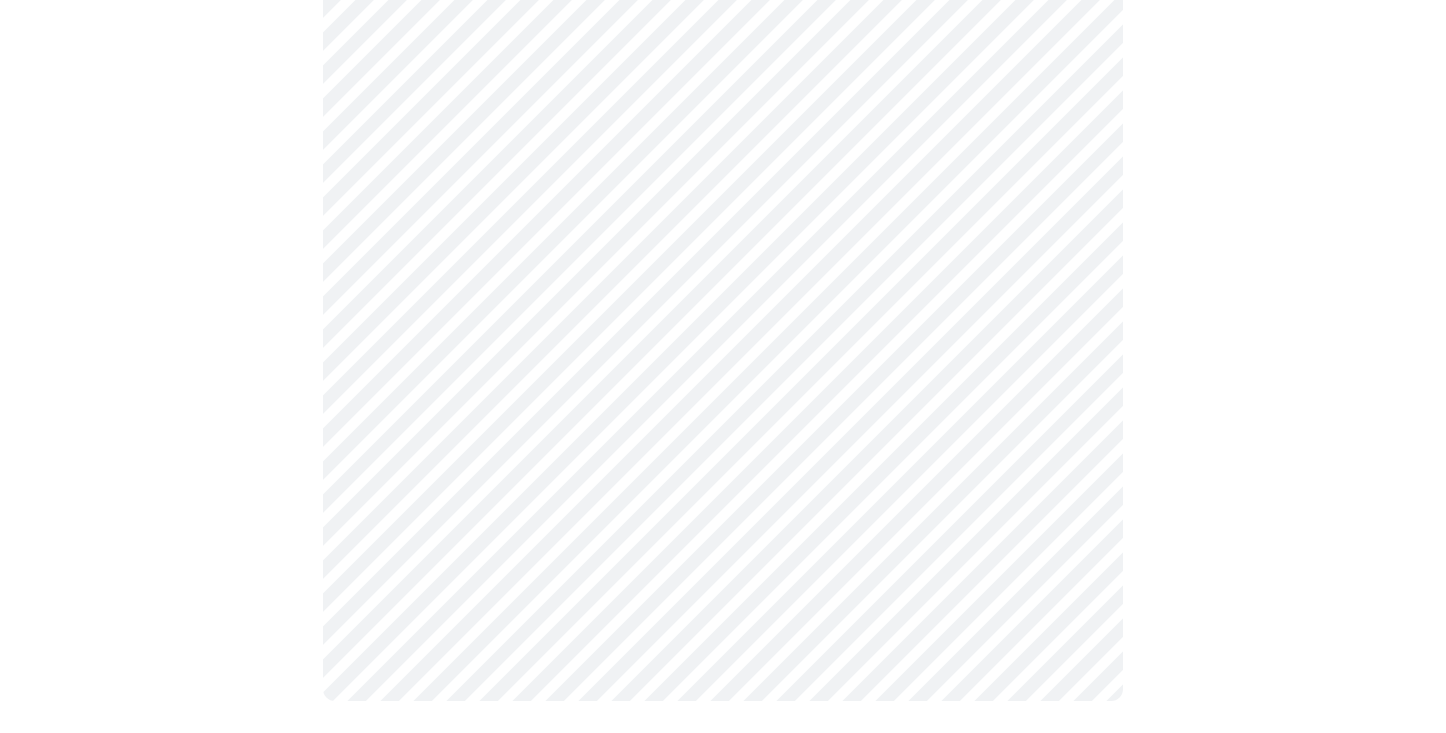scroll, scrollTop: 0, scrollLeft: 0, axis: both 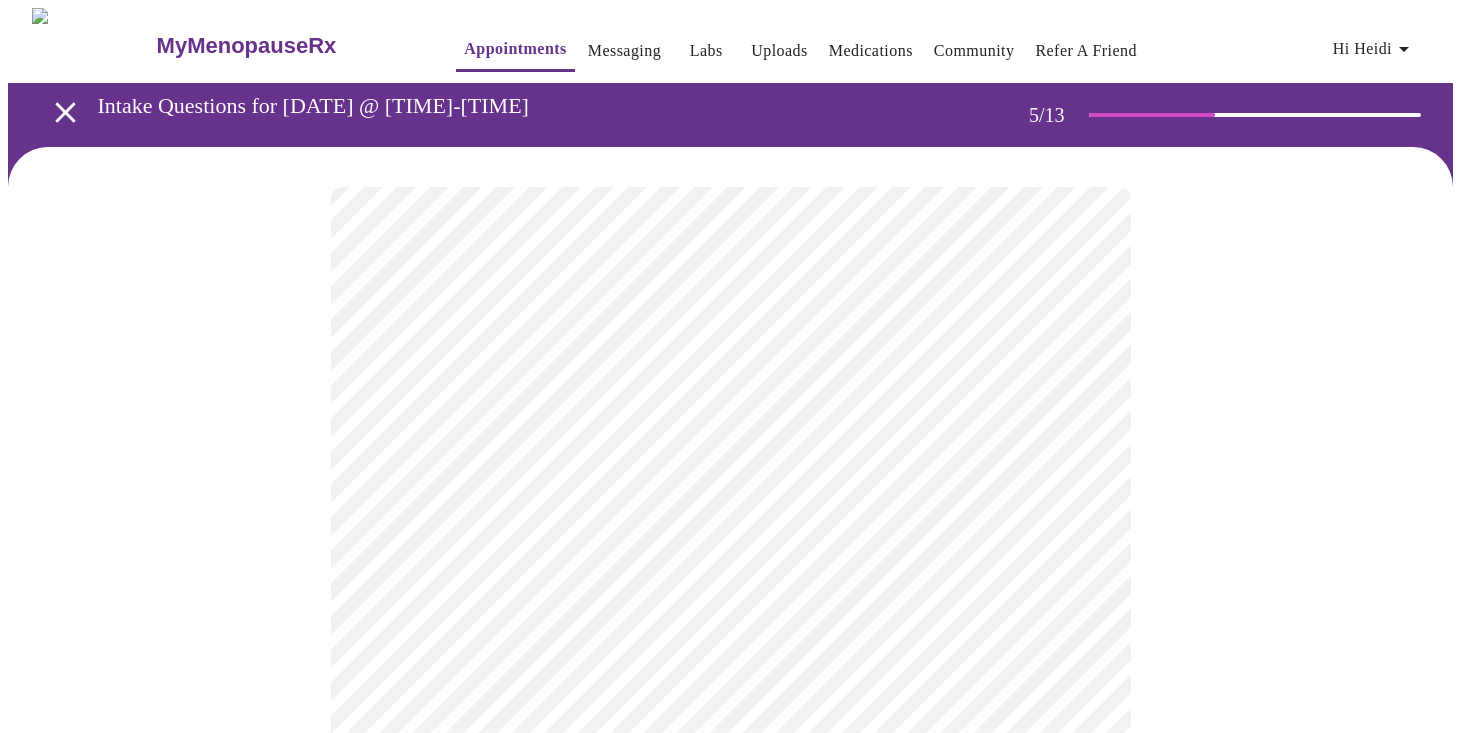 click on "MyMenopauseRx Appointments Messaging Labs Uploads Medications Community Refer a Friend Hi Heidi   Intake Questions for [DATE] @ [TIME]-[TIME] 5  /  13 Settings Billing Invoices Log out" at bounding box center (730, 660) 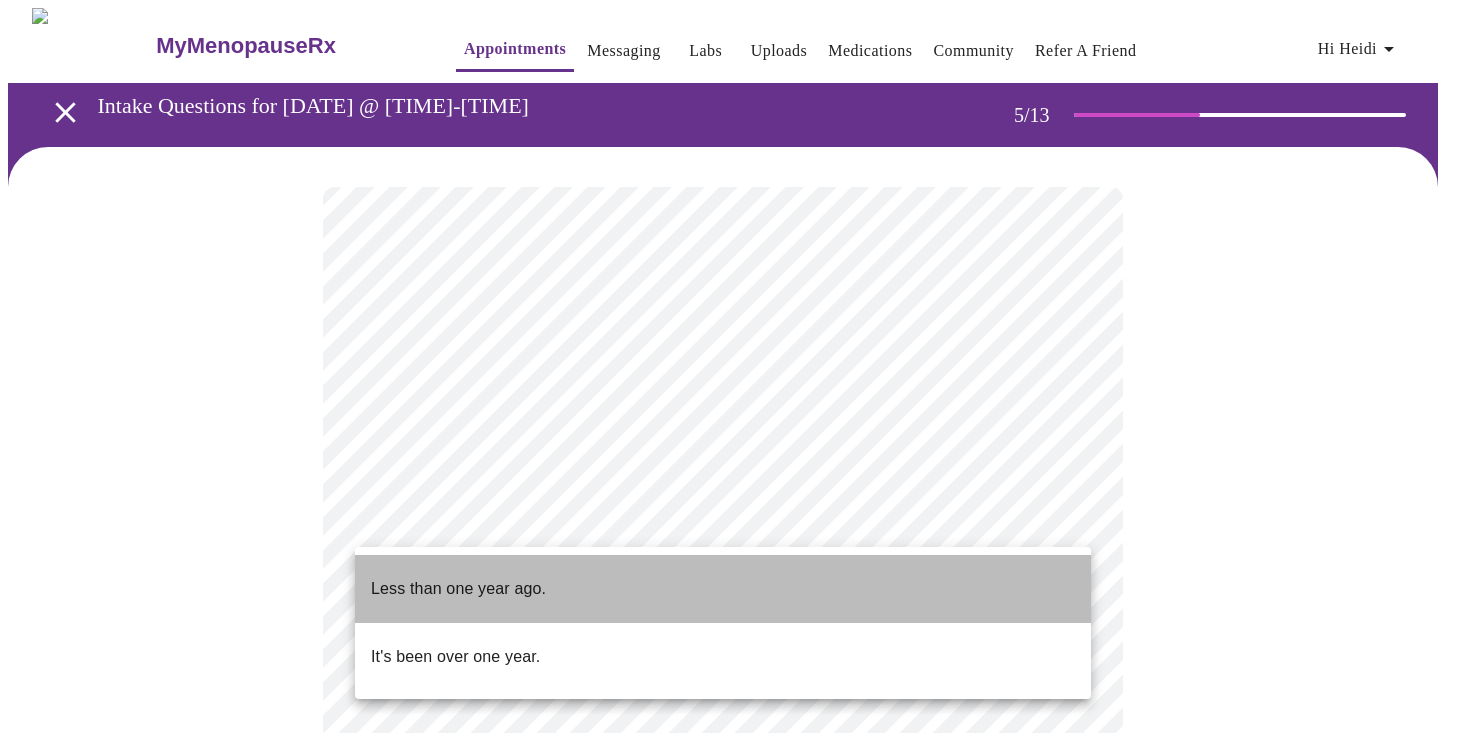 click on "Less than one year ago." at bounding box center (458, 589) 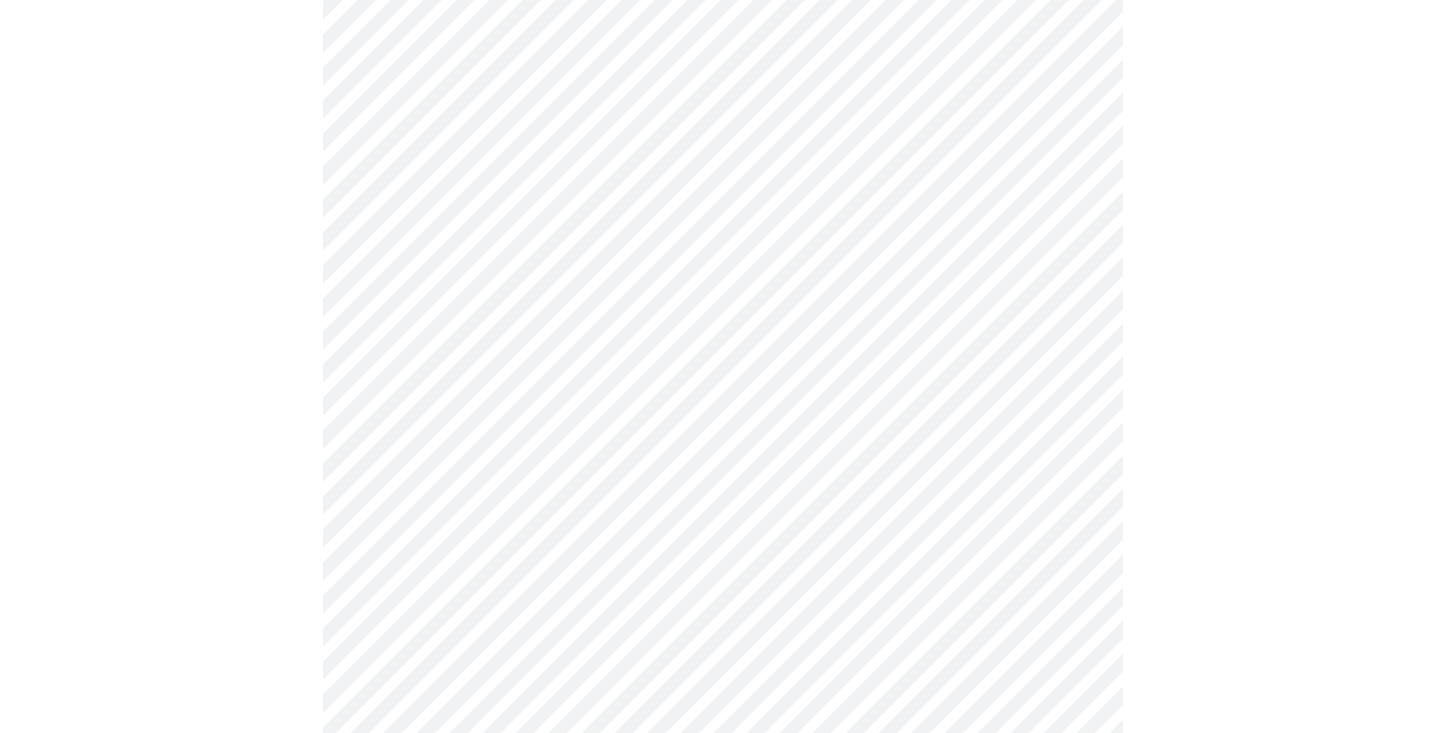 scroll, scrollTop: 340, scrollLeft: 0, axis: vertical 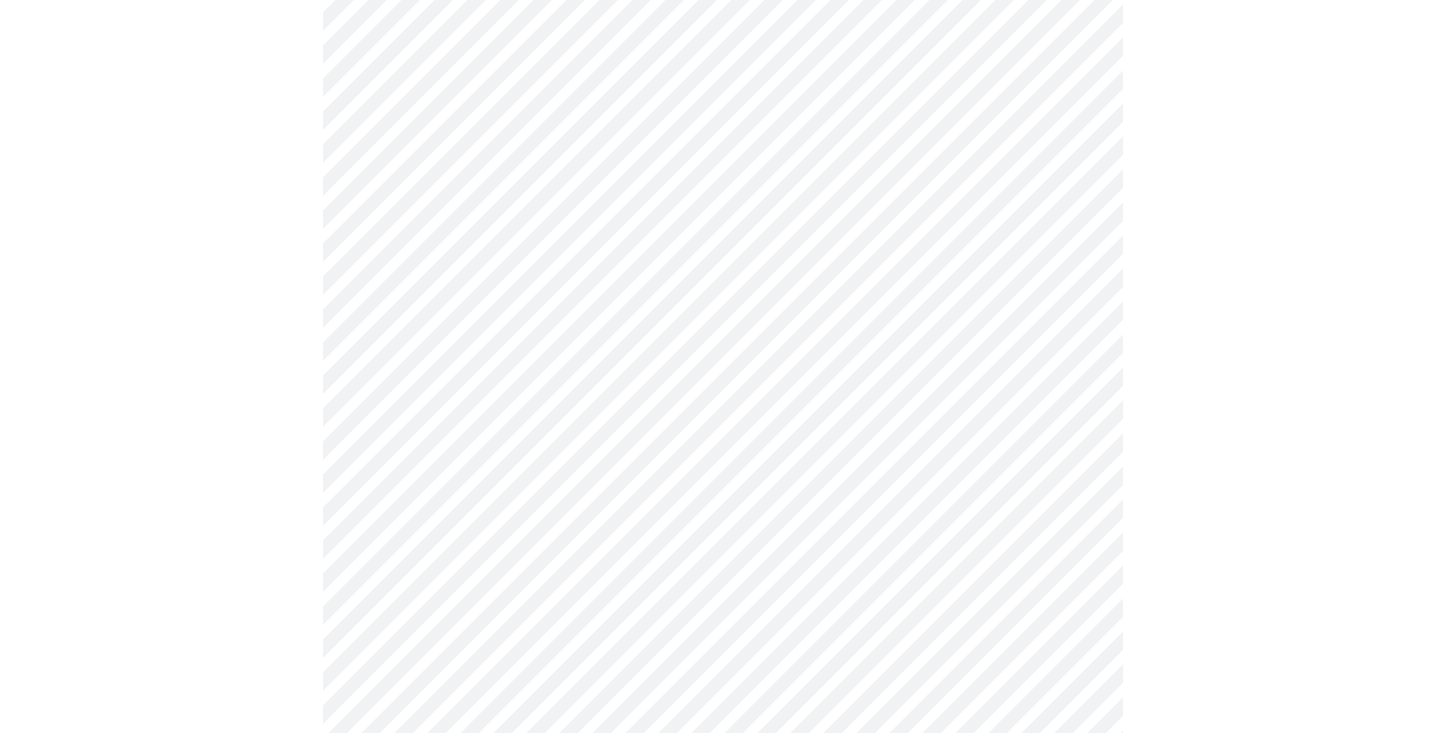 click at bounding box center (723, 384) 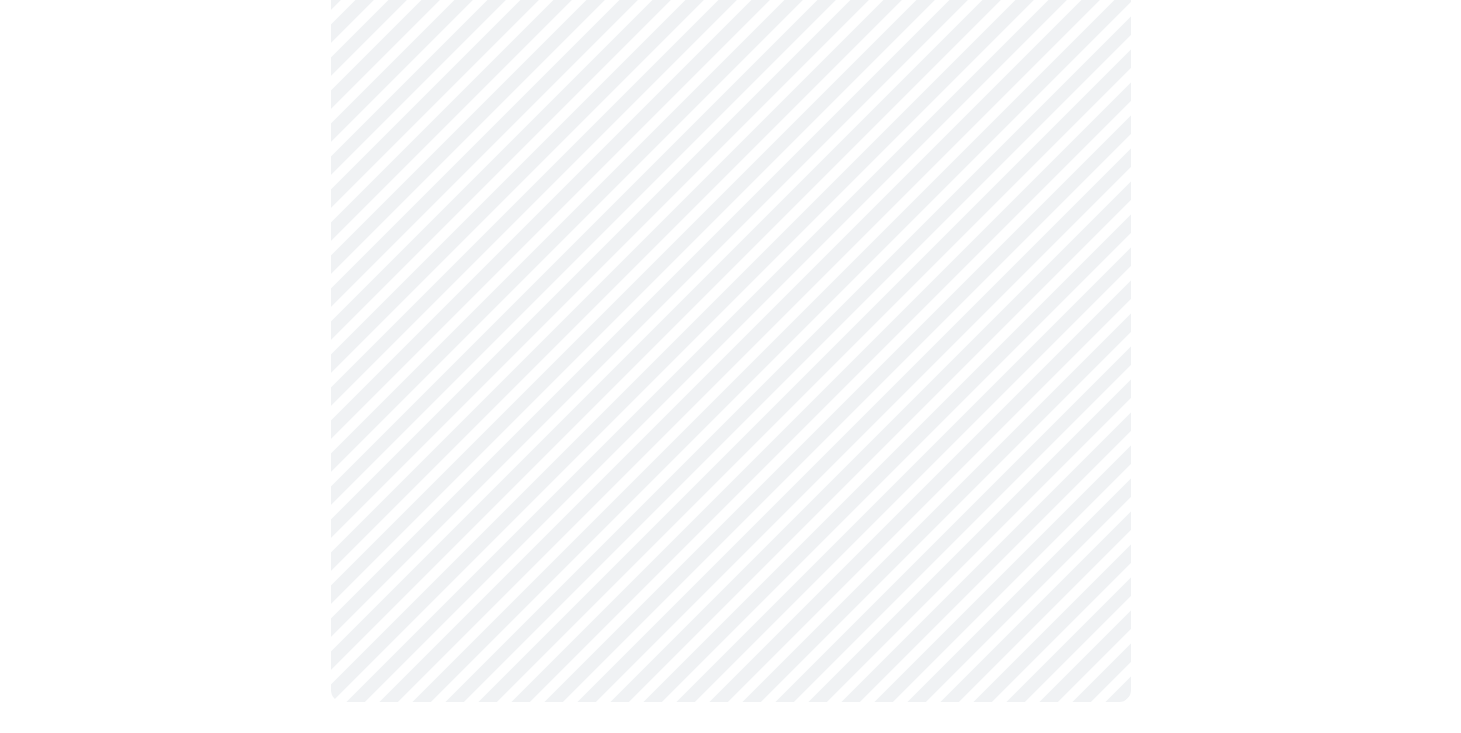 scroll, scrollTop: 0, scrollLeft: 0, axis: both 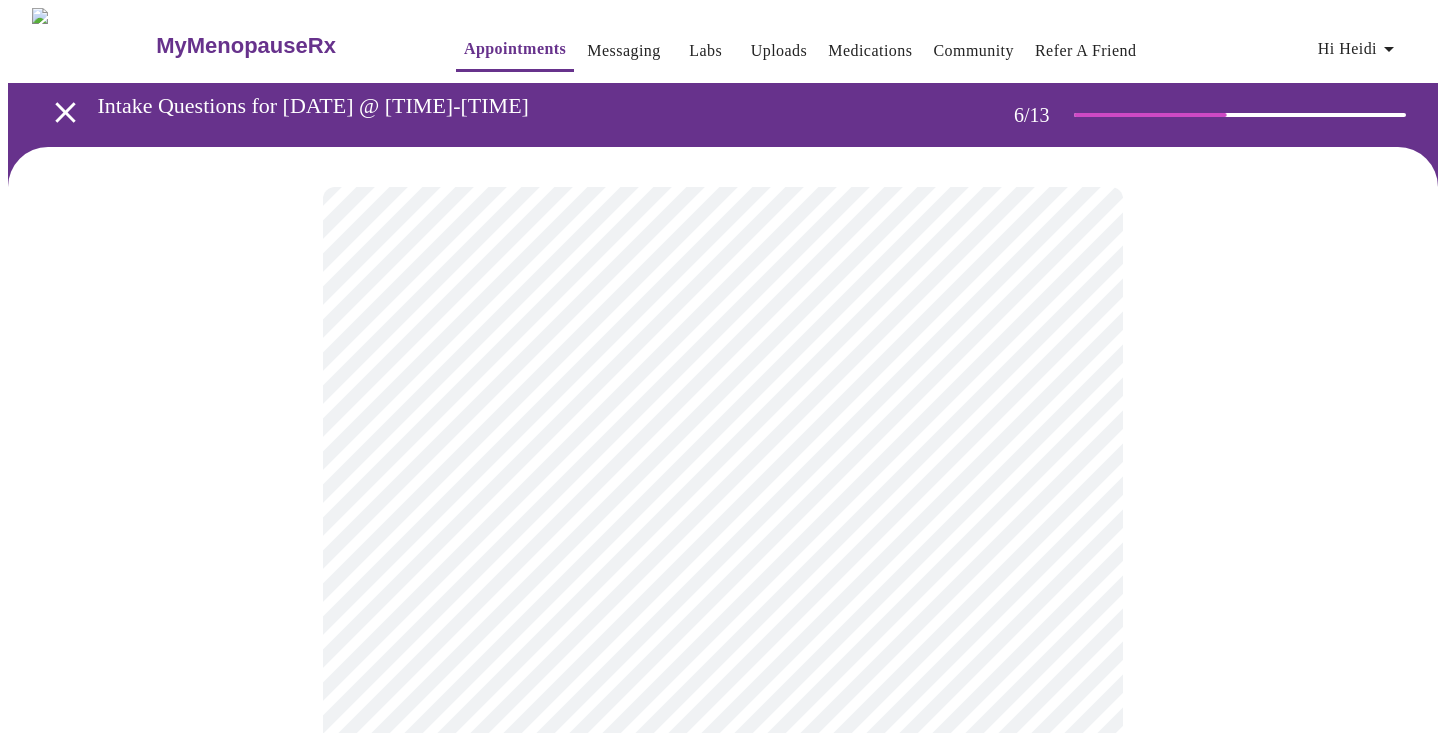 click on "MyMenopauseRx Appointments Messaging Labs Uploads Medications Community Refer a Friend Hi Heidi   Intake Questions for [DATE] @ [TIME]-[TIME] 6  /  13 Settings Billing Invoices Log out" at bounding box center [723, 528] 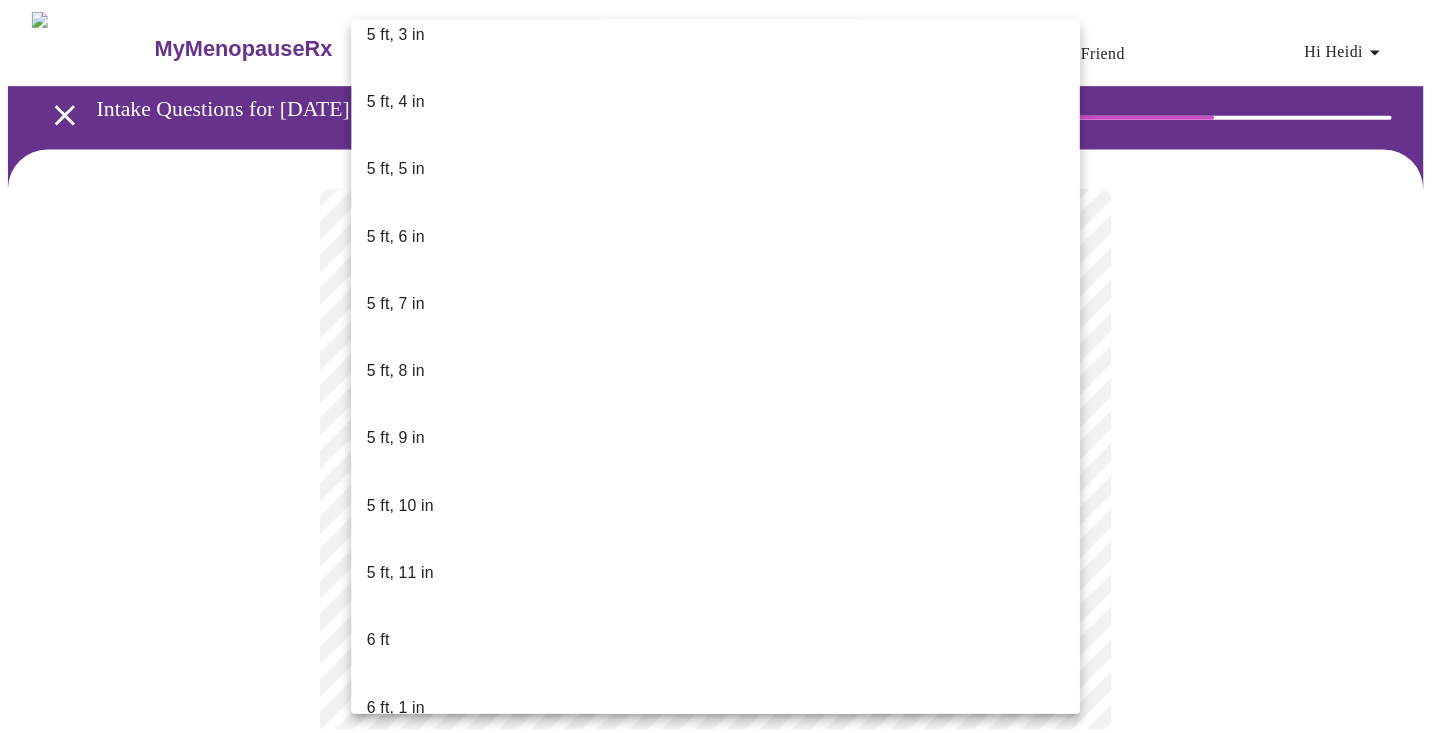 scroll, scrollTop: 1486, scrollLeft: 0, axis: vertical 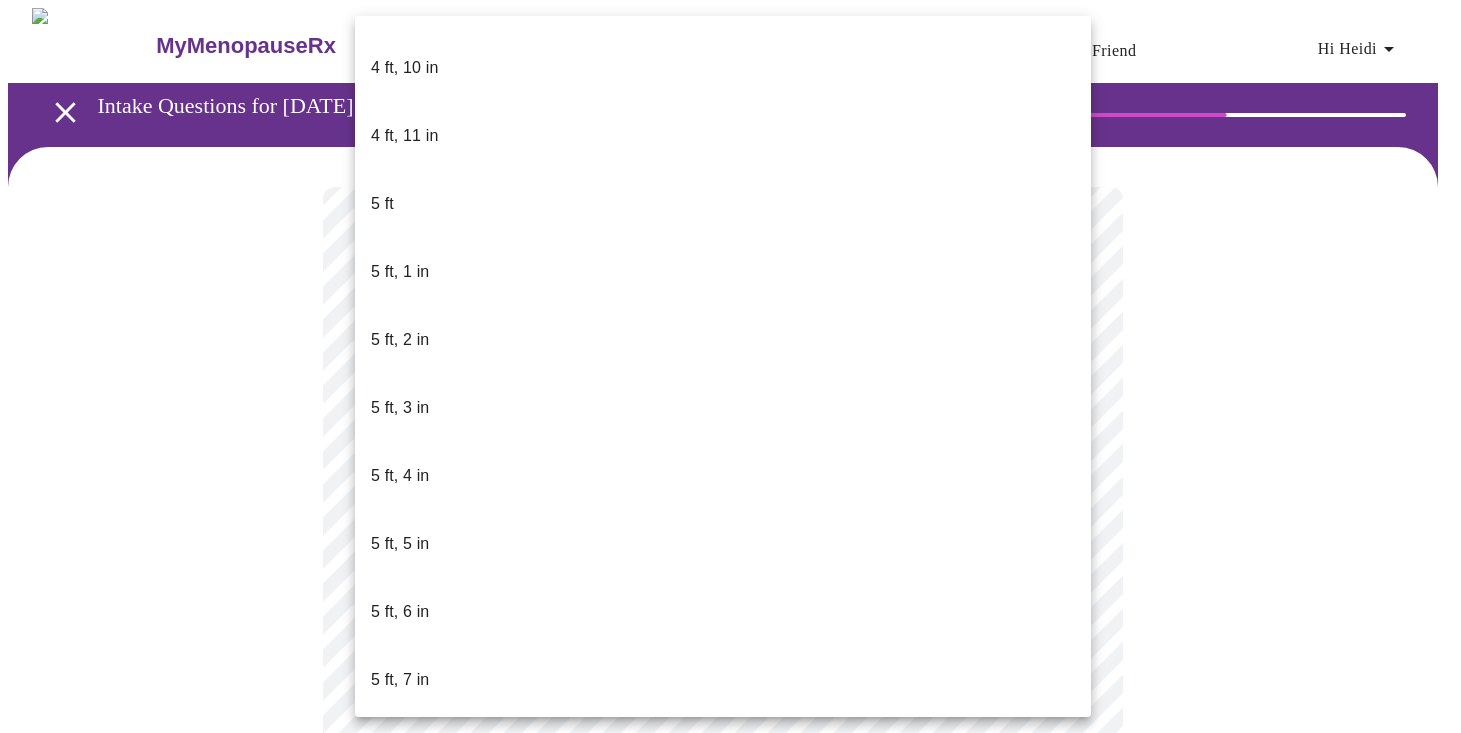 click on "5 ft, 5 in" at bounding box center [400, 544] 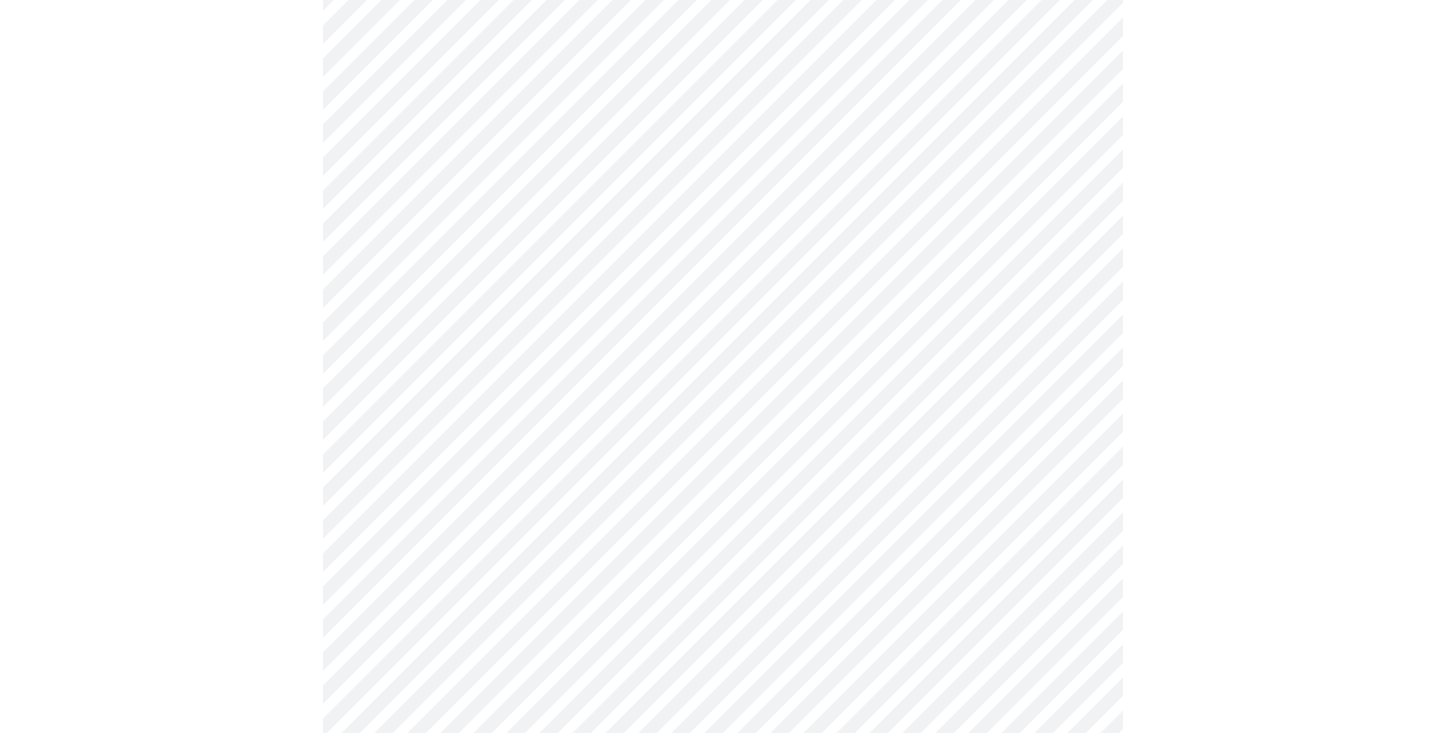scroll, scrollTop: 5047, scrollLeft: 0, axis: vertical 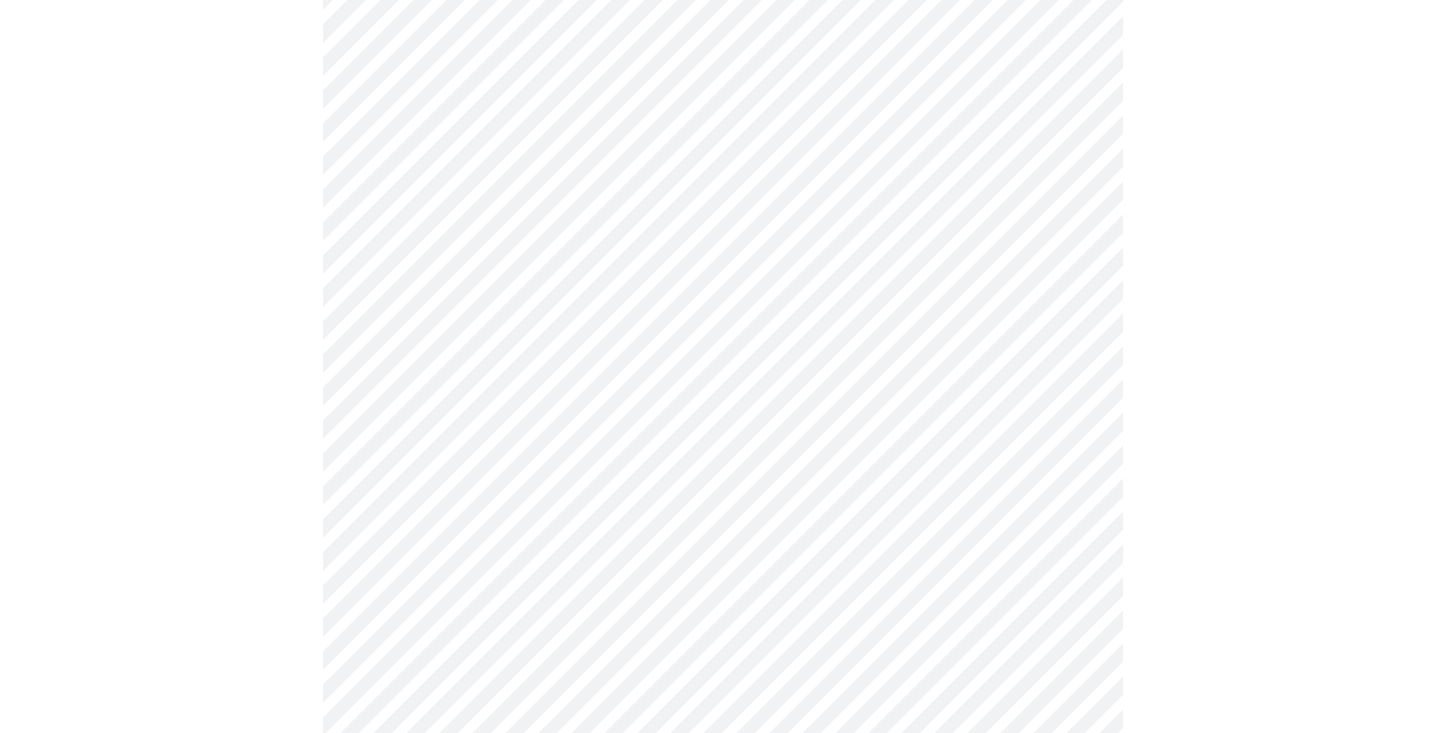click on "MyMenopauseRx Appointments Messaging Labs Uploads Medications Community Refer a Friend Hi Heidi   Intake Questions for [DATE] @ [TIME]-[TIME] 7  /  13 Settings Billing Invoices Log out" at bounding box center [723, -1854] 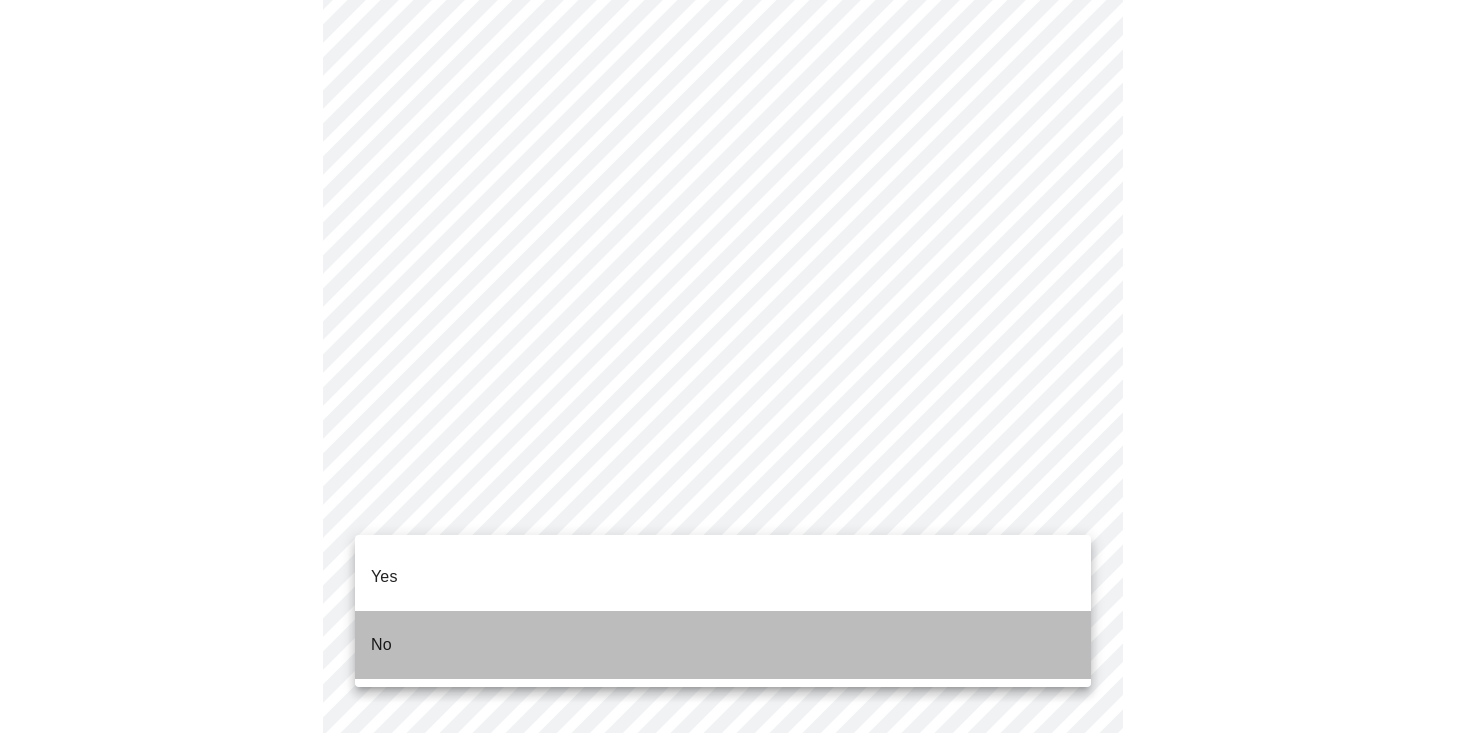 click on "No" at bounding box center [723, 645] 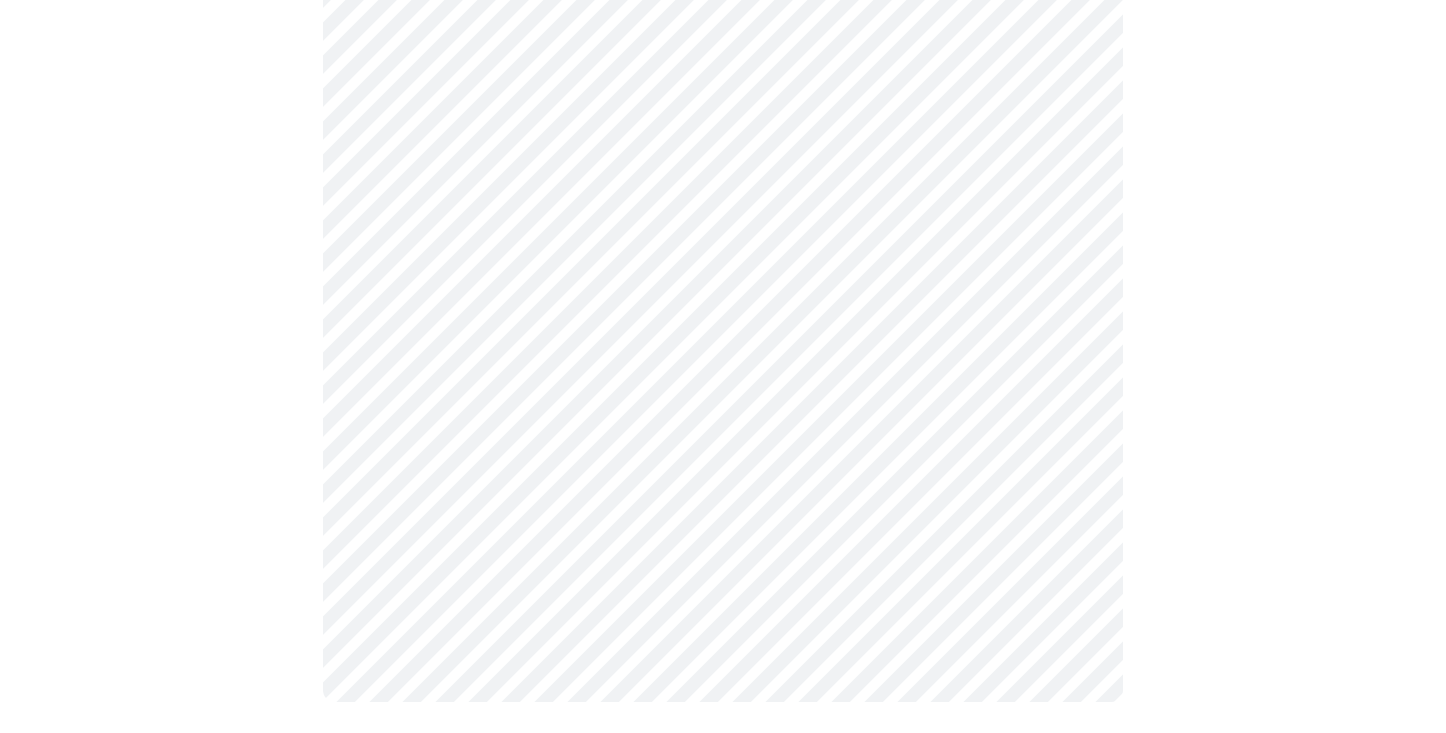 scroll, scrollTop: 1057, scrollLeft: 0, axis: vertical 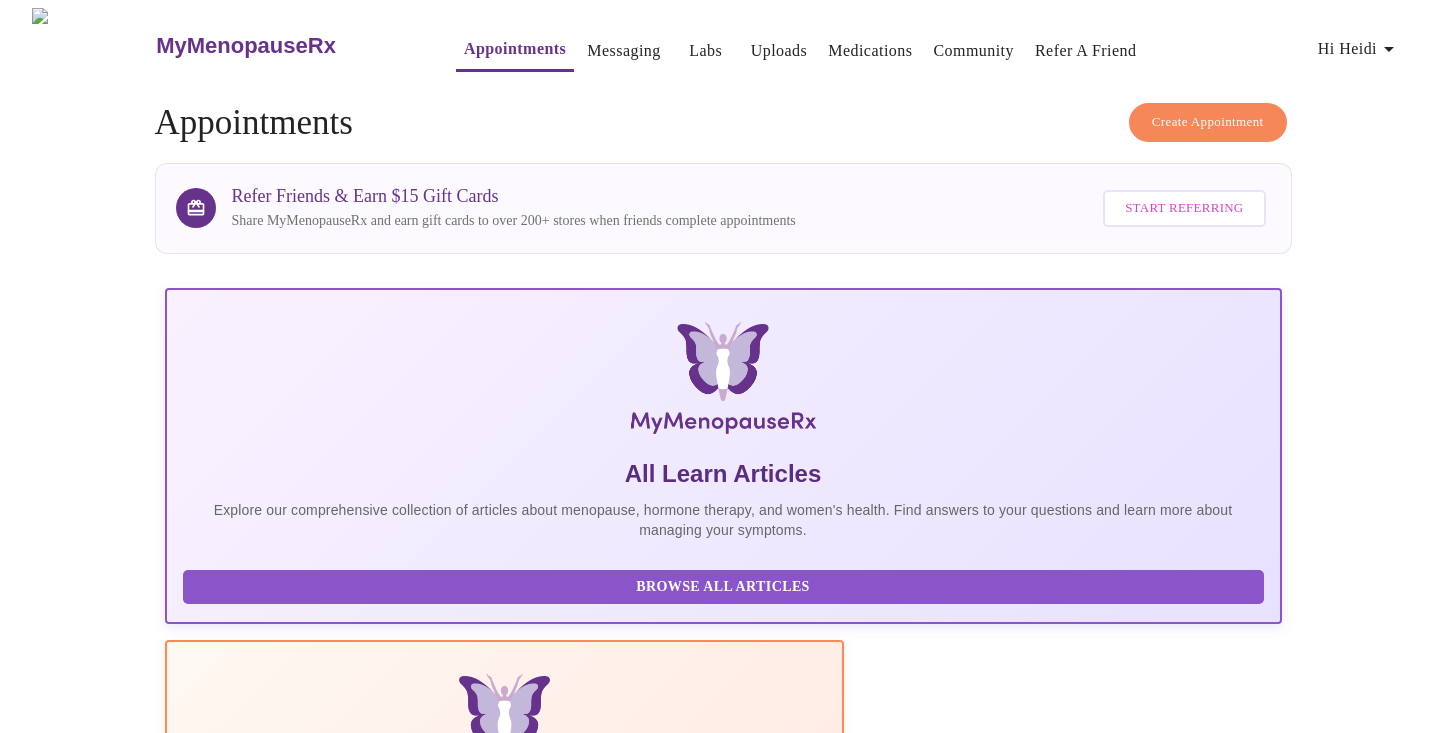 click on "Labs" at bounding box center [705, 51] 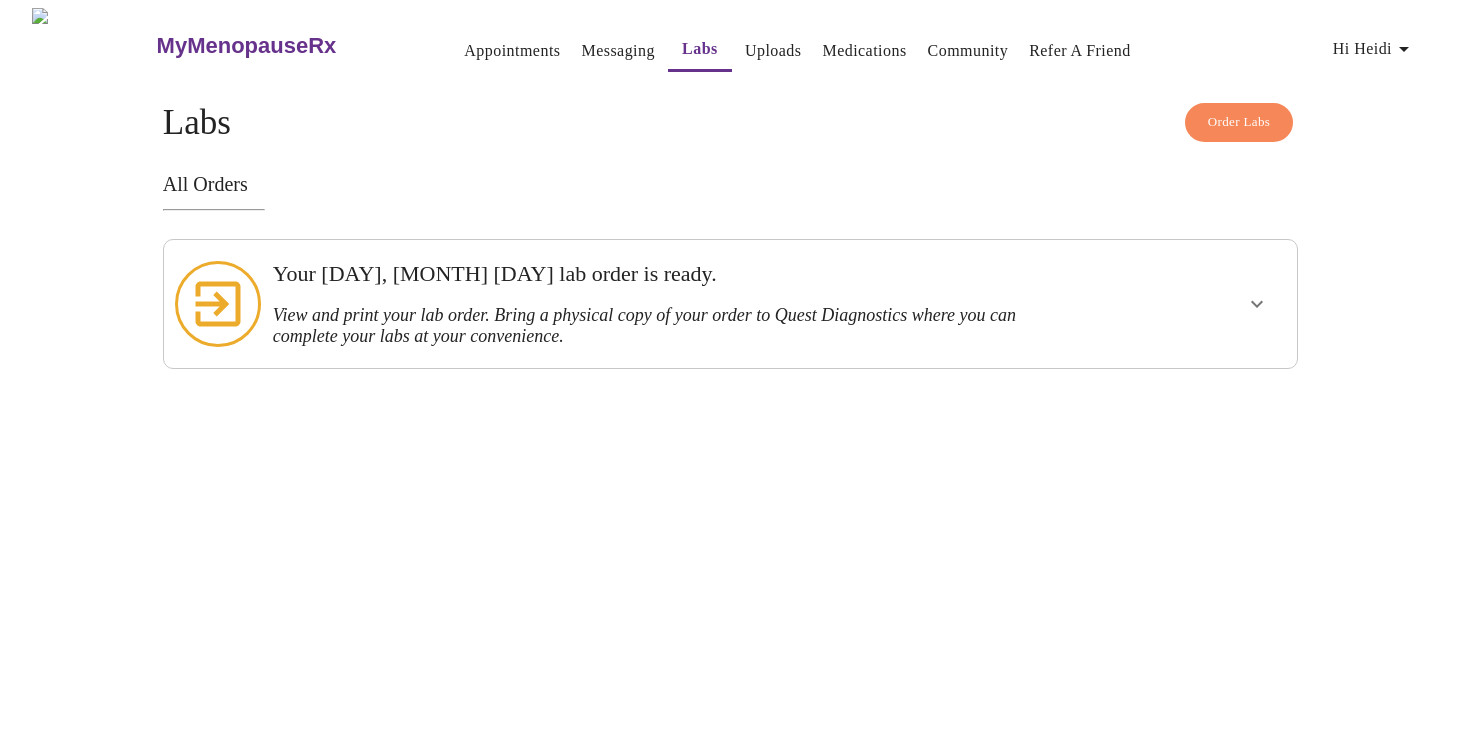 click at bounding box center (1257, 304) 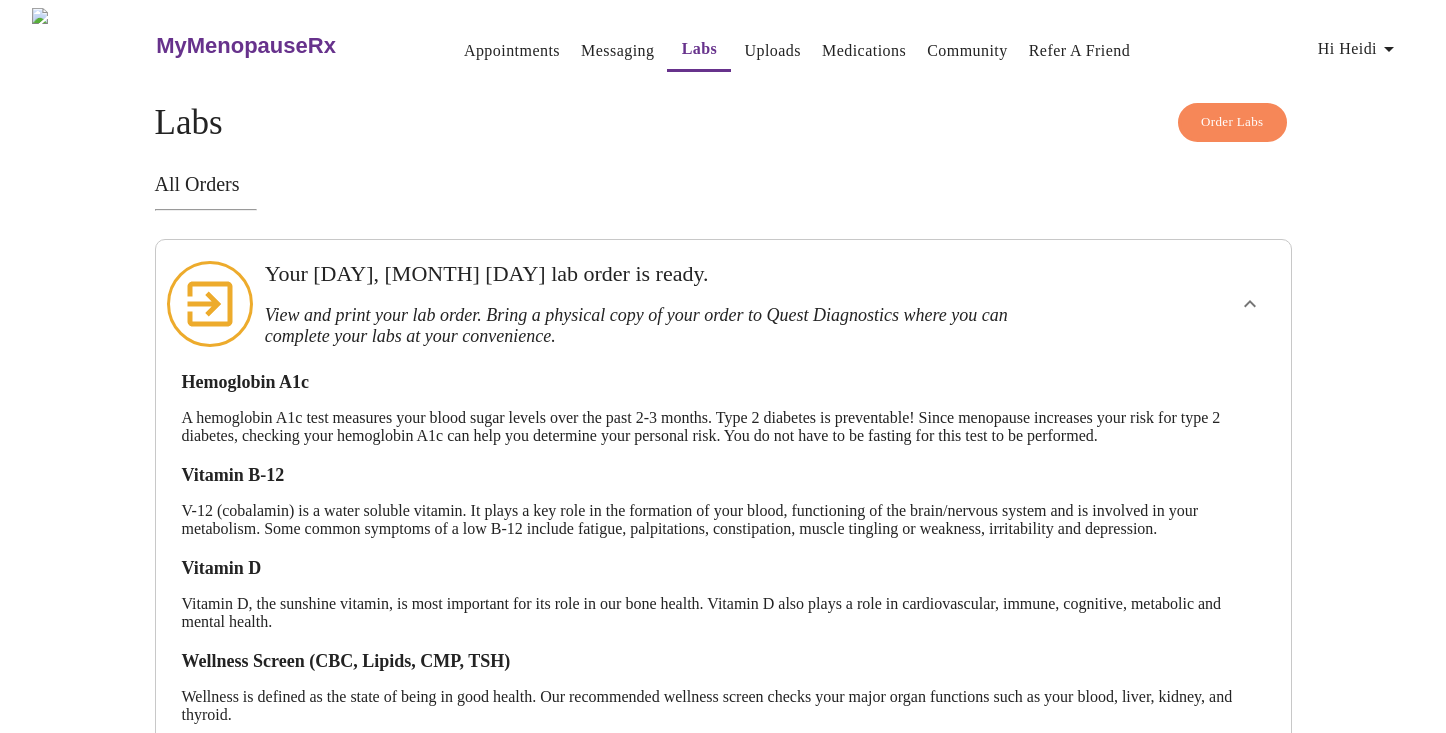 click on "Uploads" at bounding box center (772, 51) 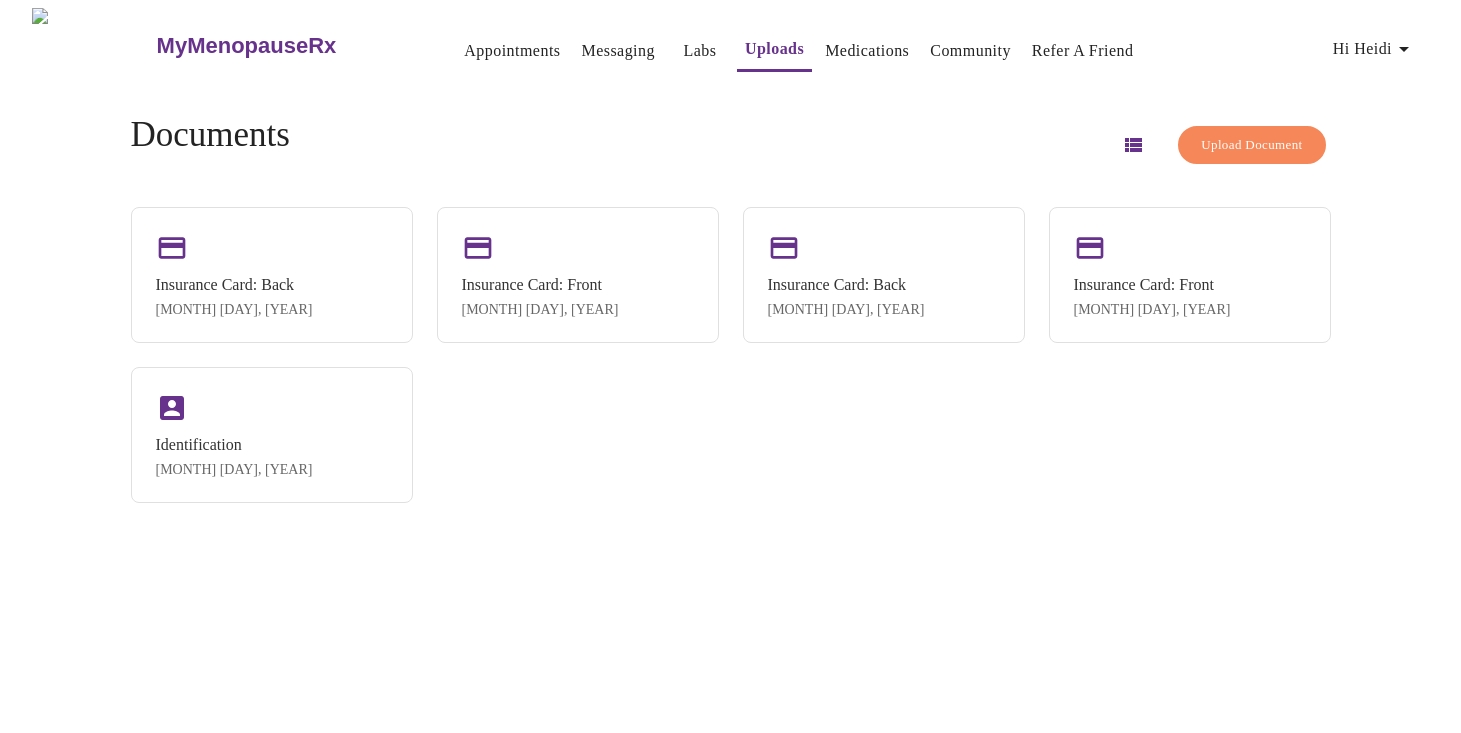 click on "Medications" at bounding box center [867, 51] 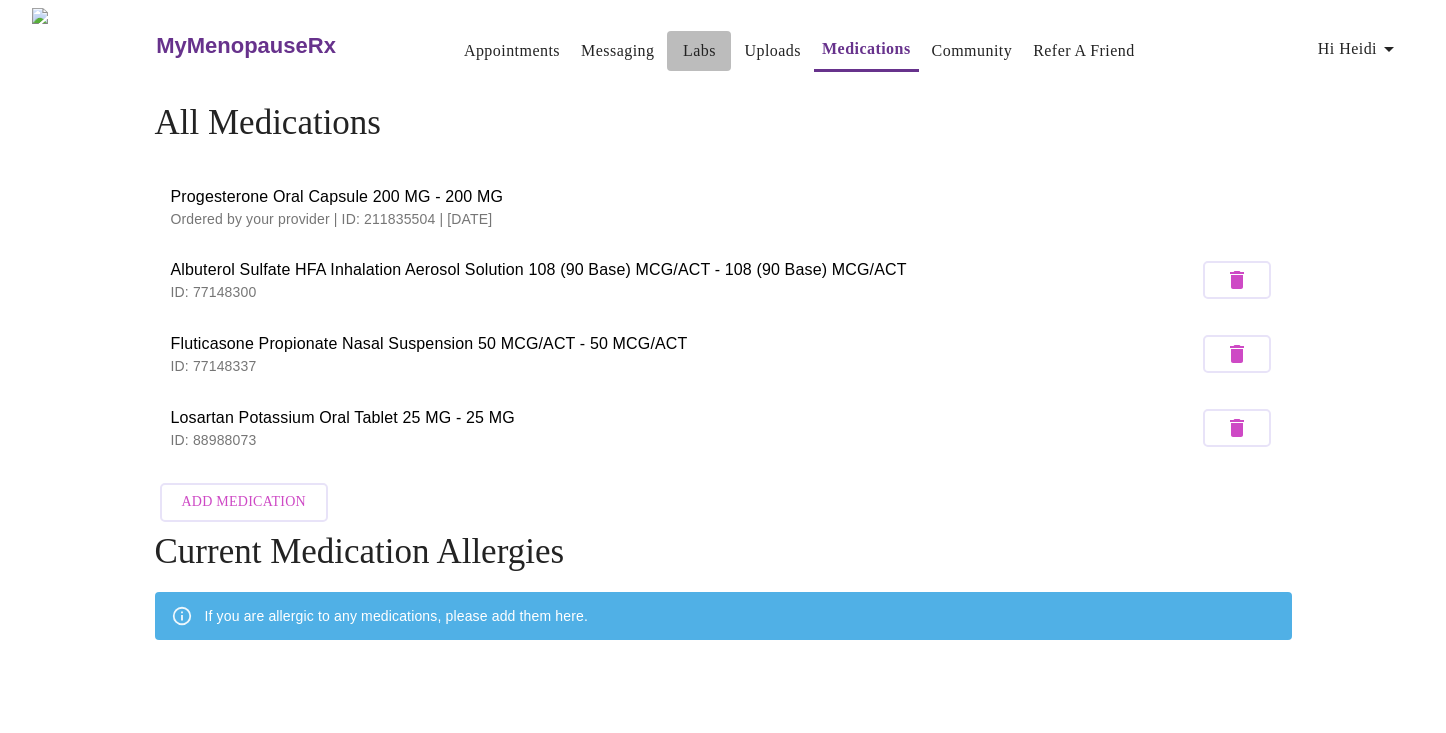 click on "Labs" at bounding box center [699, 51] 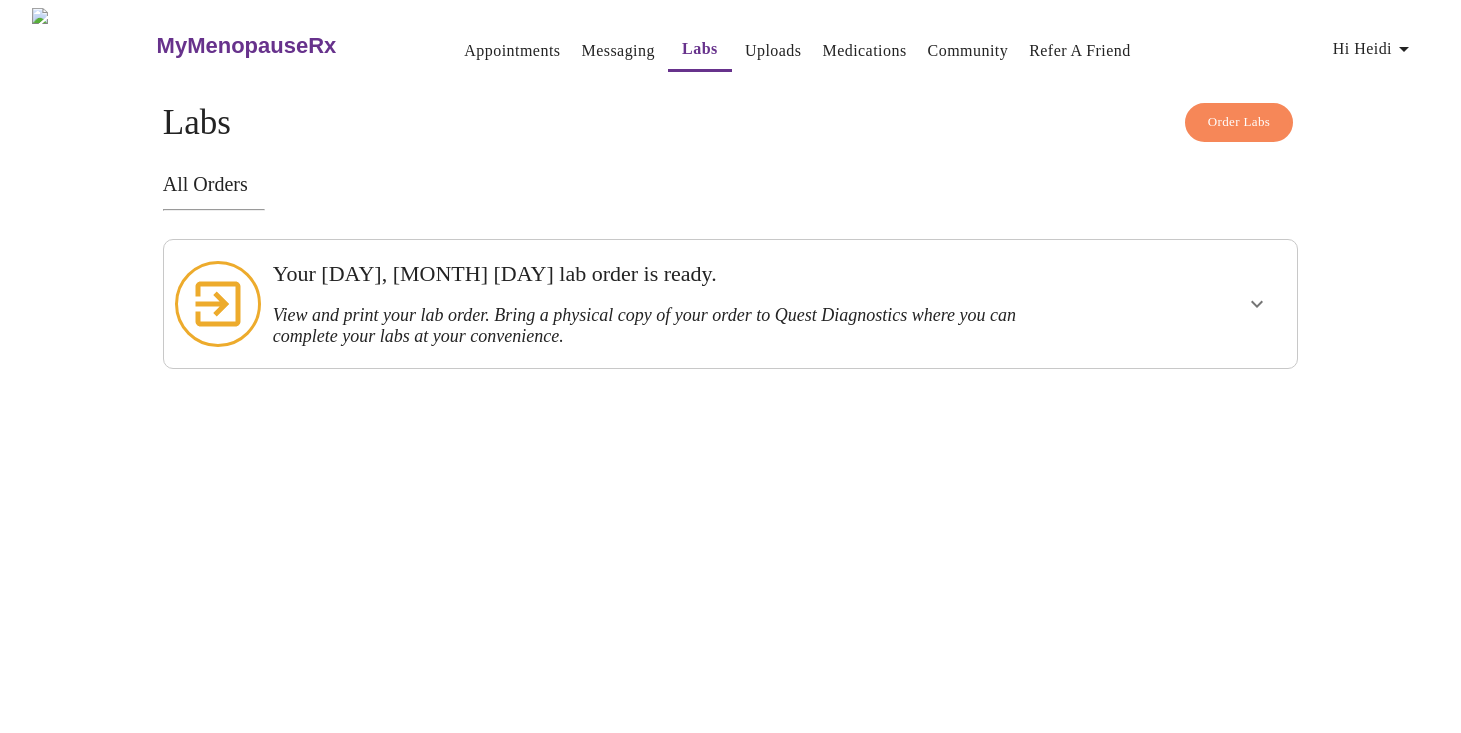 click on "View and print your lab order. Bring a physical copy of your order to Quest Diagnostics where you can complete your labs at your convenience." at bounding box center (676, 326) 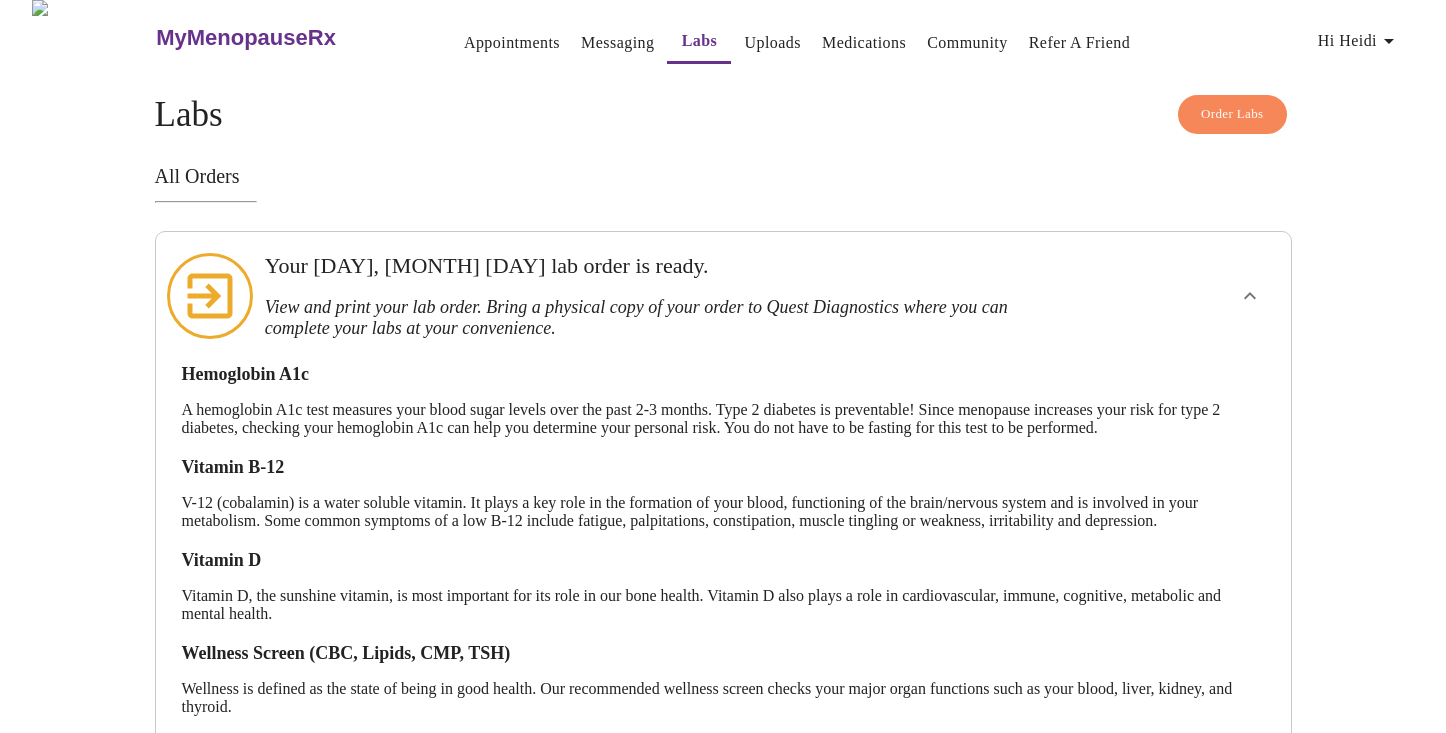 scroll, scrollTop: 0, scrollLeft: 0, axis: both 